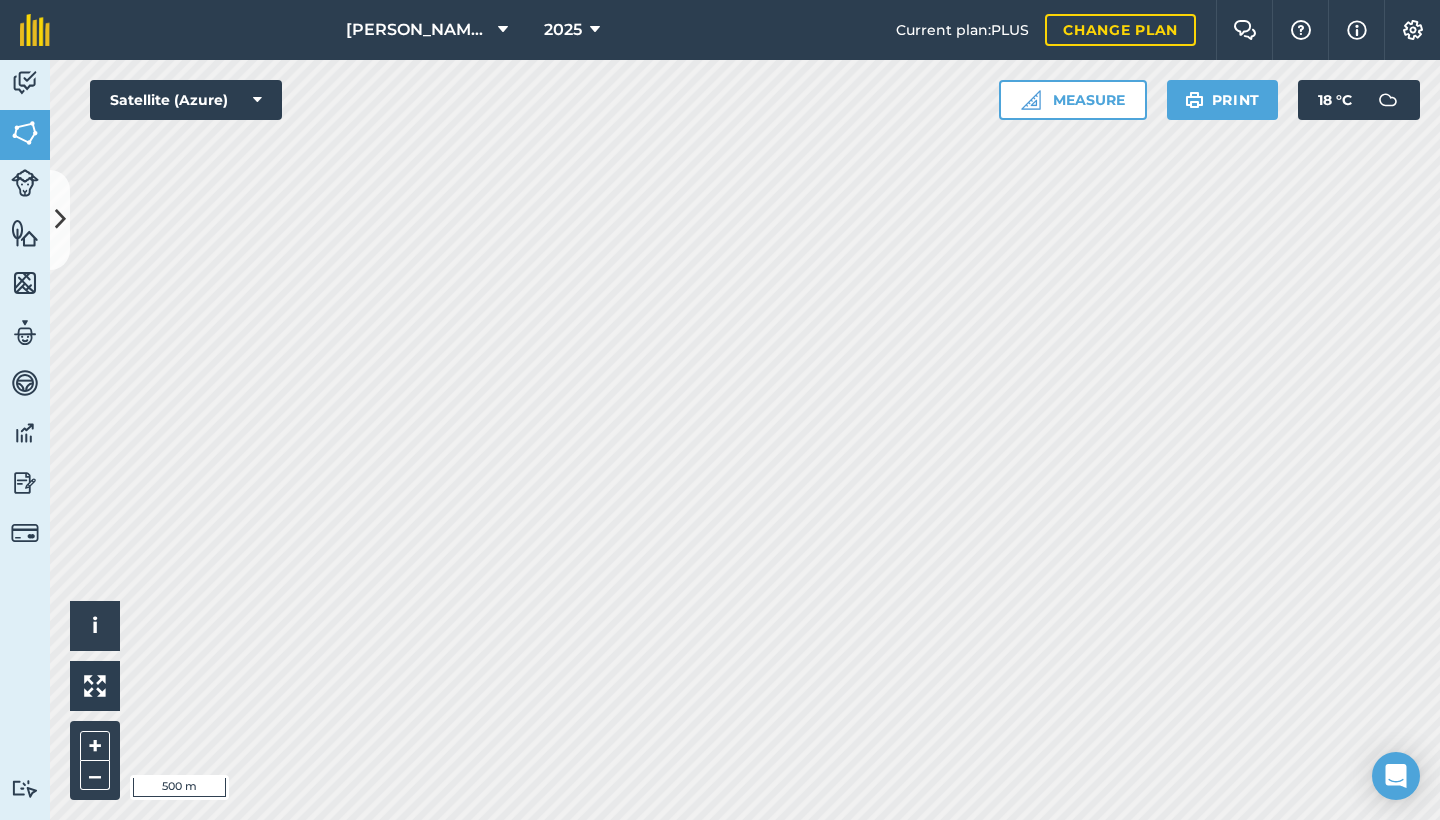 scroll, scrollTop: 0, scrollLeft: 0, axis: both 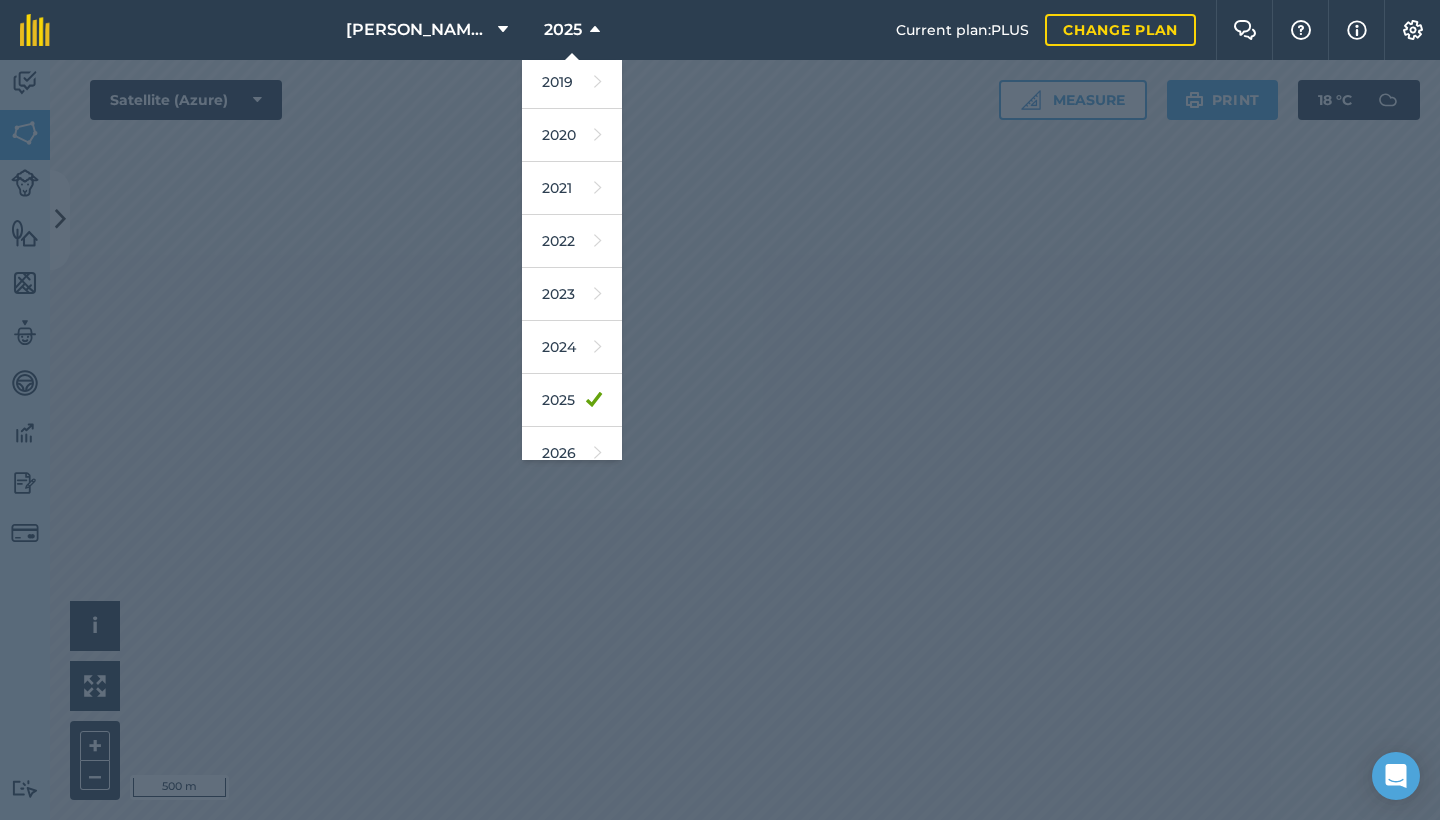 click at bounding box center (720, 440) 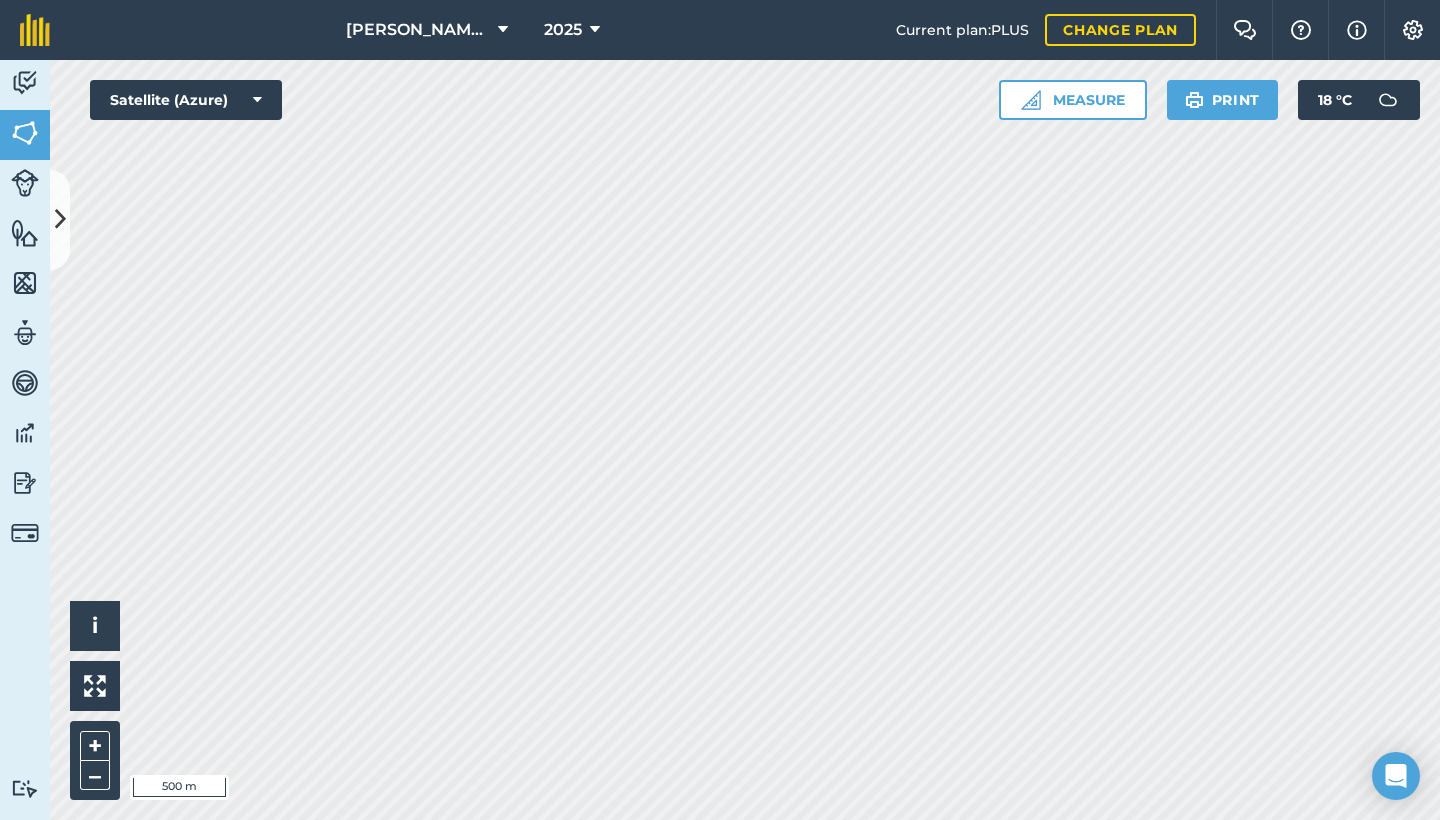 click on "2025" at bounding box center [563, 30] 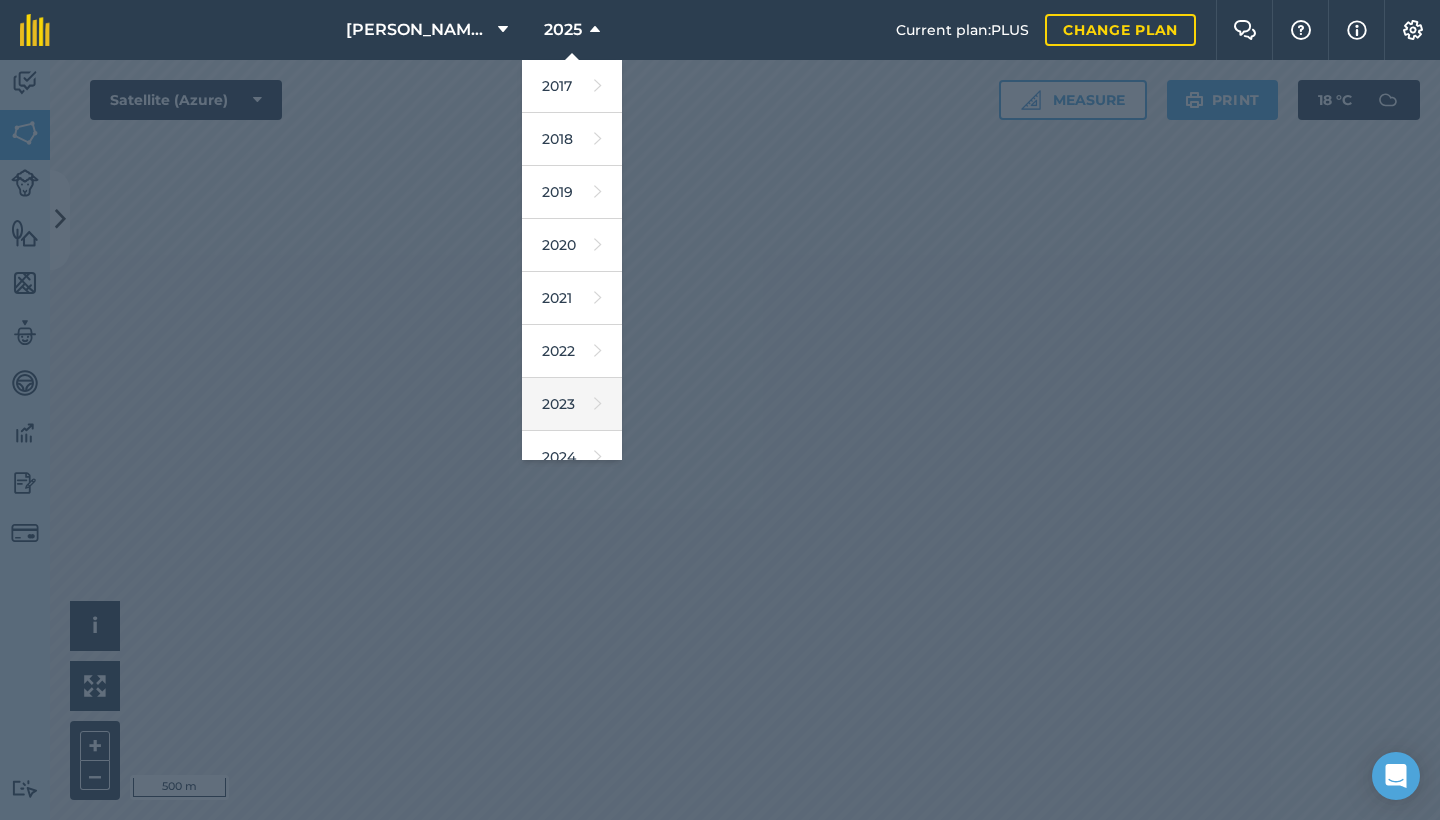 scroll, scrollTop: 0, scrollLeft: 0, axis: both 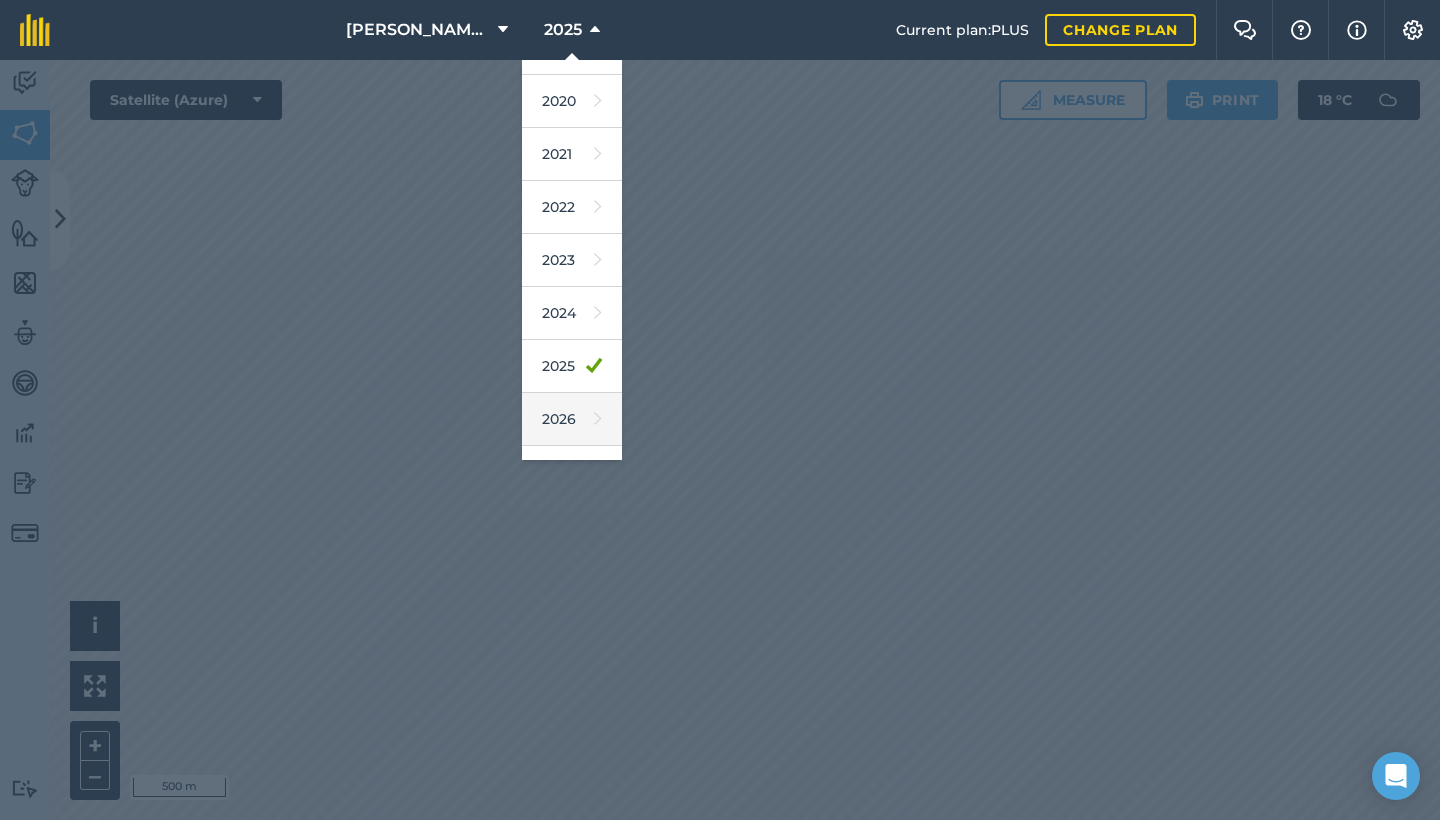 click on "2026" at bounding box center (572, 419) 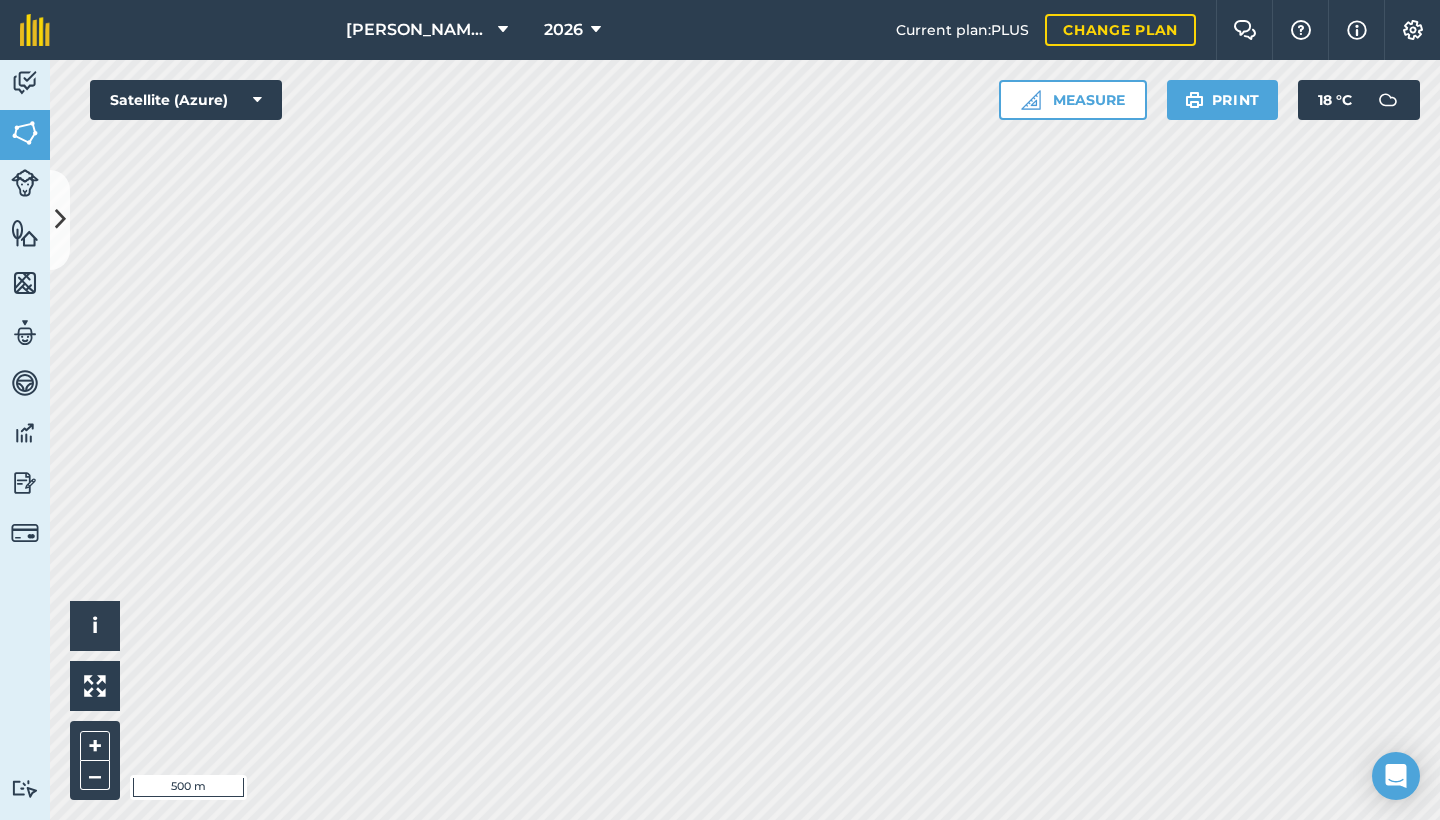 click at bounding box center [60, 220] 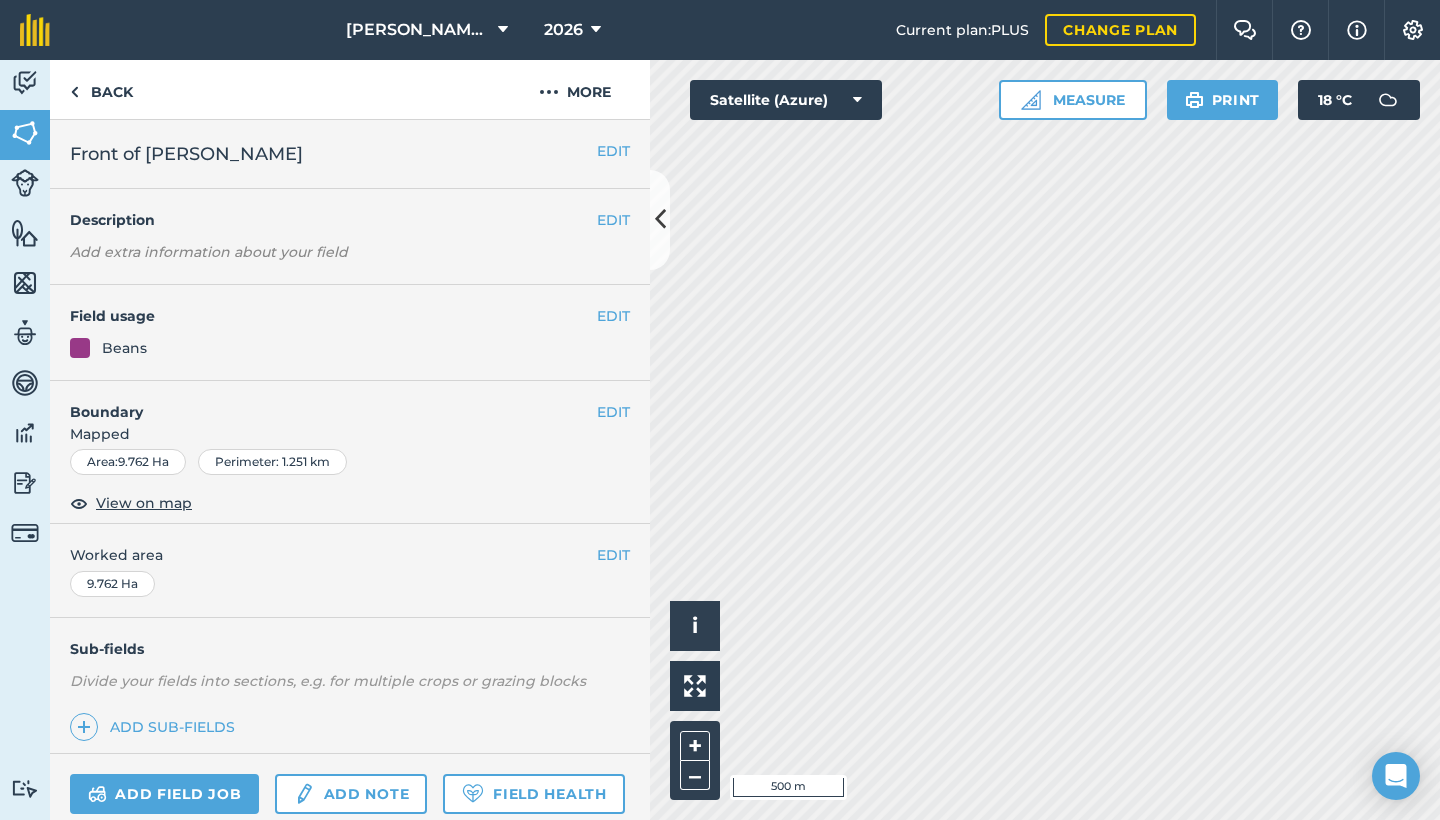 click on "EDIT" at bounding box center [613, 316] 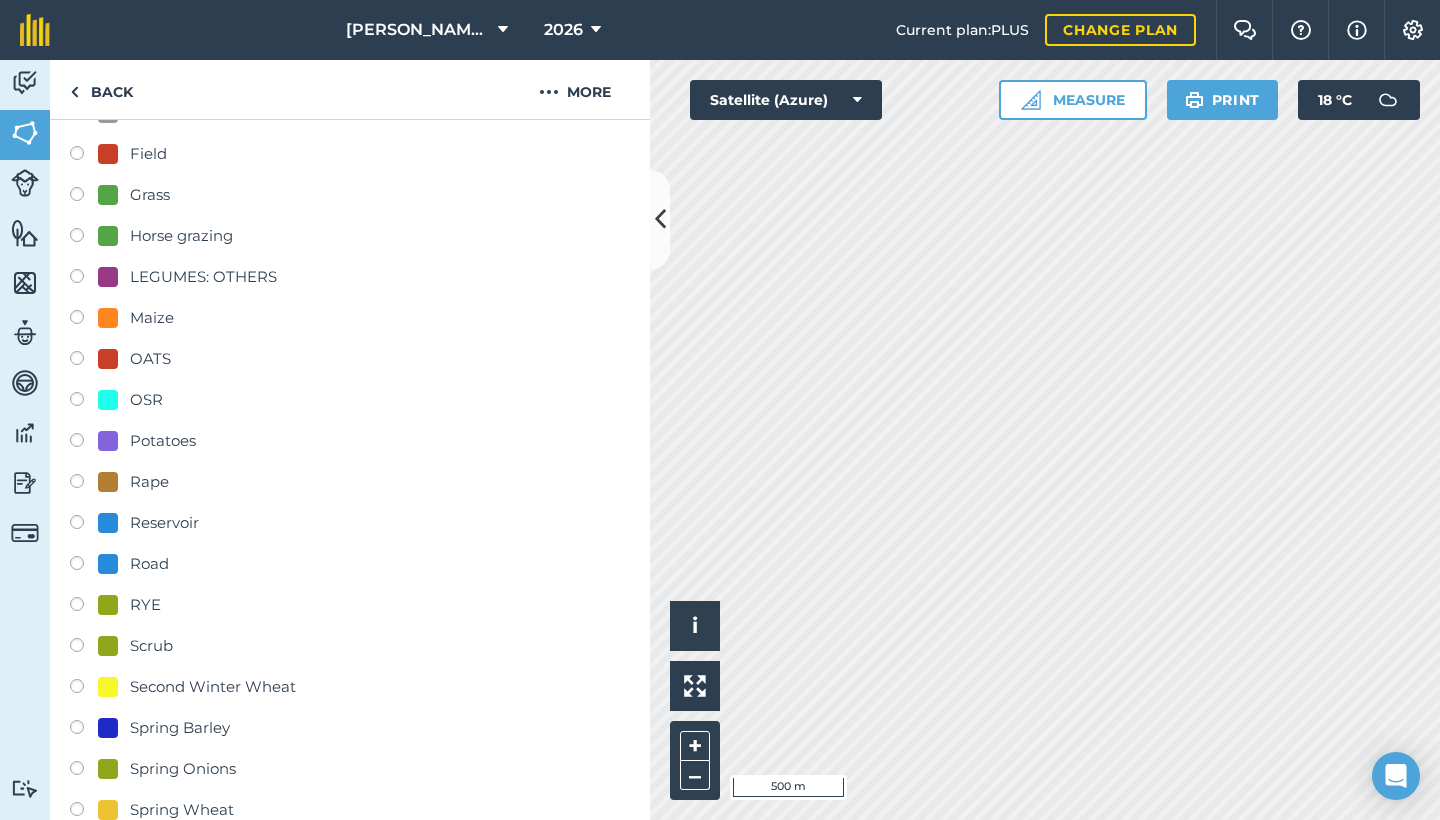 scroll, scrollTop: 598, scrollLeft: 0, axis: vertical 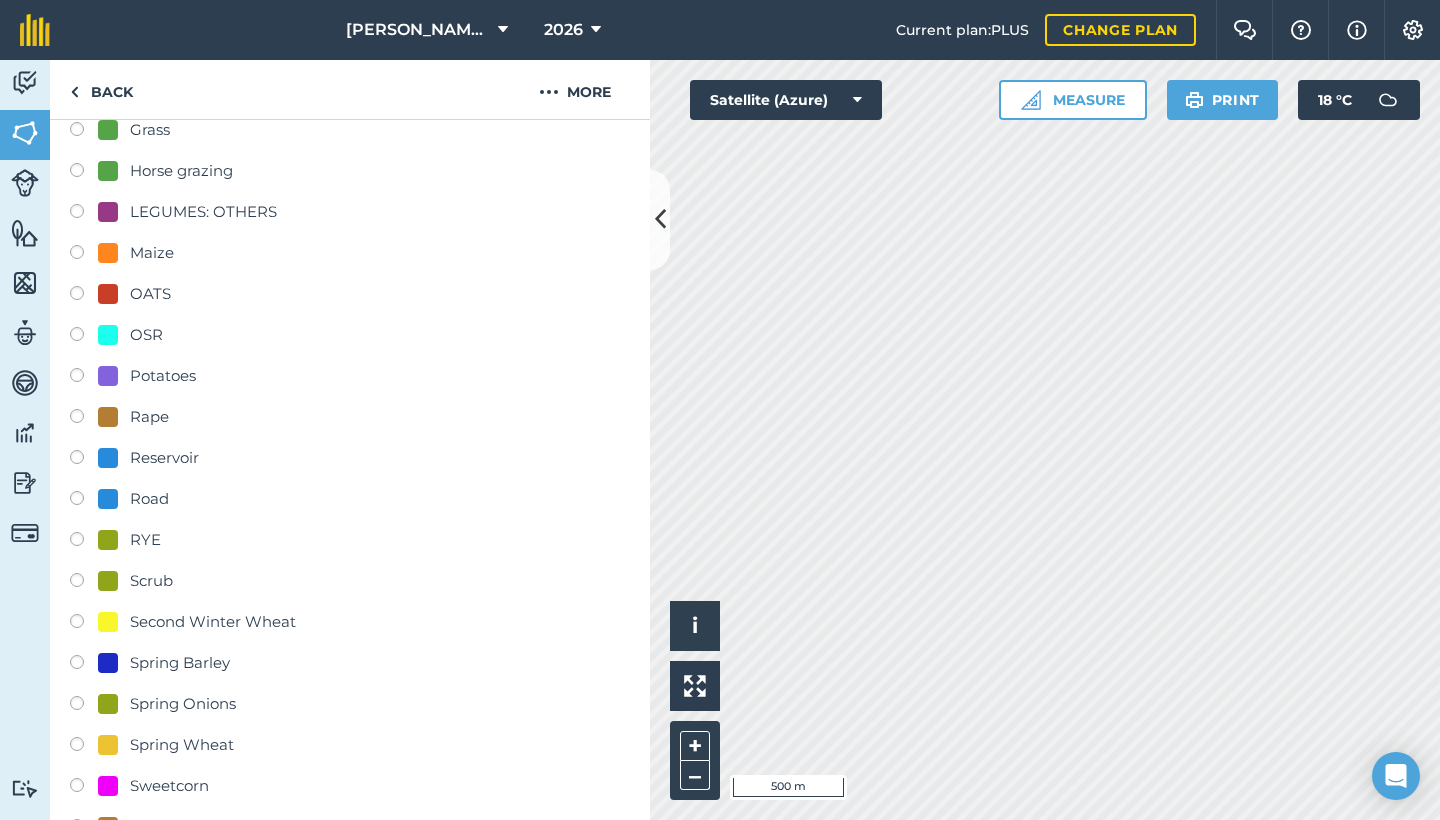 click on "OSR" at bounding box center (146, 335) 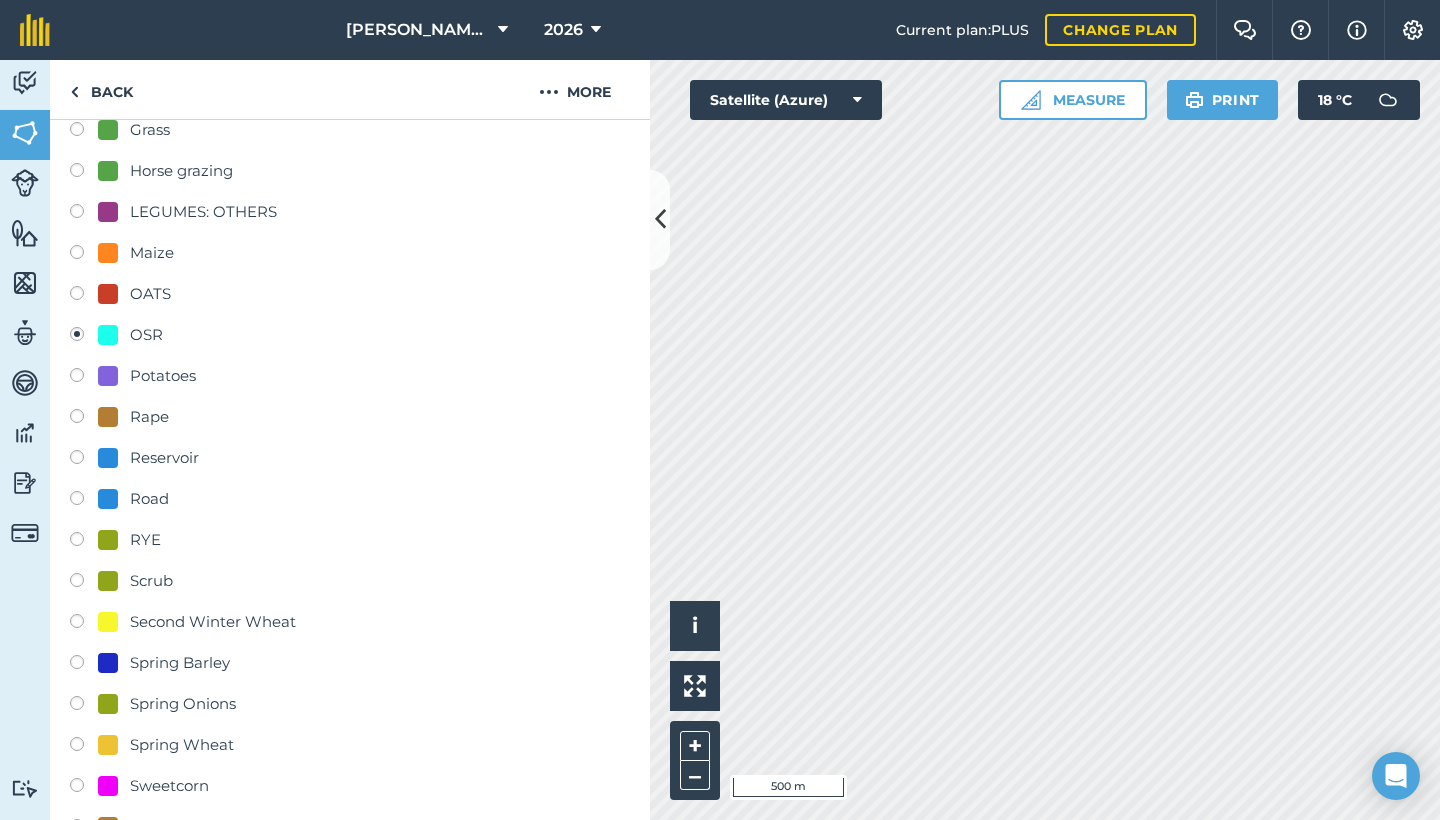 radio on "true" 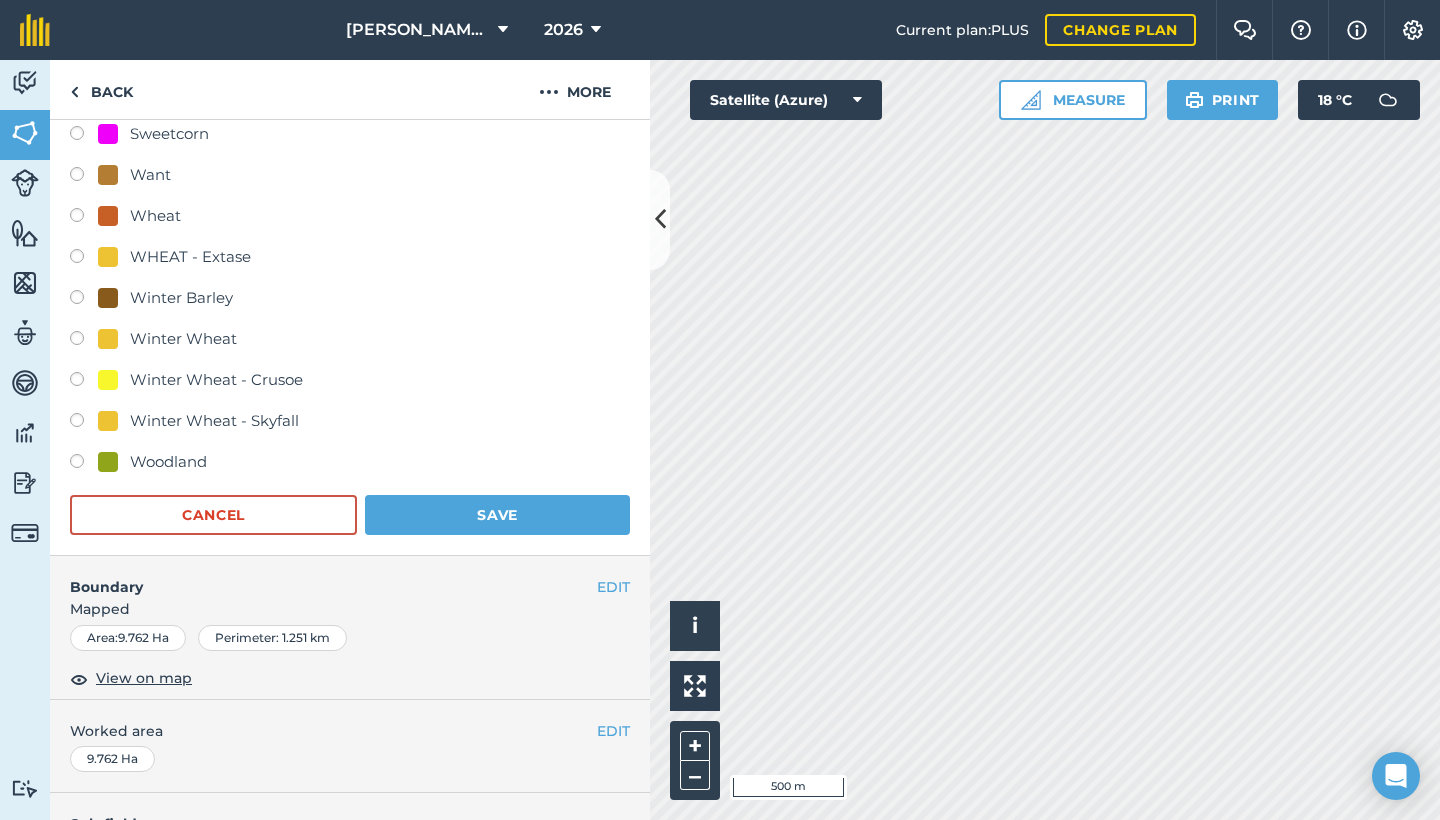 scroll, scrollTop: 1329, scrollLeft: 0, axis: vertical 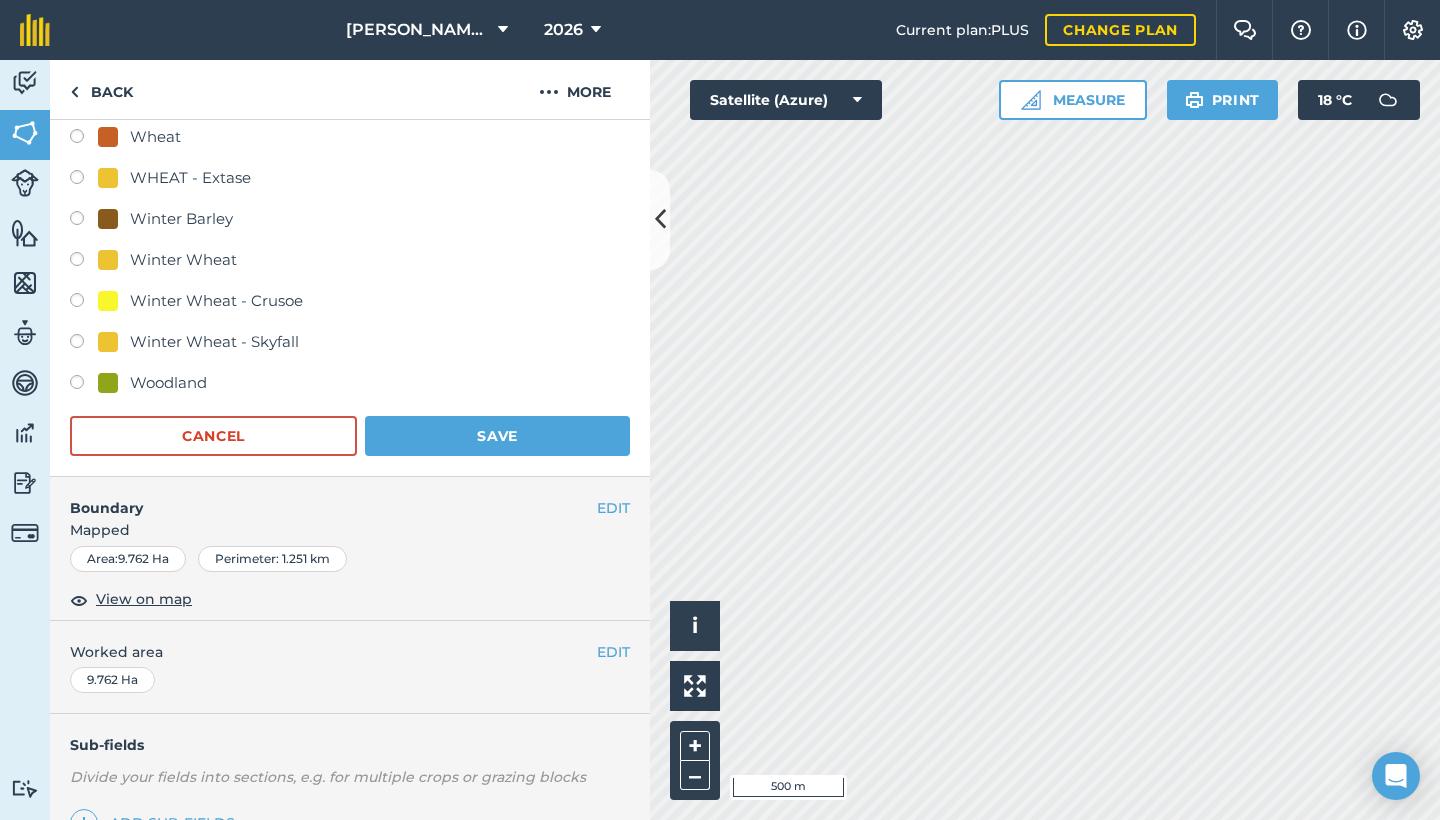 click on "Save" at bounding box center [497, 436] 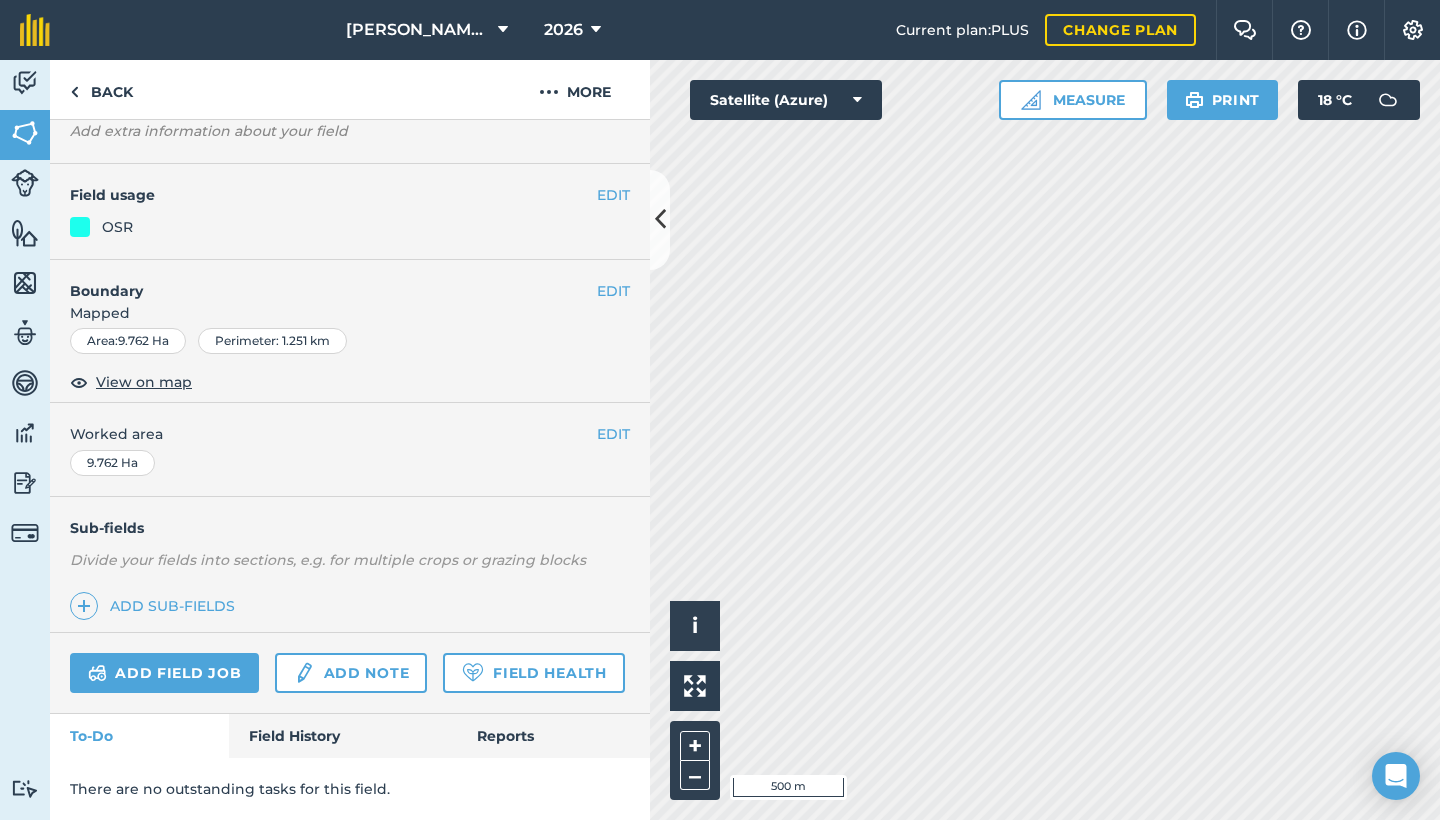 scroll, scrollTop: 117, scrollLeft: 0, axis: vertical 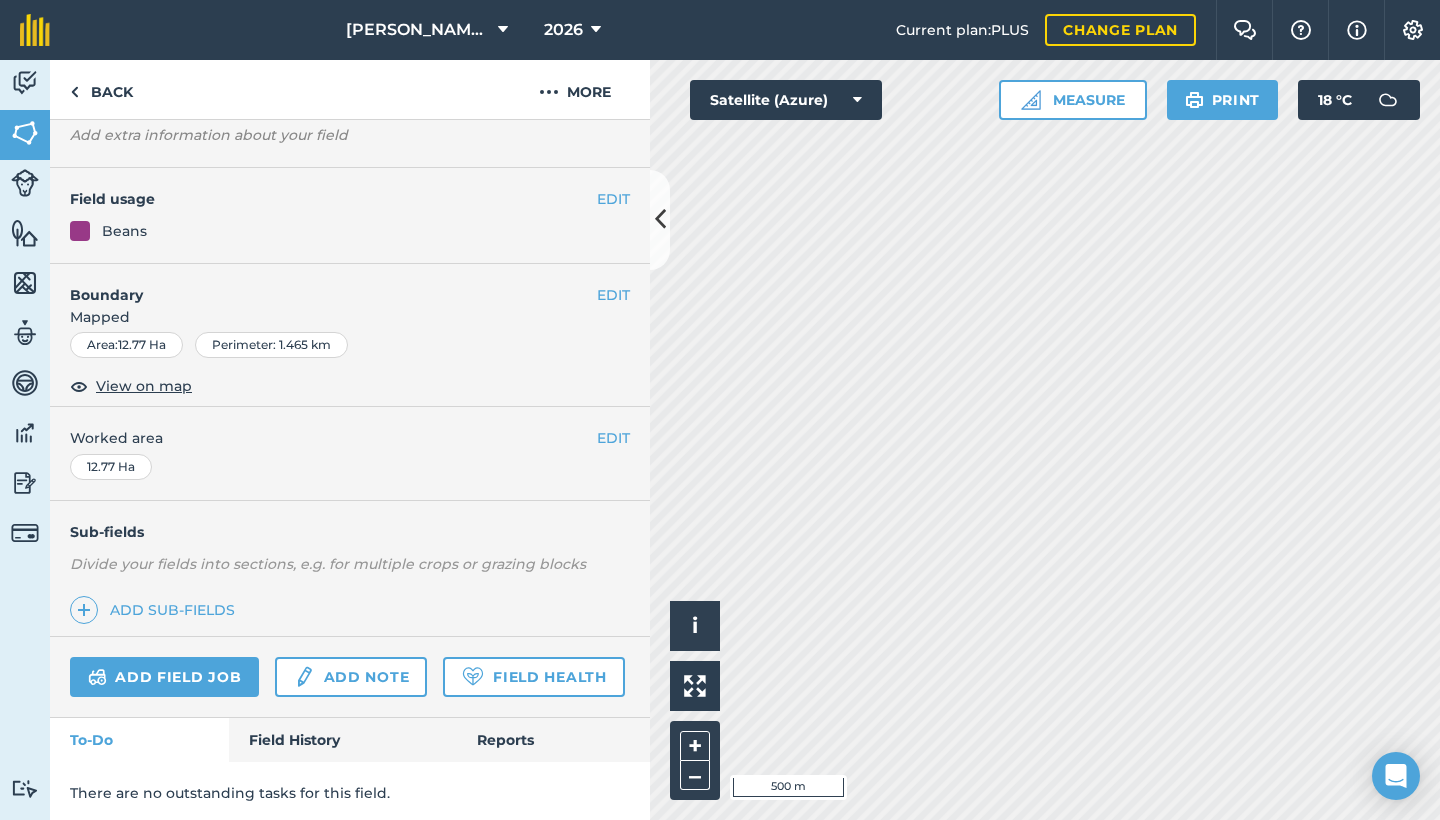 click on "EDIT" at bounding box center [613, 199] 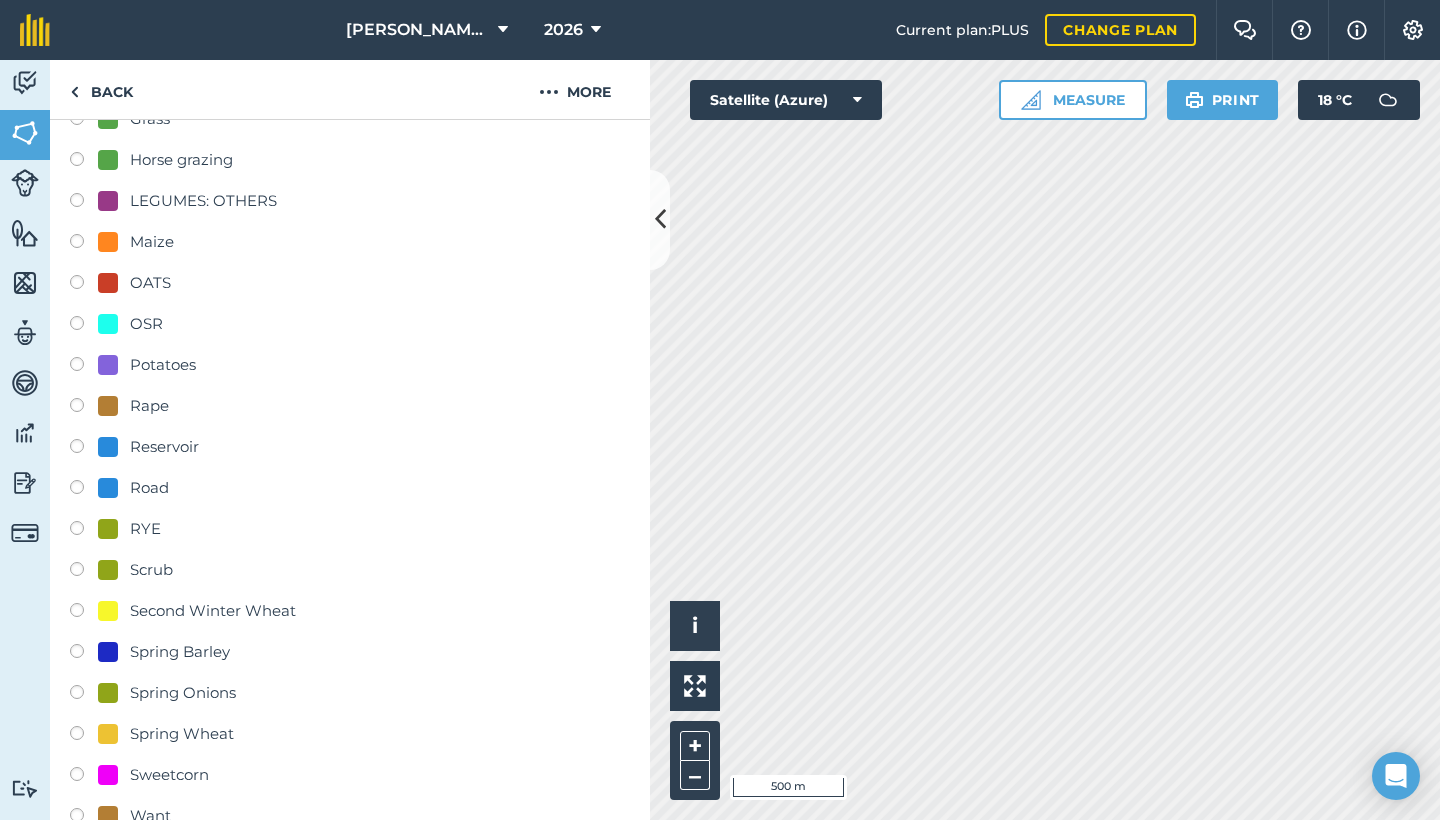 click on "OSR" at bounding box center [146, 324] 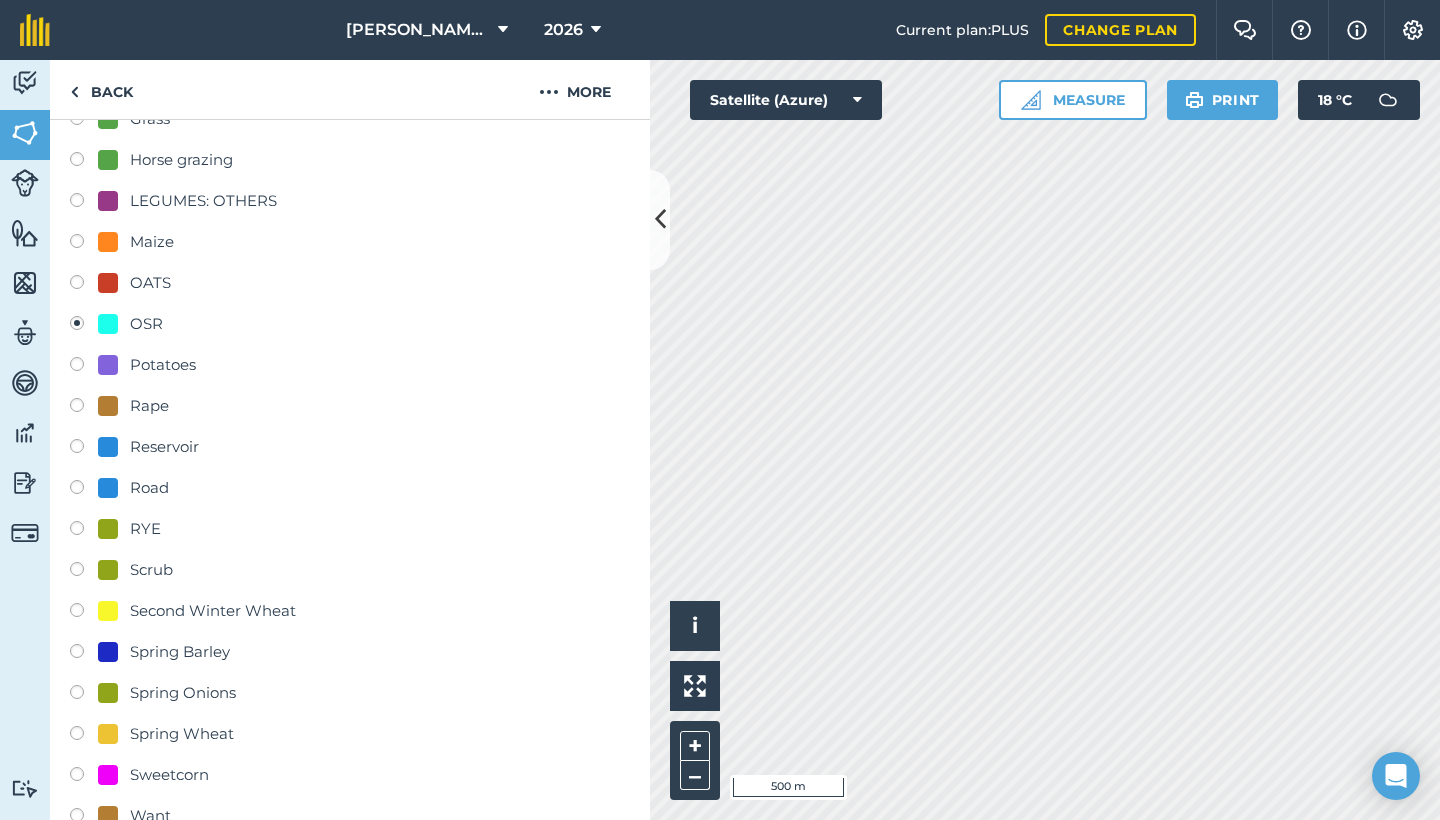 radio on "true" 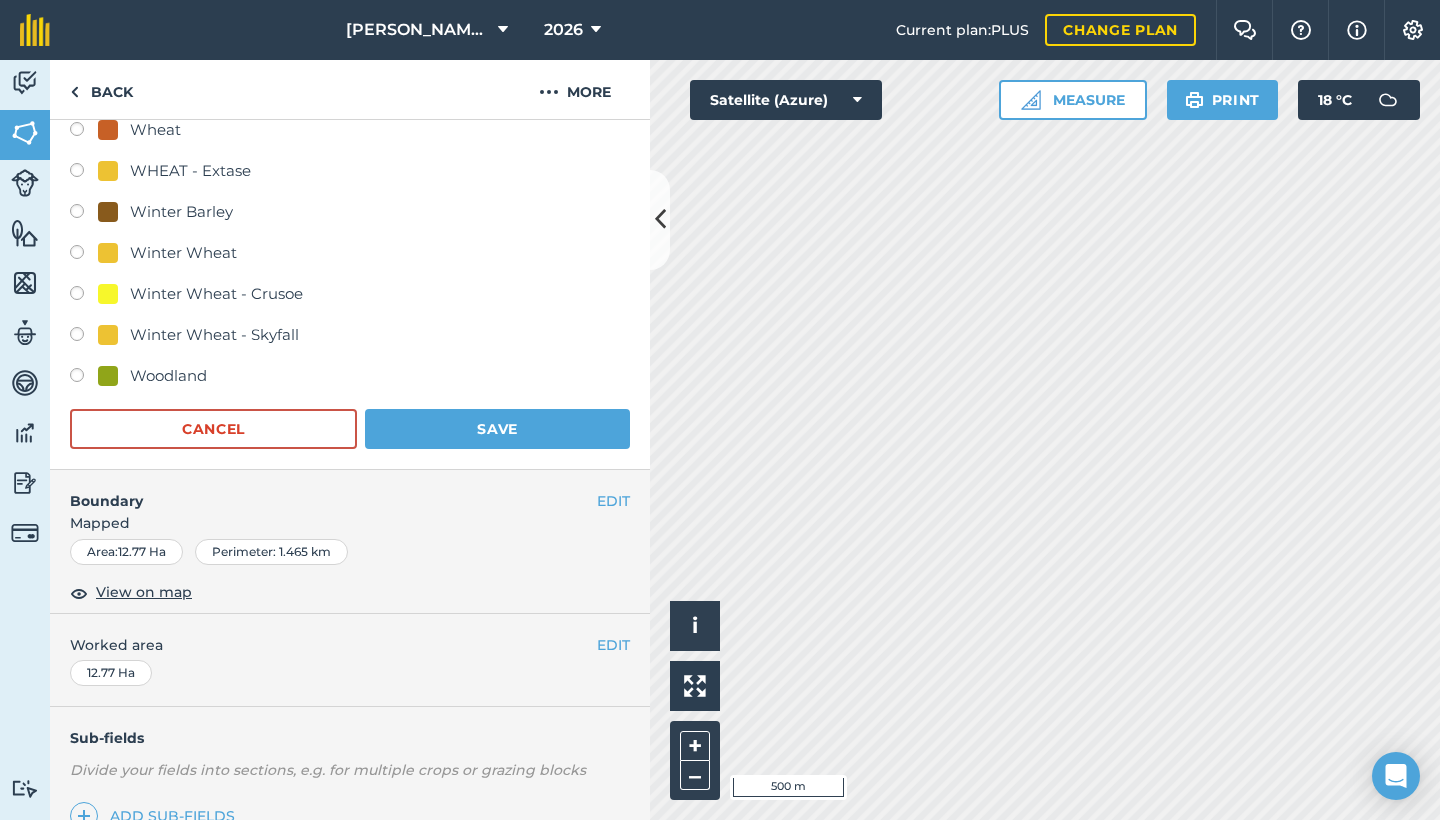 click on "Save" at bounding box center [497, 429] 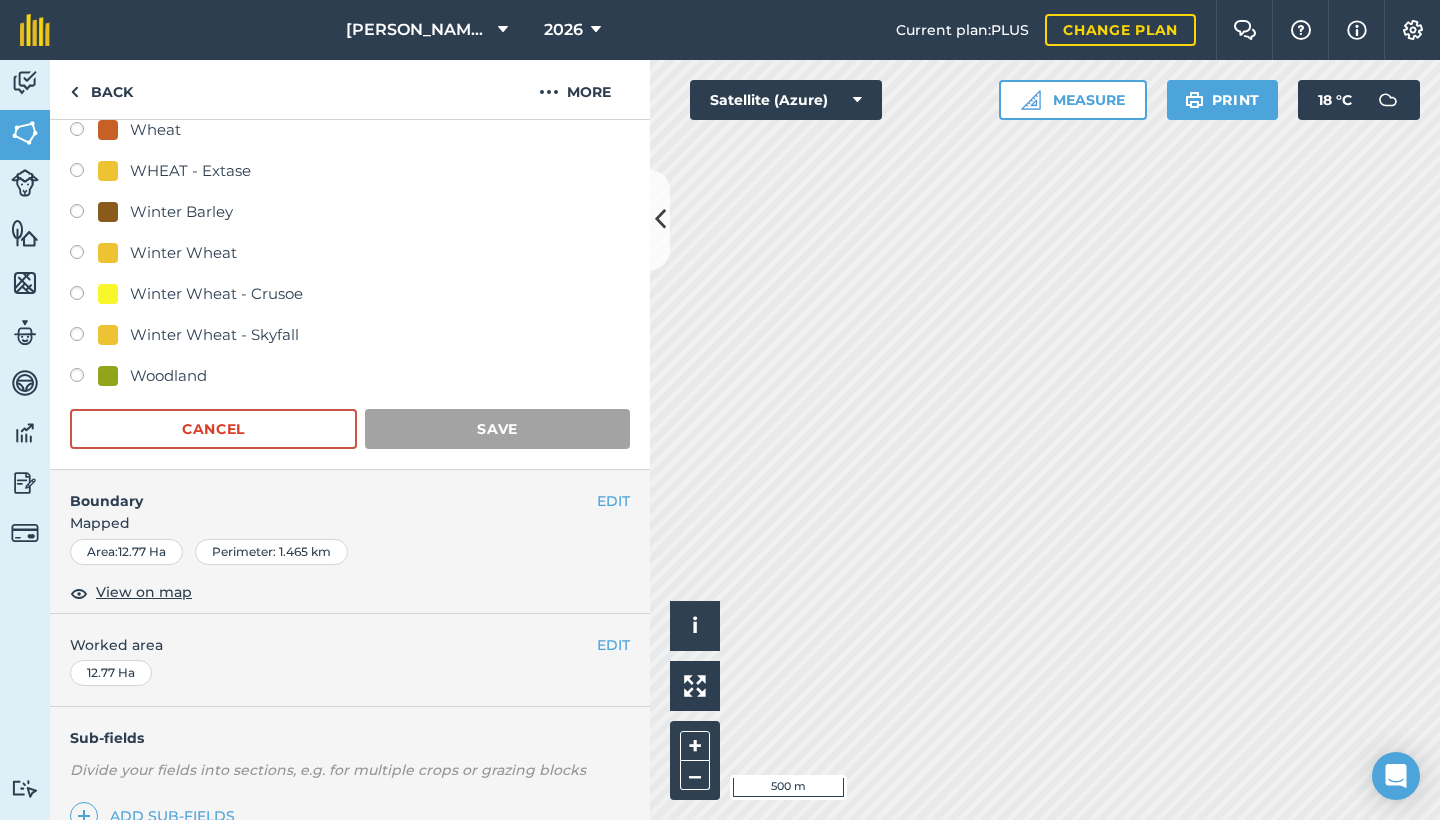 scroll, scrollTop: 117, scrollLeft: 0, axis: vertical 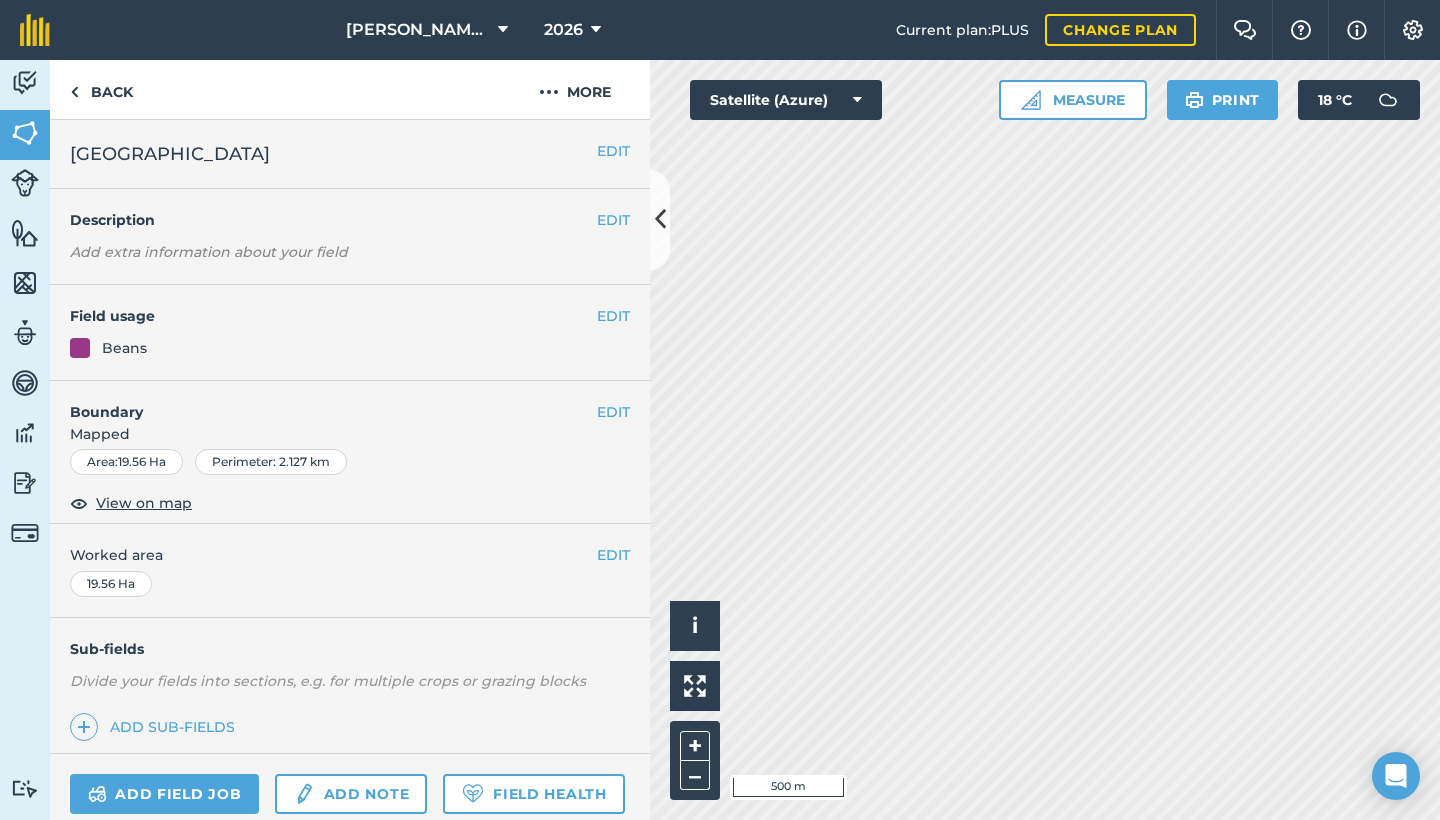 click on "EDIT" at bounding box center (613, 316) 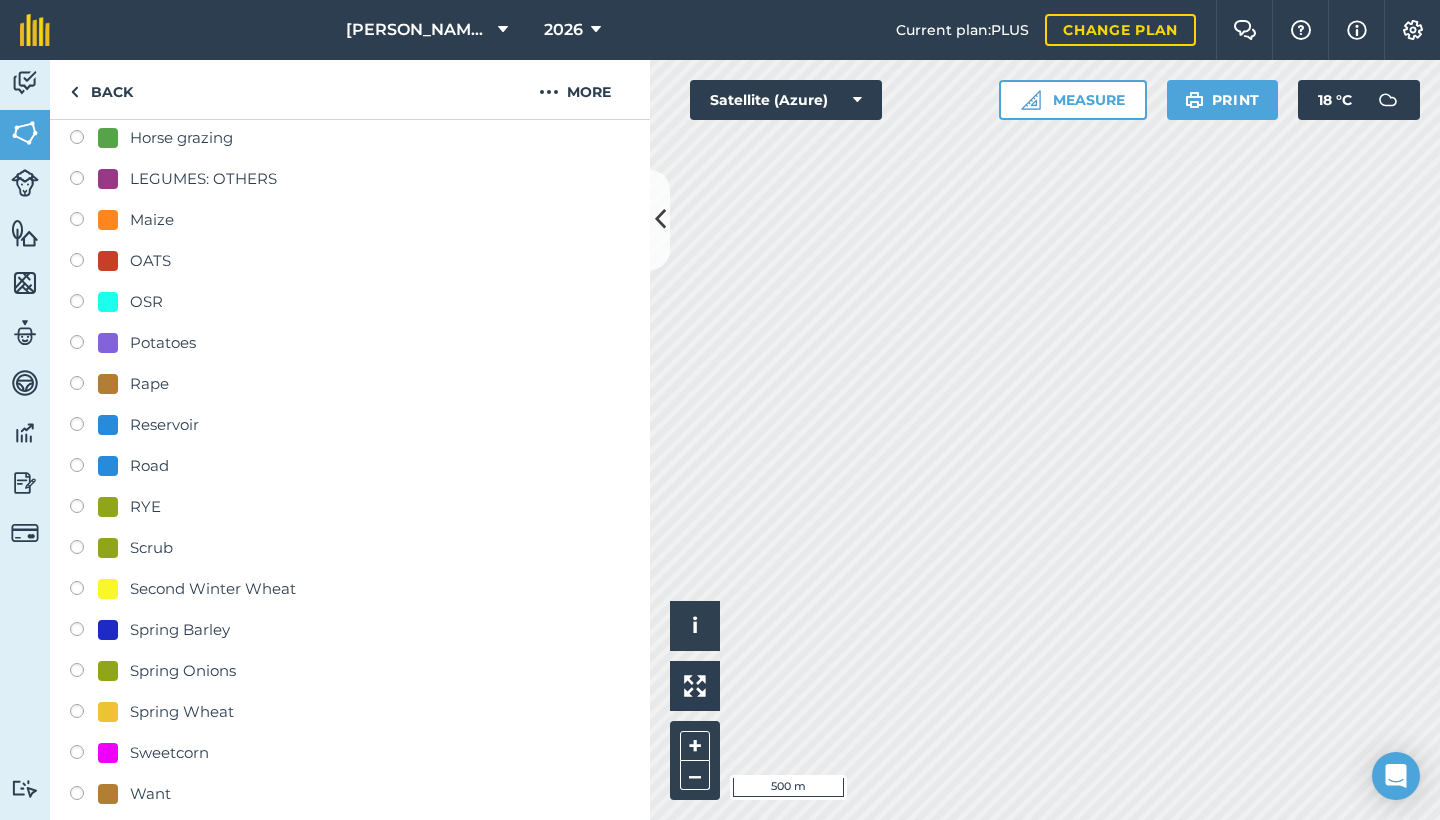 scroll, scrollTop: 642, scrollLeft: 0, axis: vertical 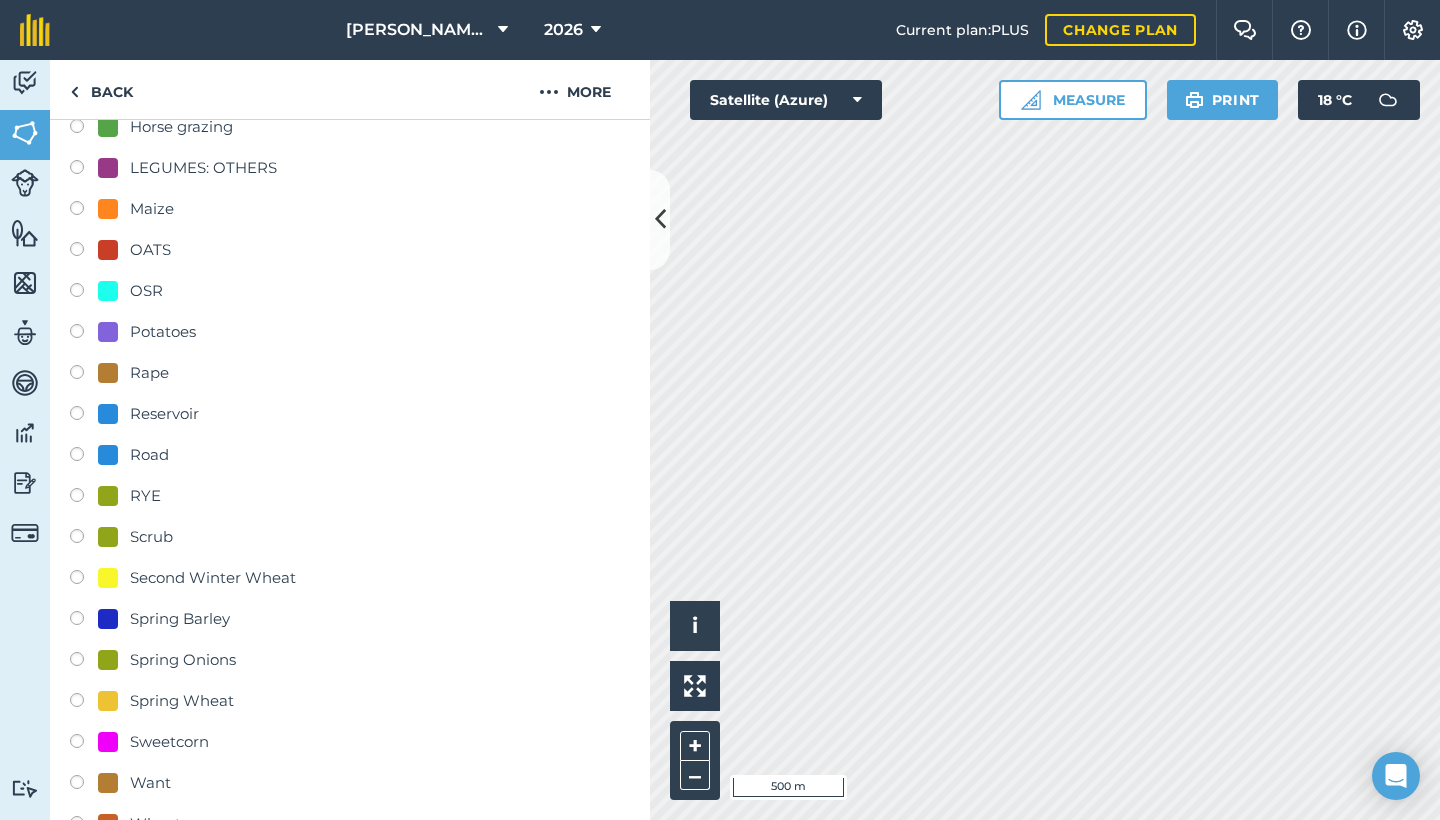 click on "Second Winter Wheat" at bounding box center (213, 578) 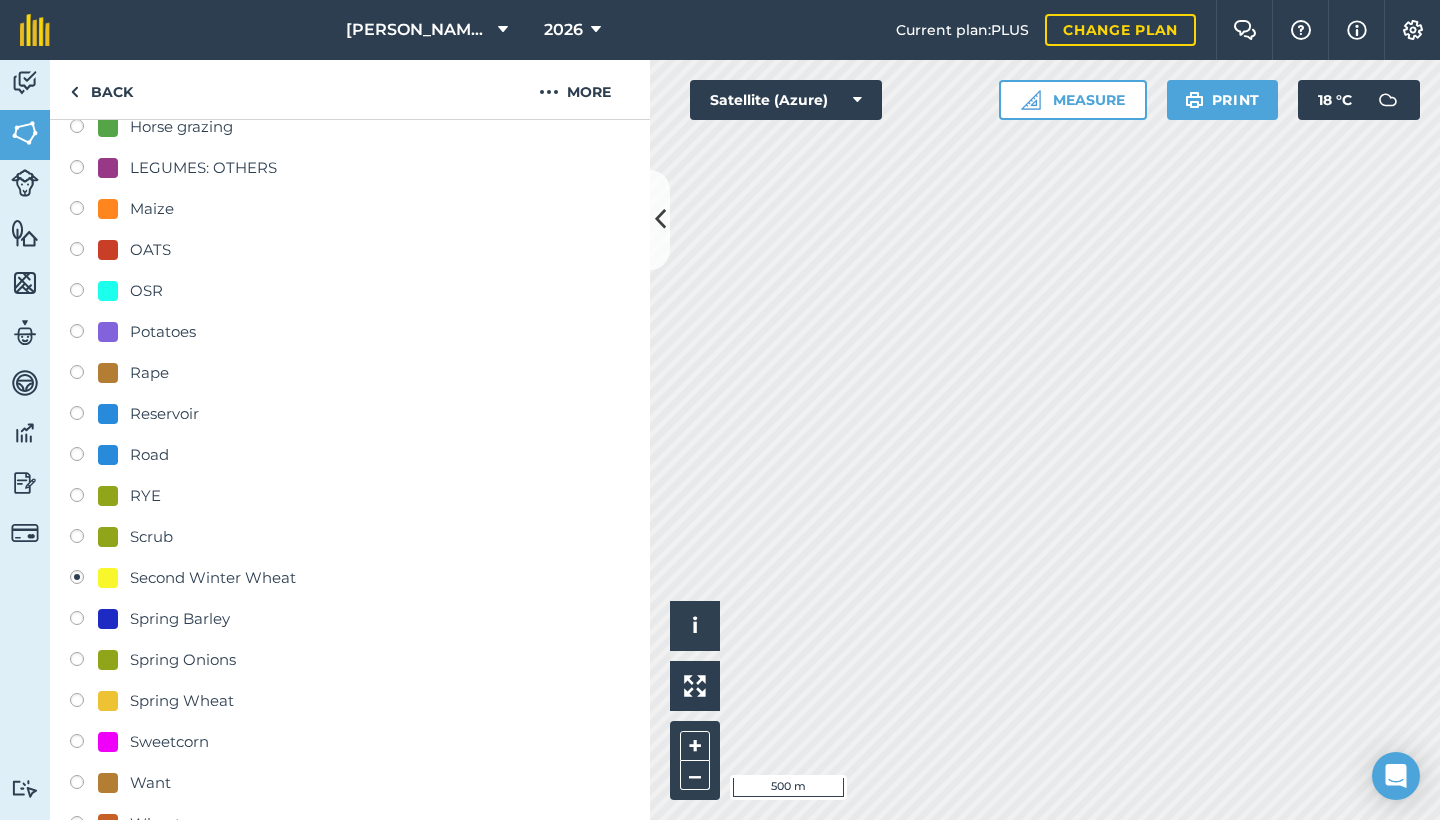 radio on "true" 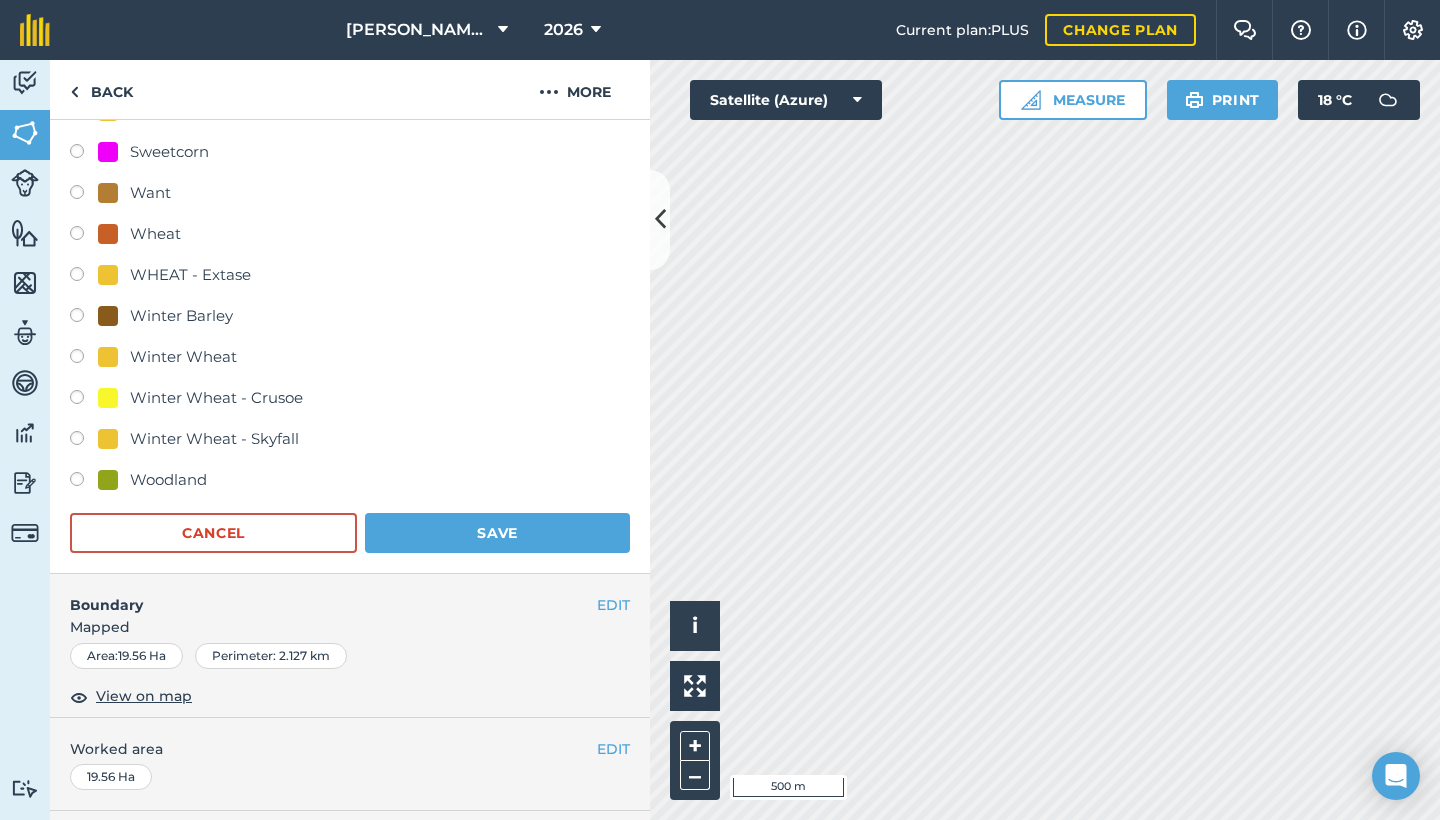 scroll, scrollTop: 1359, scrollLeft: 0, axis: vertical 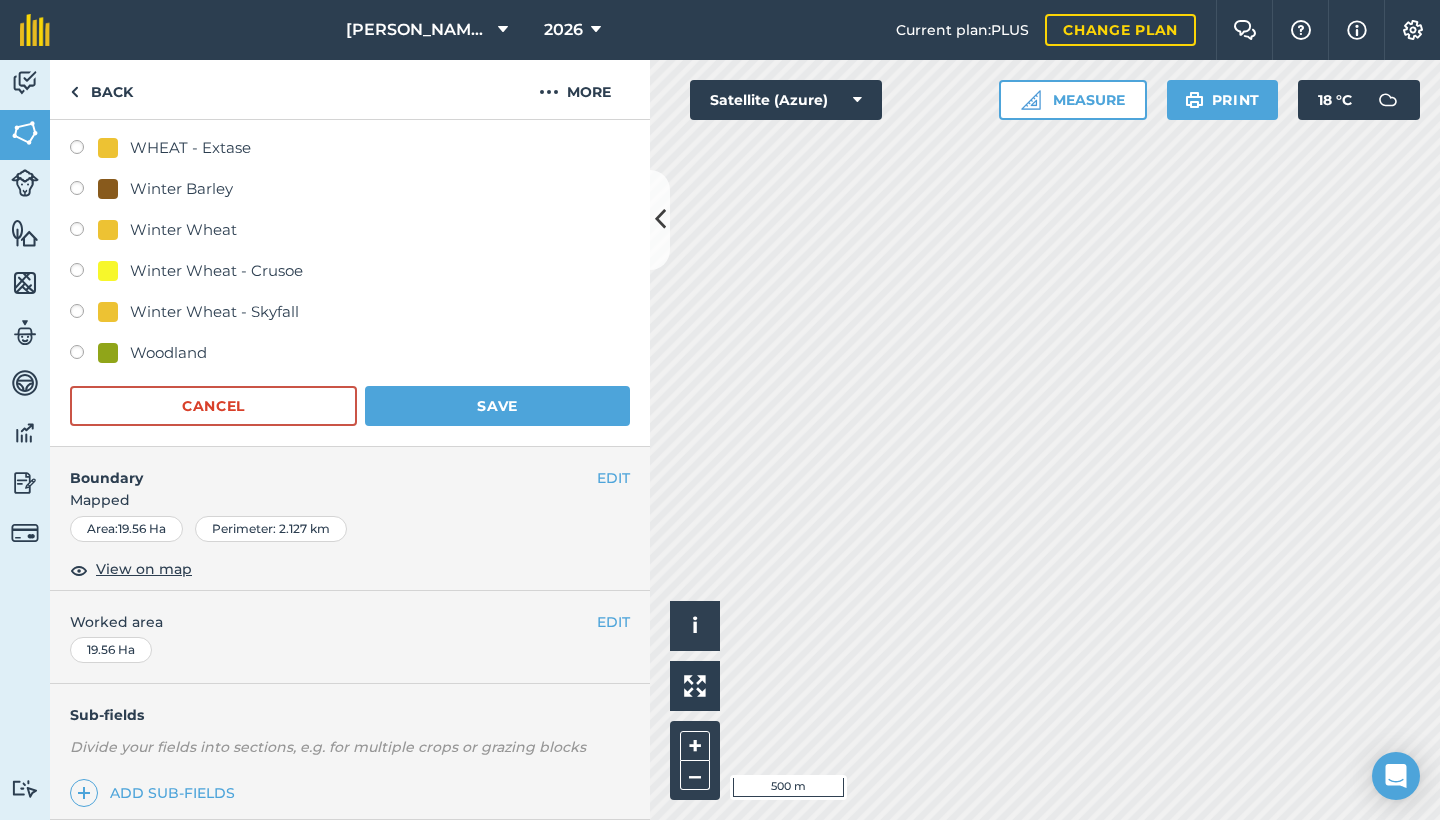 click on "Winter Wheat - Skyfall" at bounding box center (214, 312) 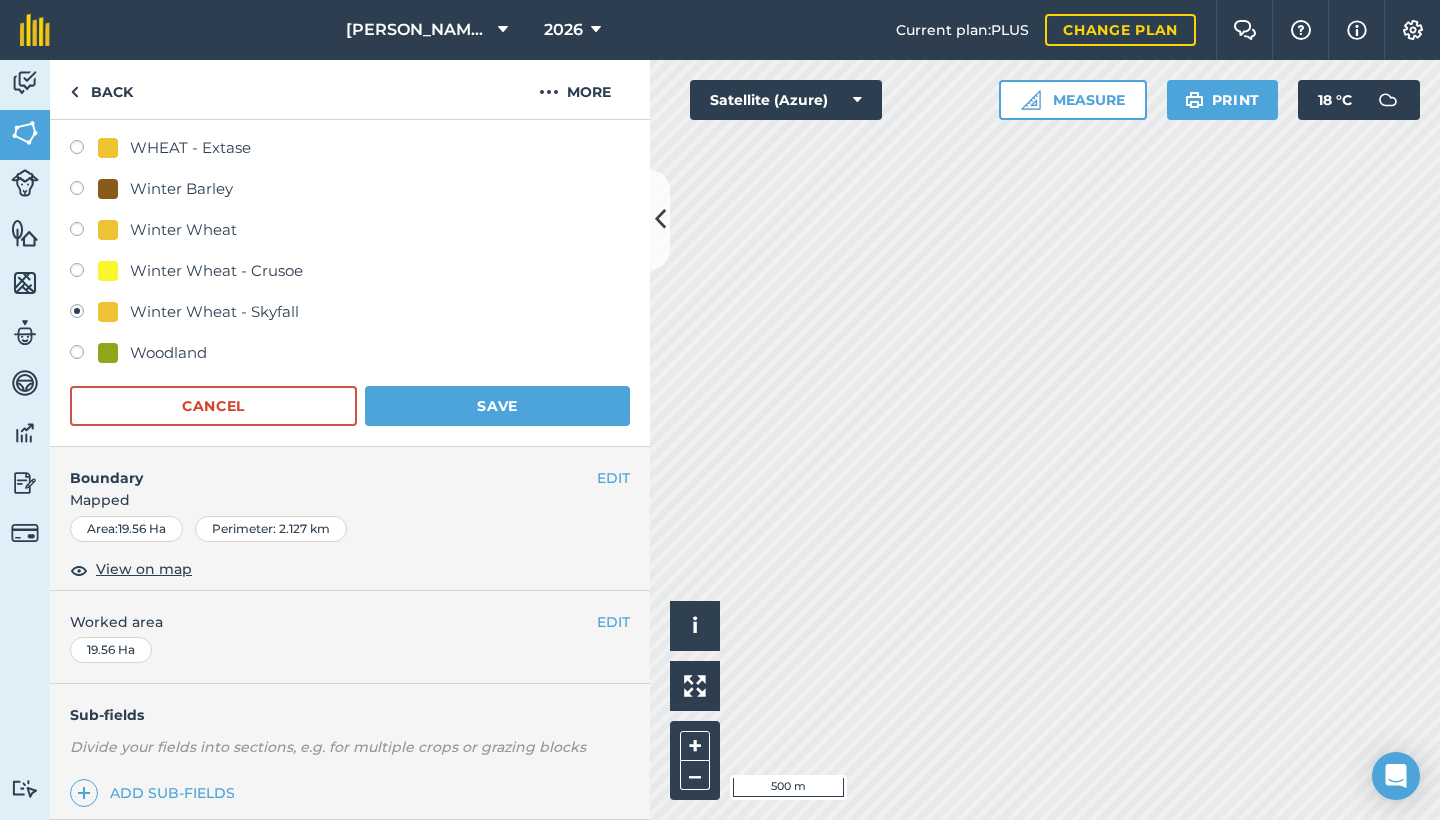 radio on "true" 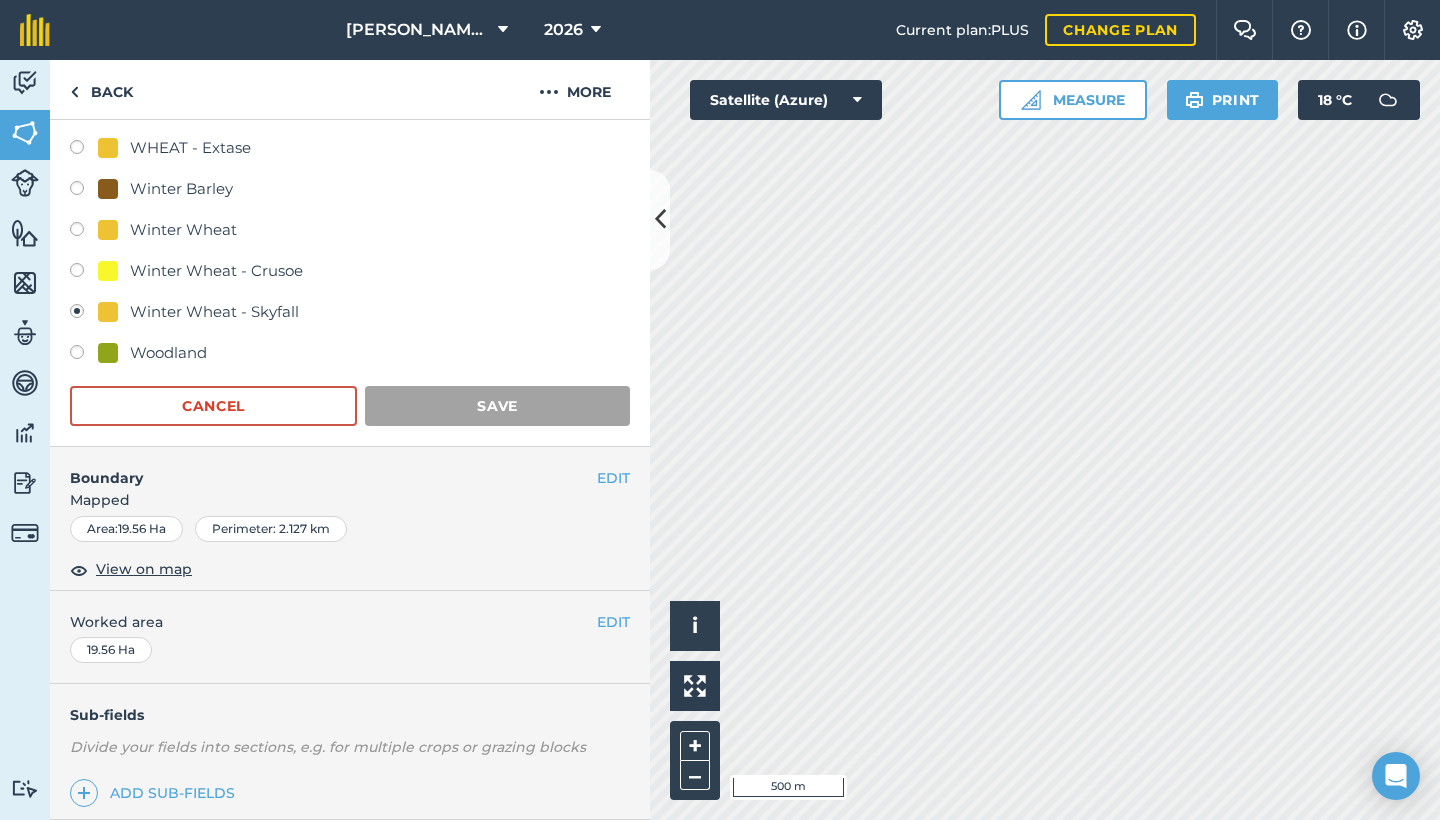 scroll, scrollTop: 117, scrollLeft: 0, axis: vertical 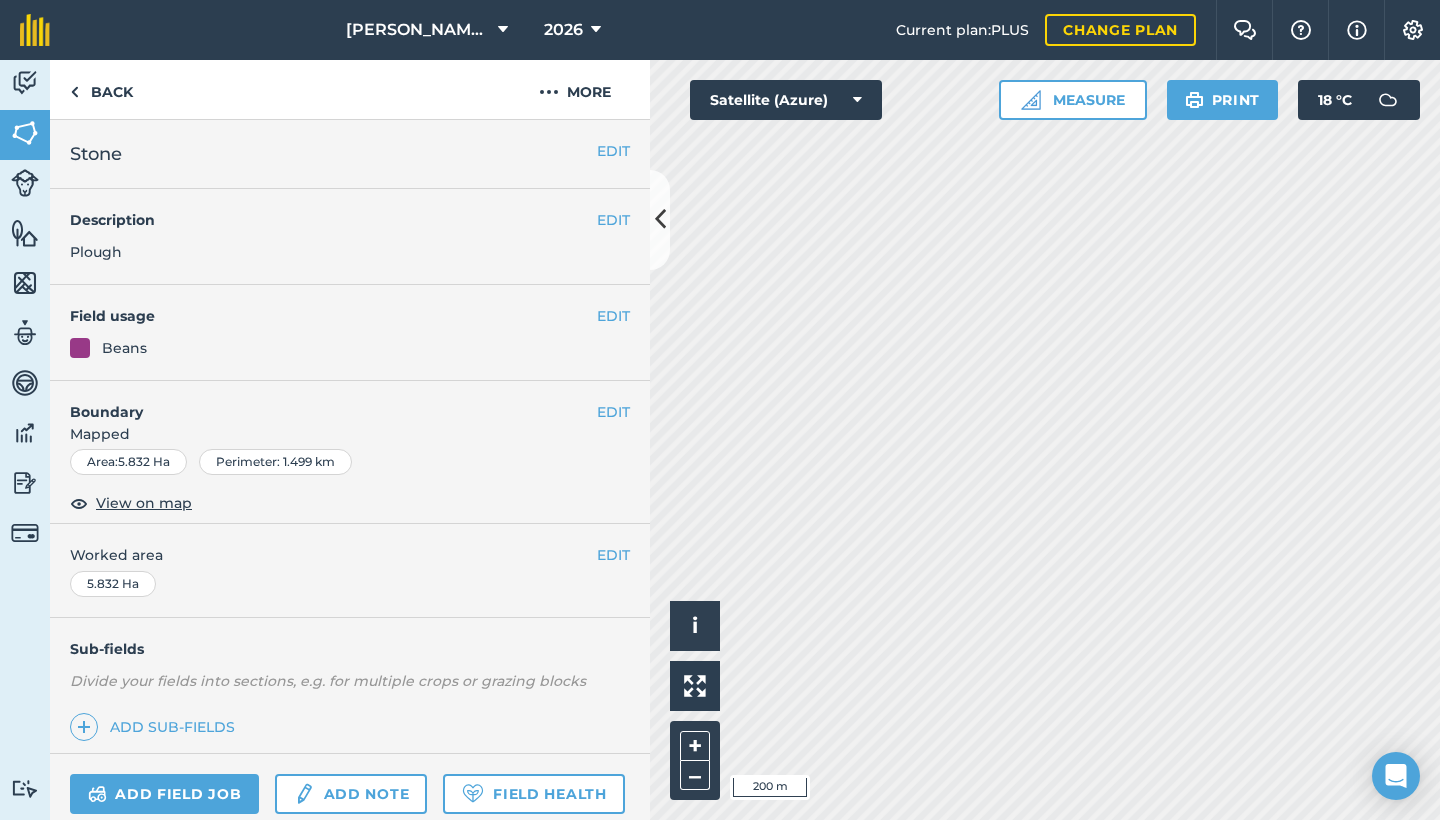 click on "EDIT" at bounding box center (613, 316) 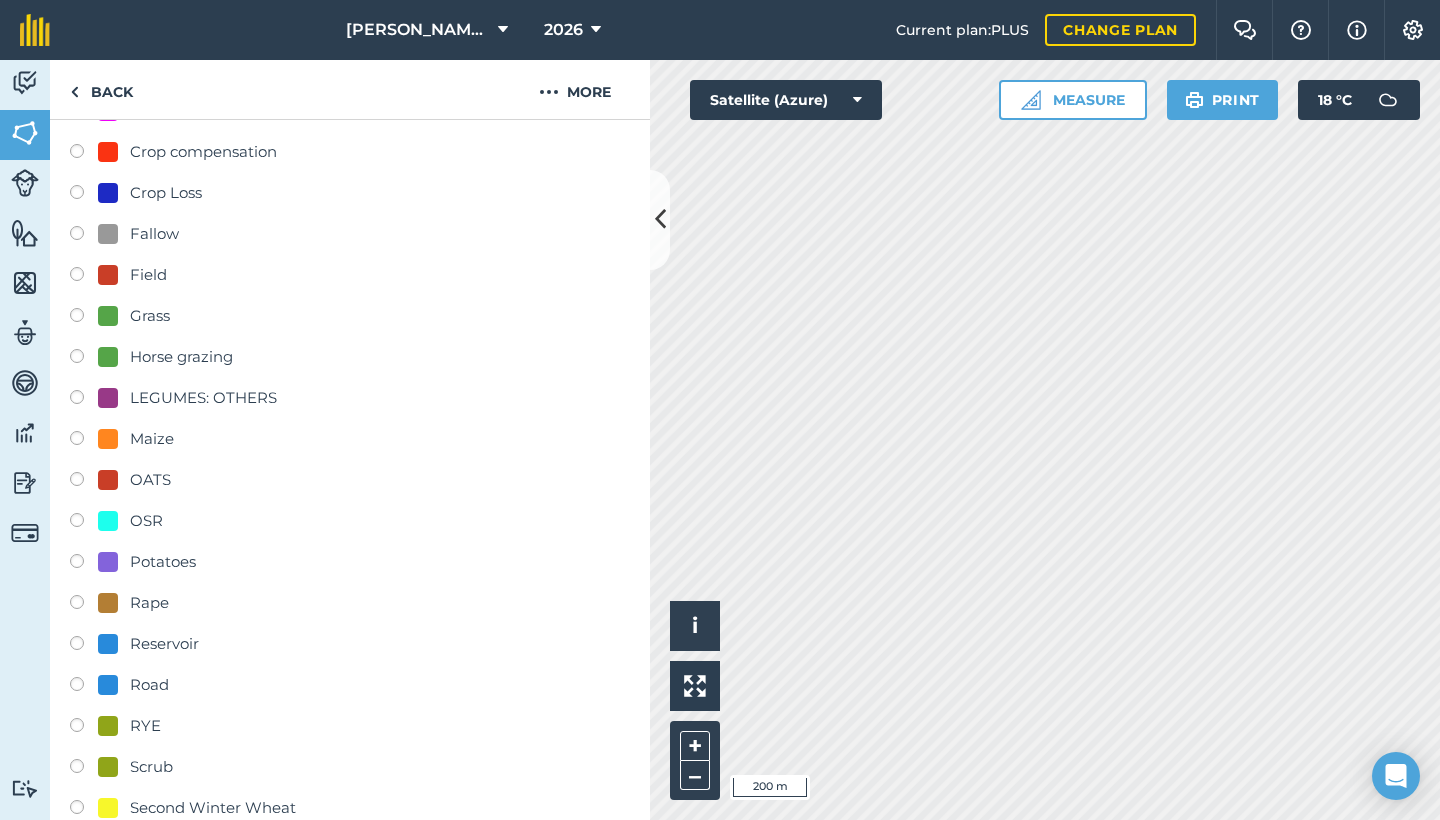 click on "OSR" at bounding box center (146, 521) 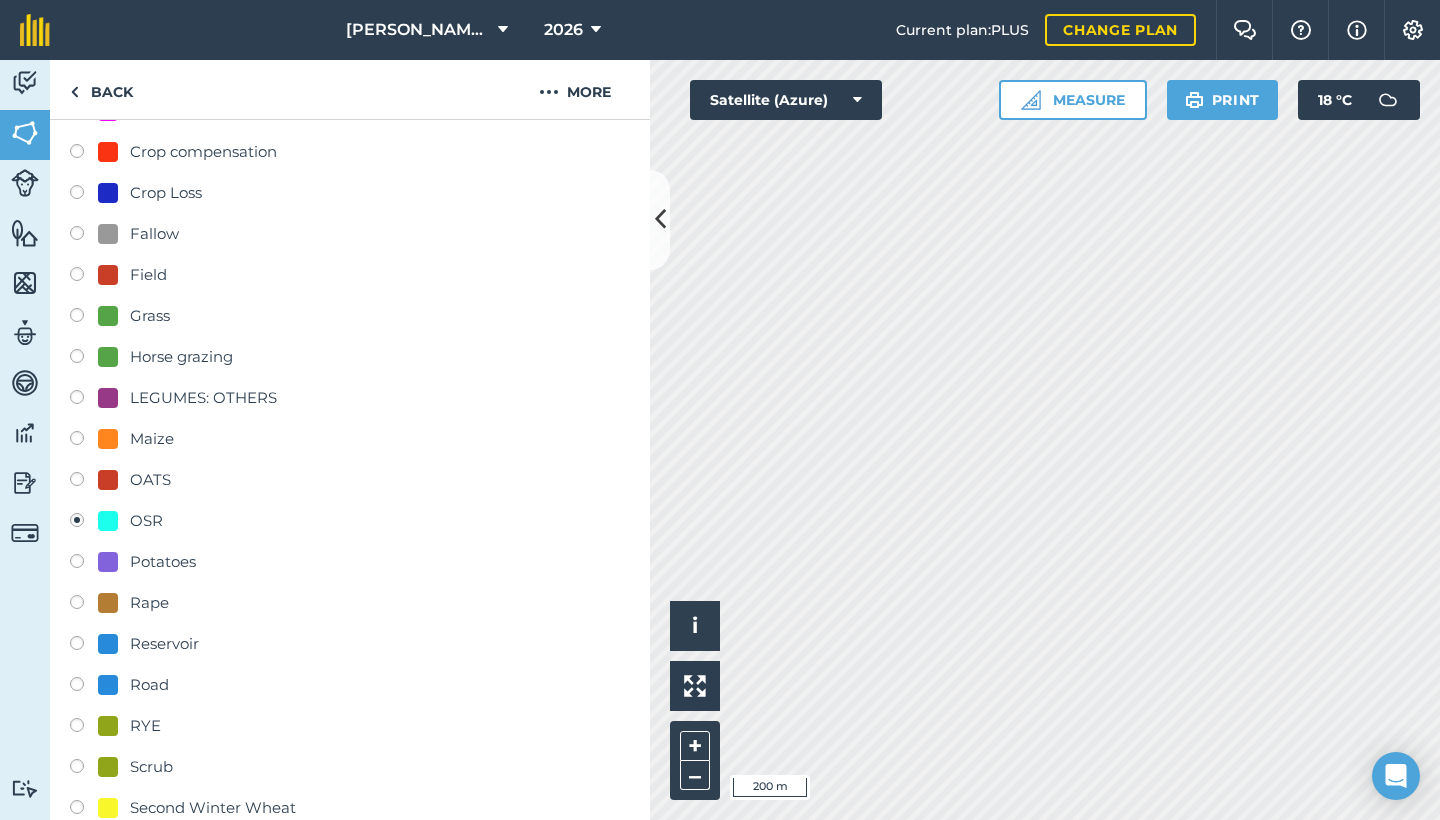 radio on "true" 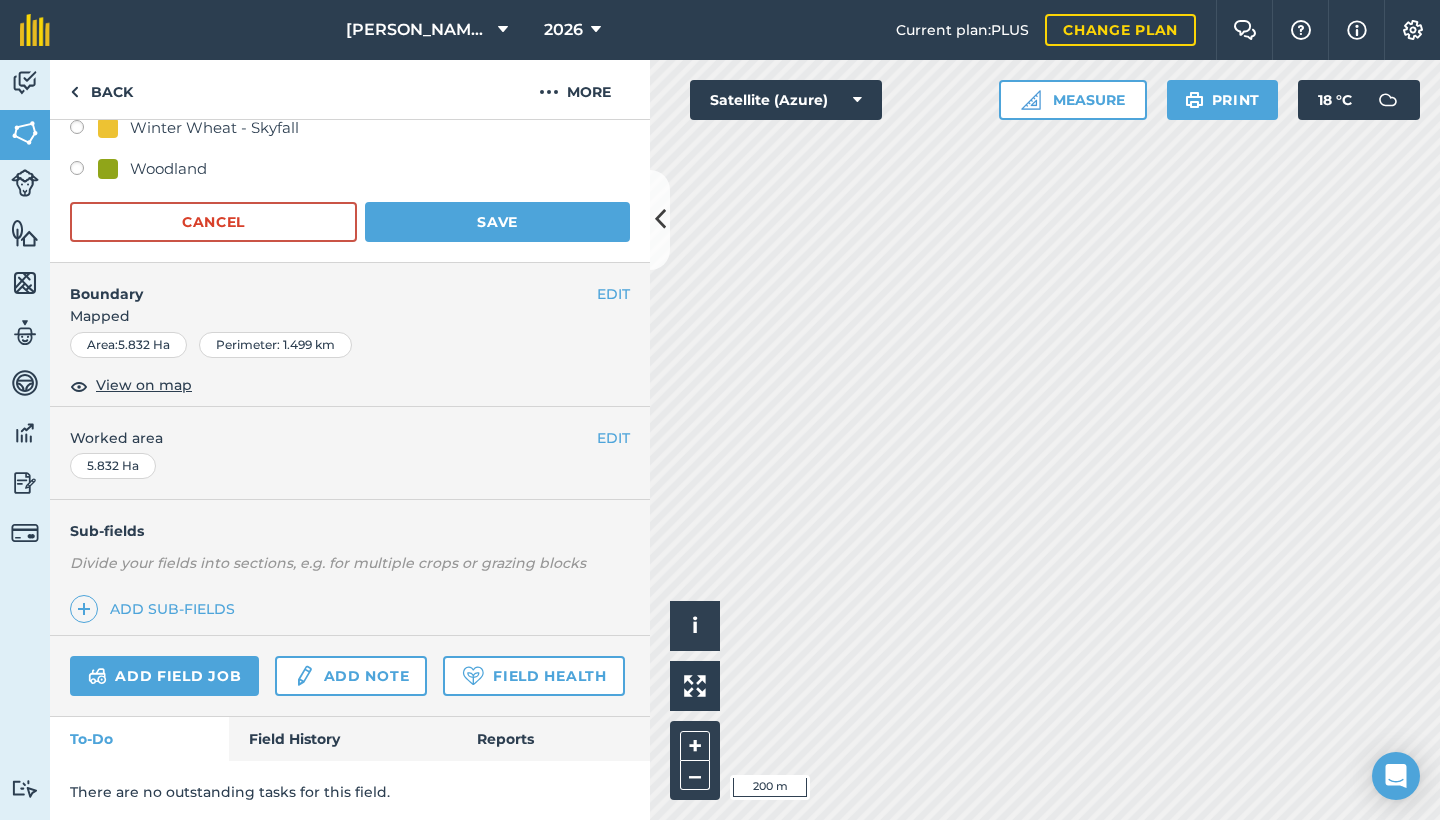 click on "Save" at bounding box center (497, 222) 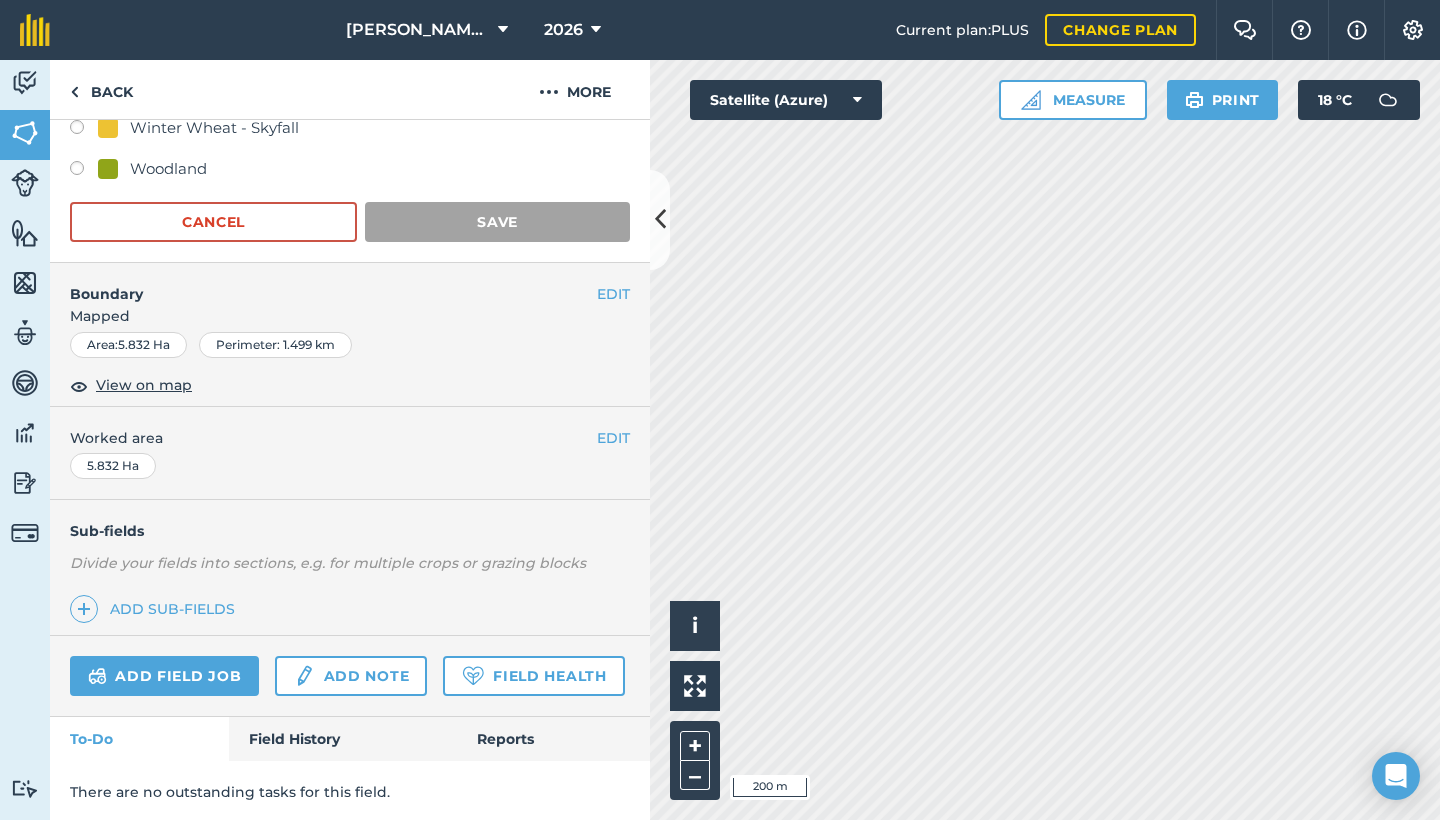 scroll, scrollTop: 117, scrollLeft: 0, axis: vertical 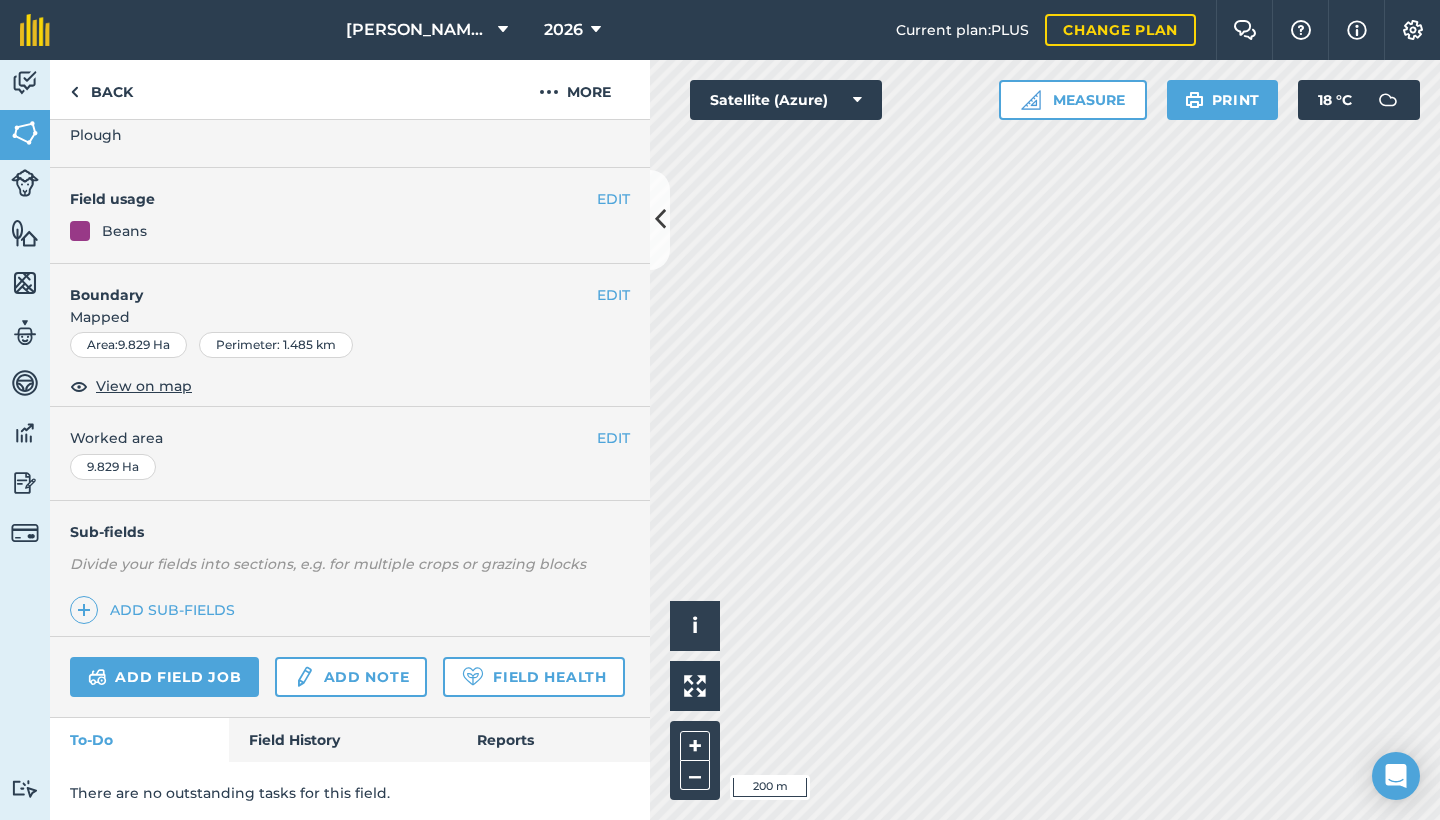 click on "EDIT" at bounding box center (613, 199) 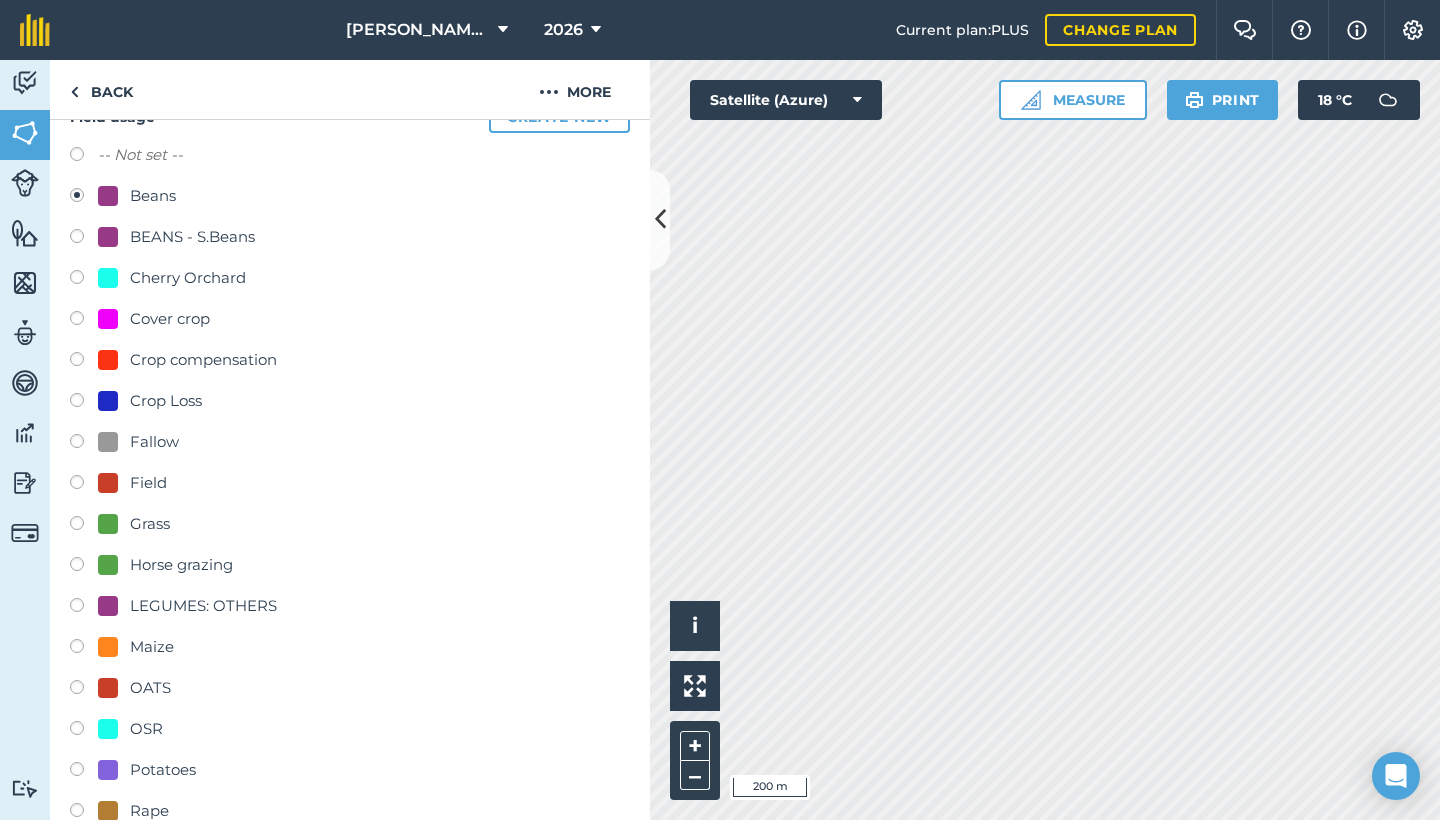 scroll, scrollTop: 262, scrollLeft: 0, axis: vertical 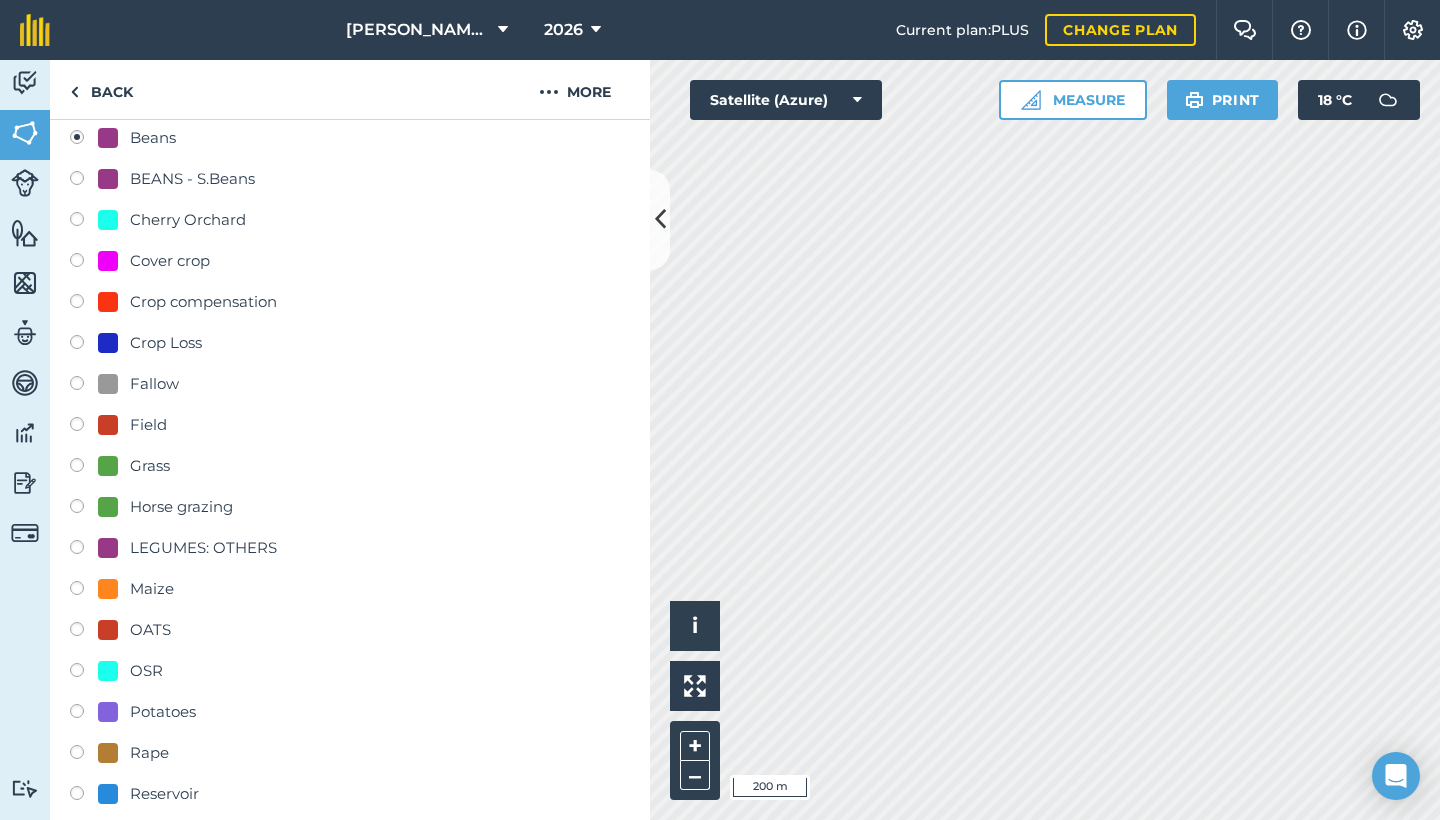 click on "OSR" at bounding box center [130, 671] 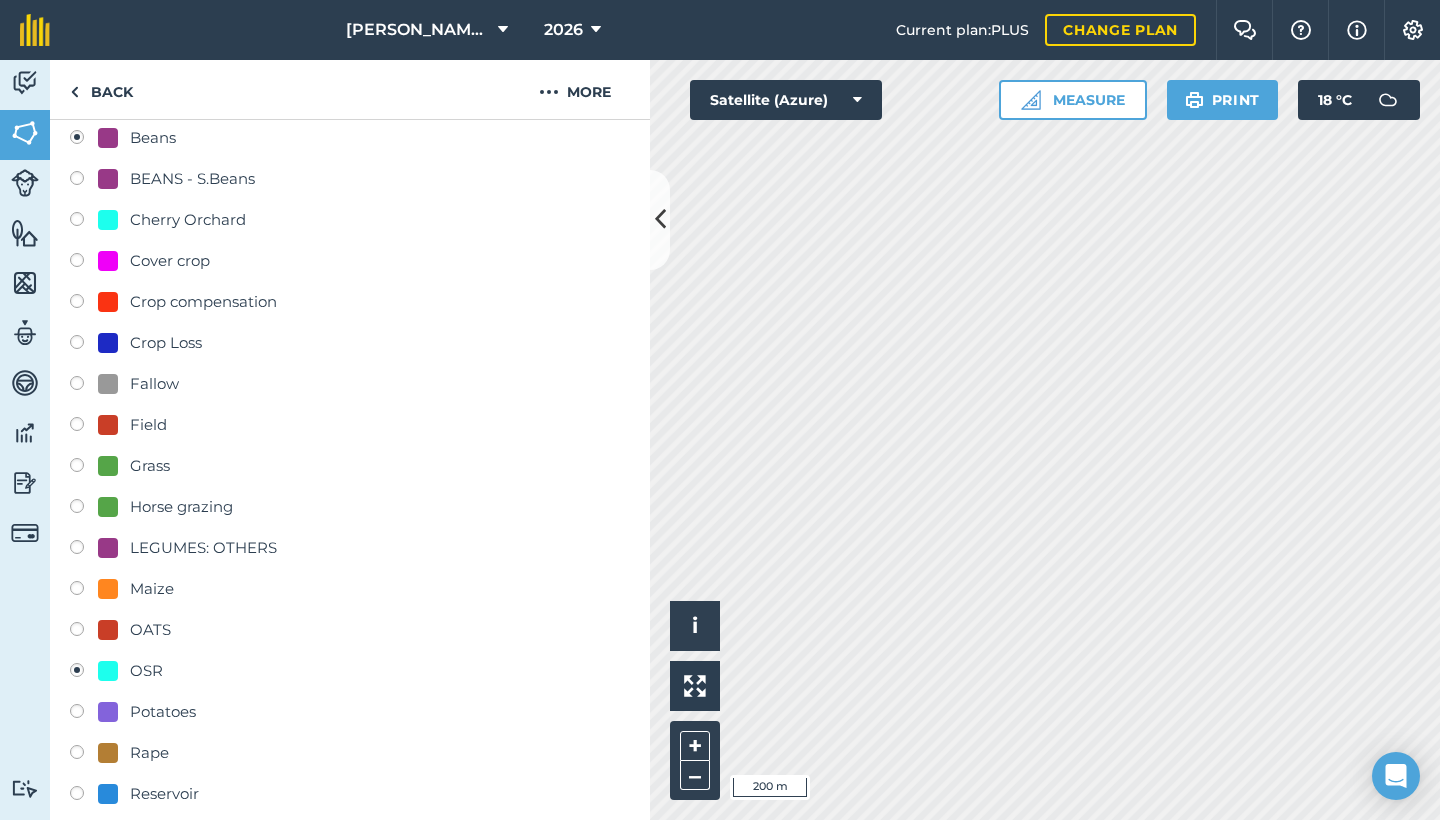radio on "true" 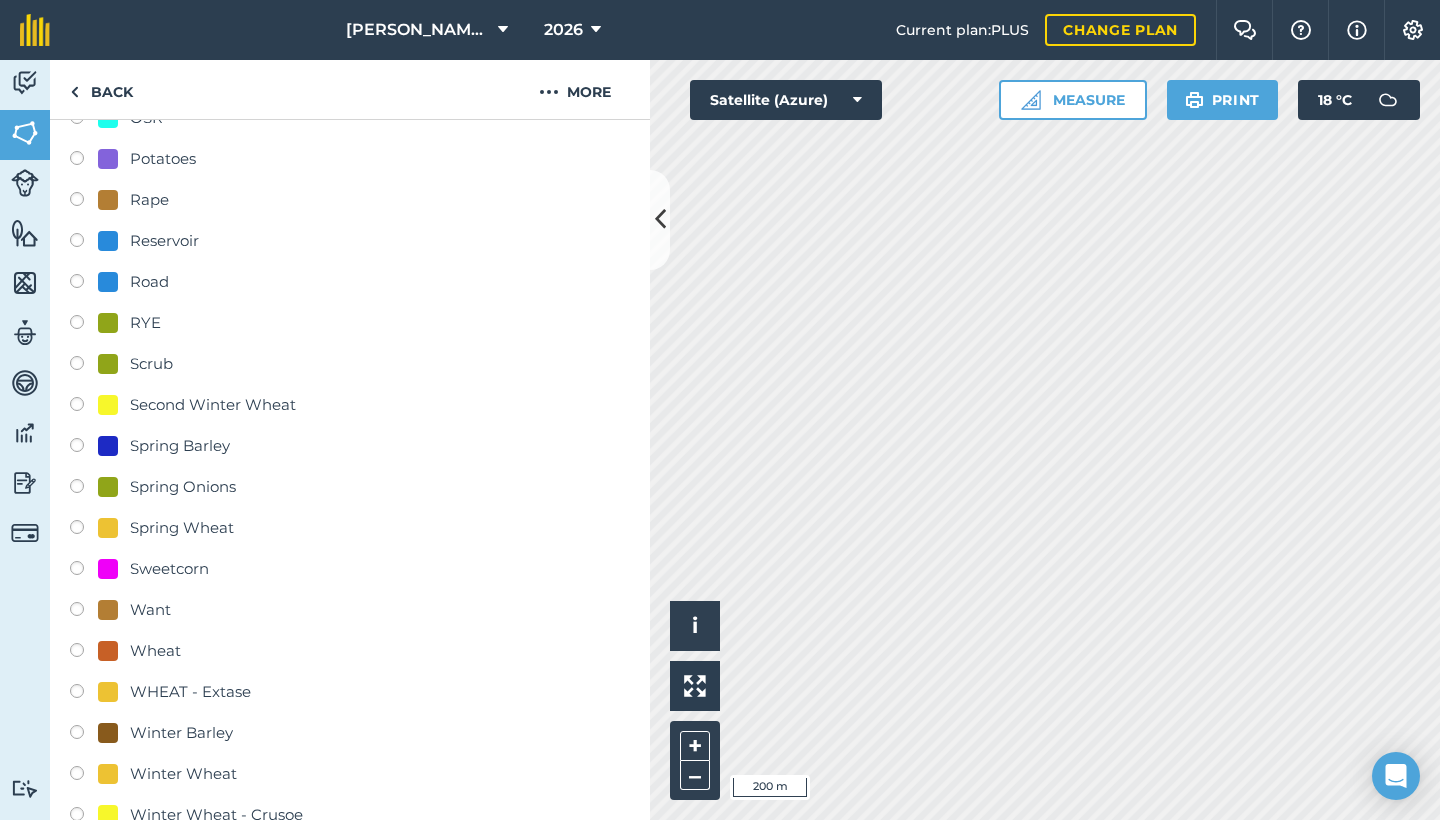 scroll, scrollTop: 1210, scrollLeft: 0, axis: vertical 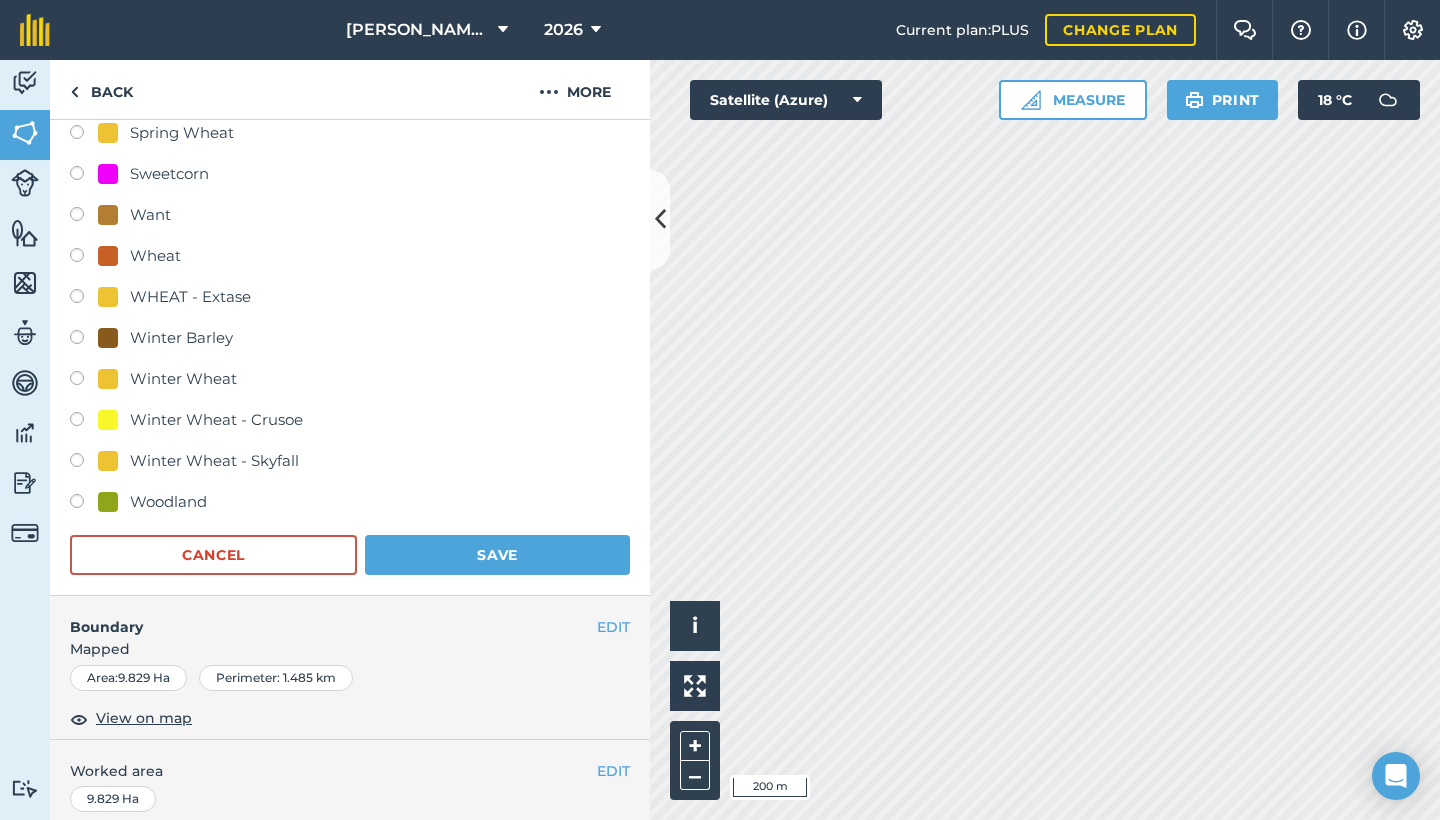 click on "Save" at bounding box center [497, 555] 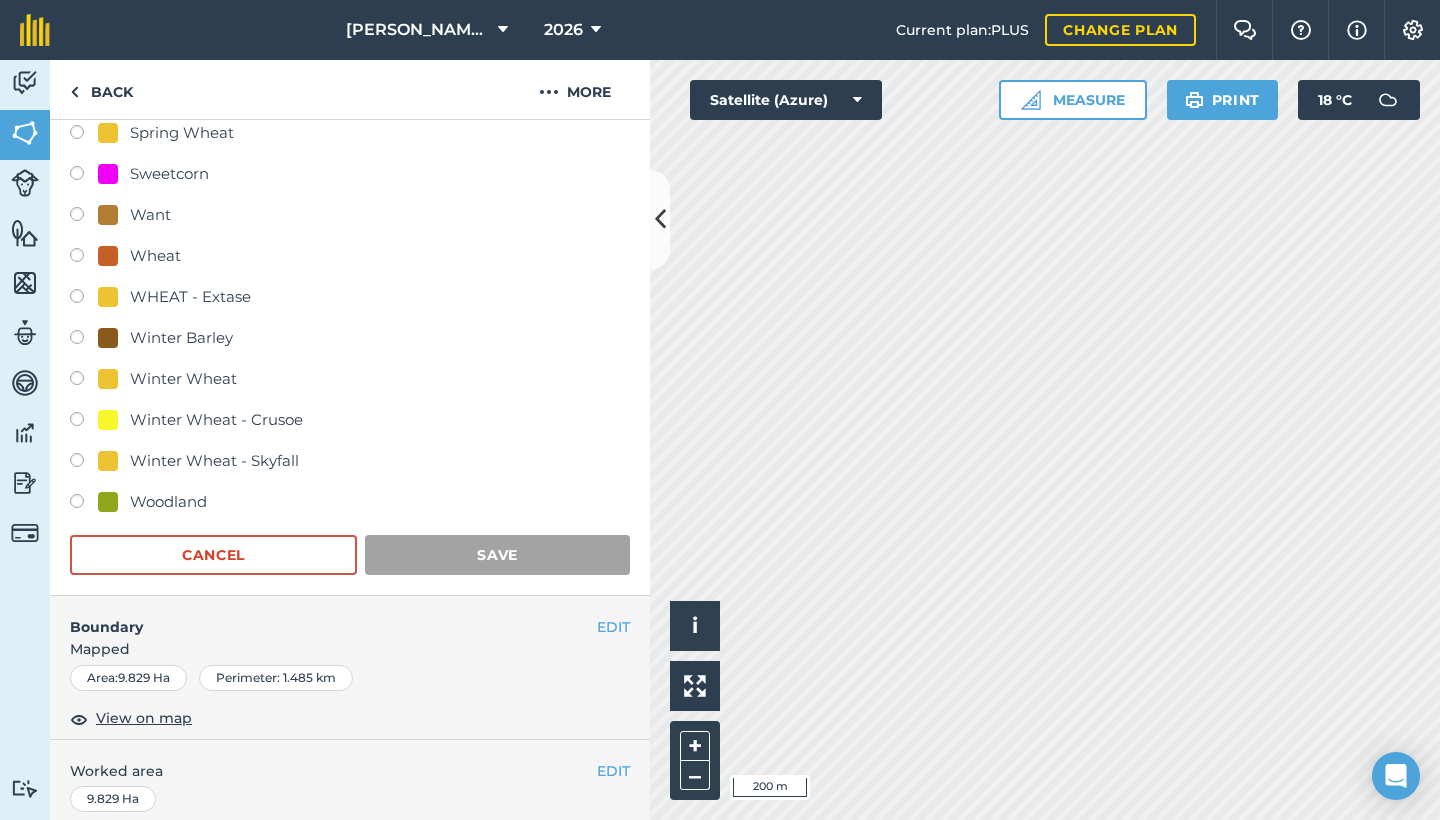 scroll, scrollTop: 117, scrollLeft: 0, axis: vertical 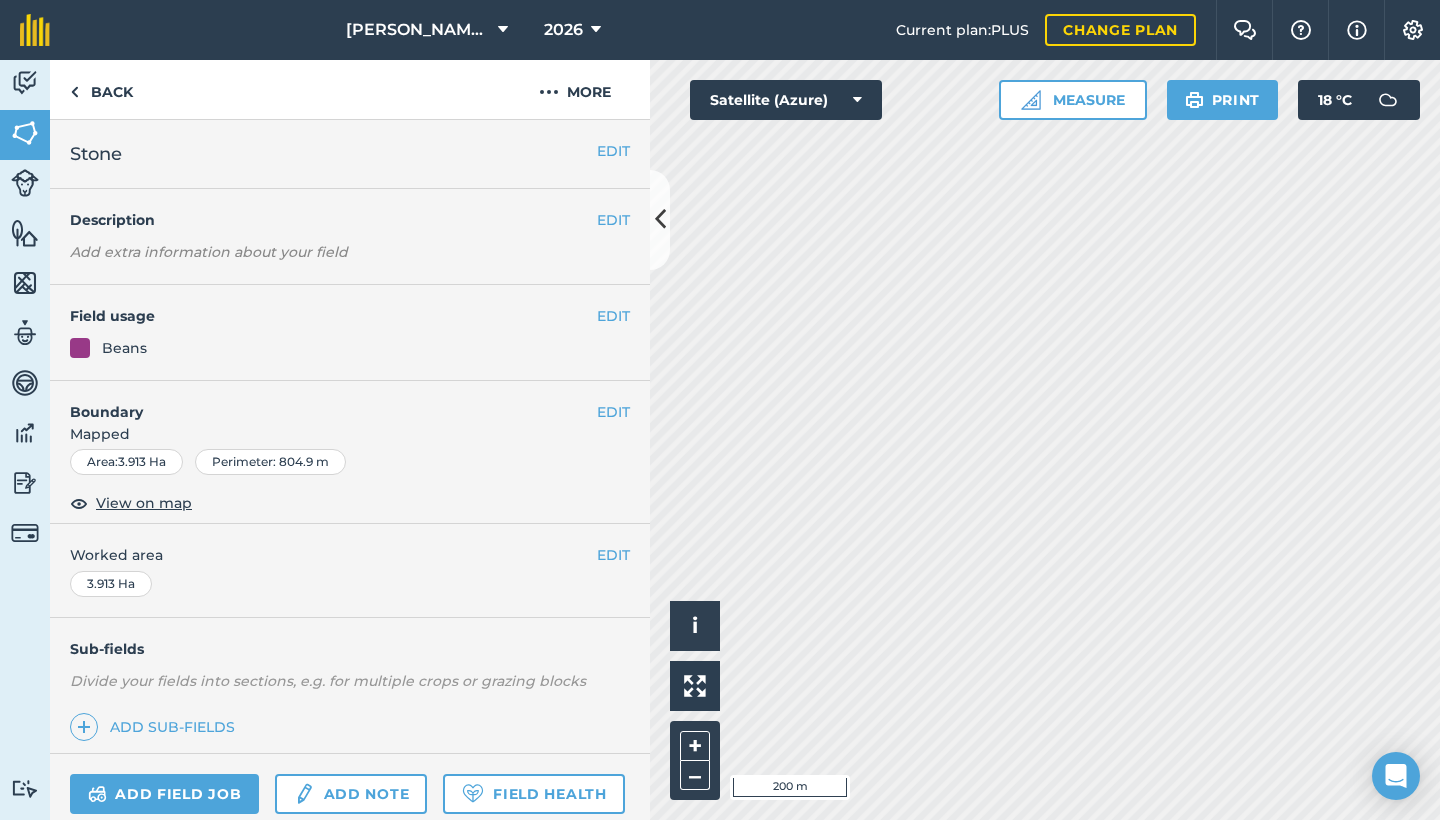 click on "EDIT" at bounding box center (613, 316) 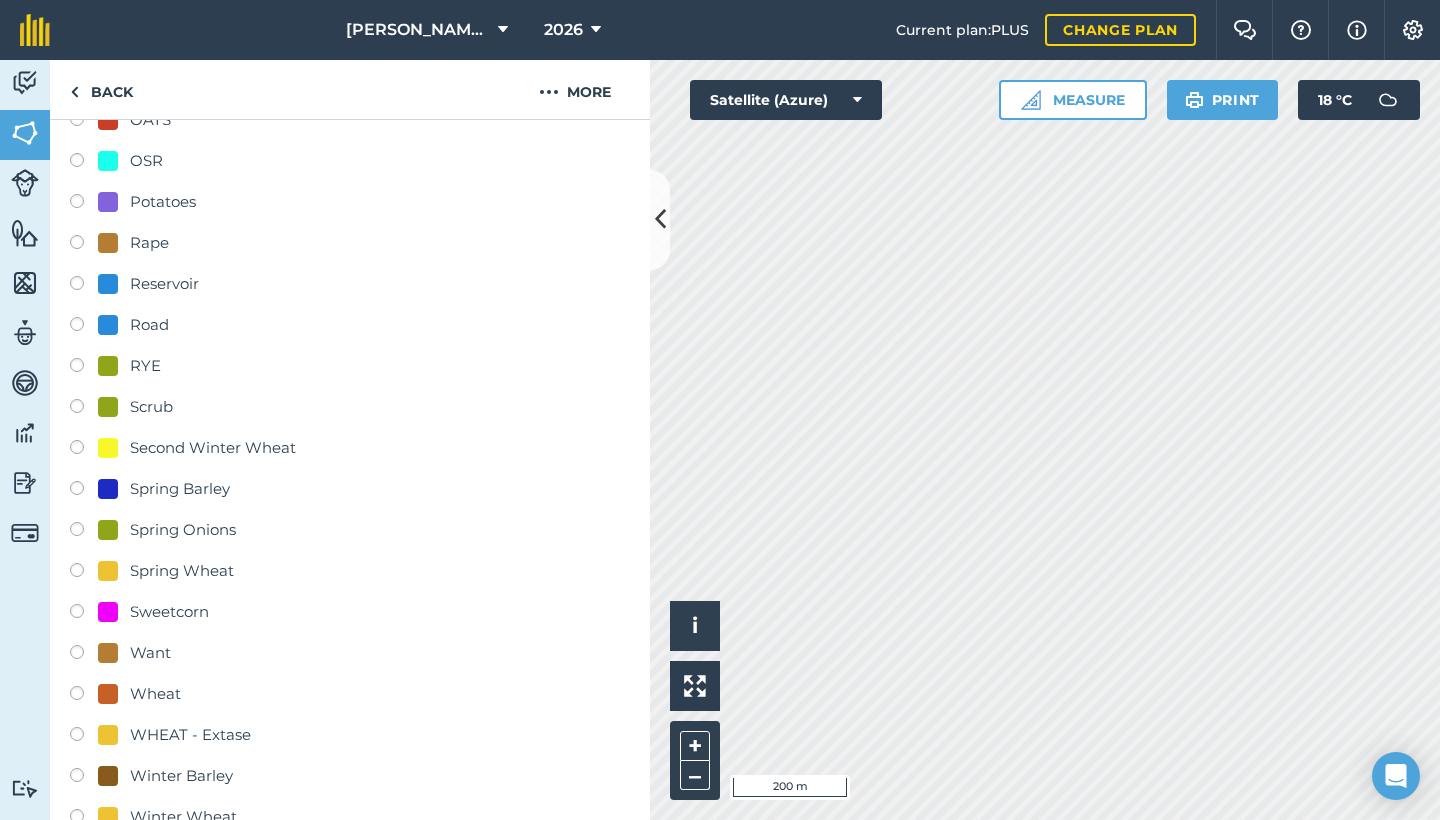 scroll, scrollTop: 706, scrollLeft: 0, axis: vertical 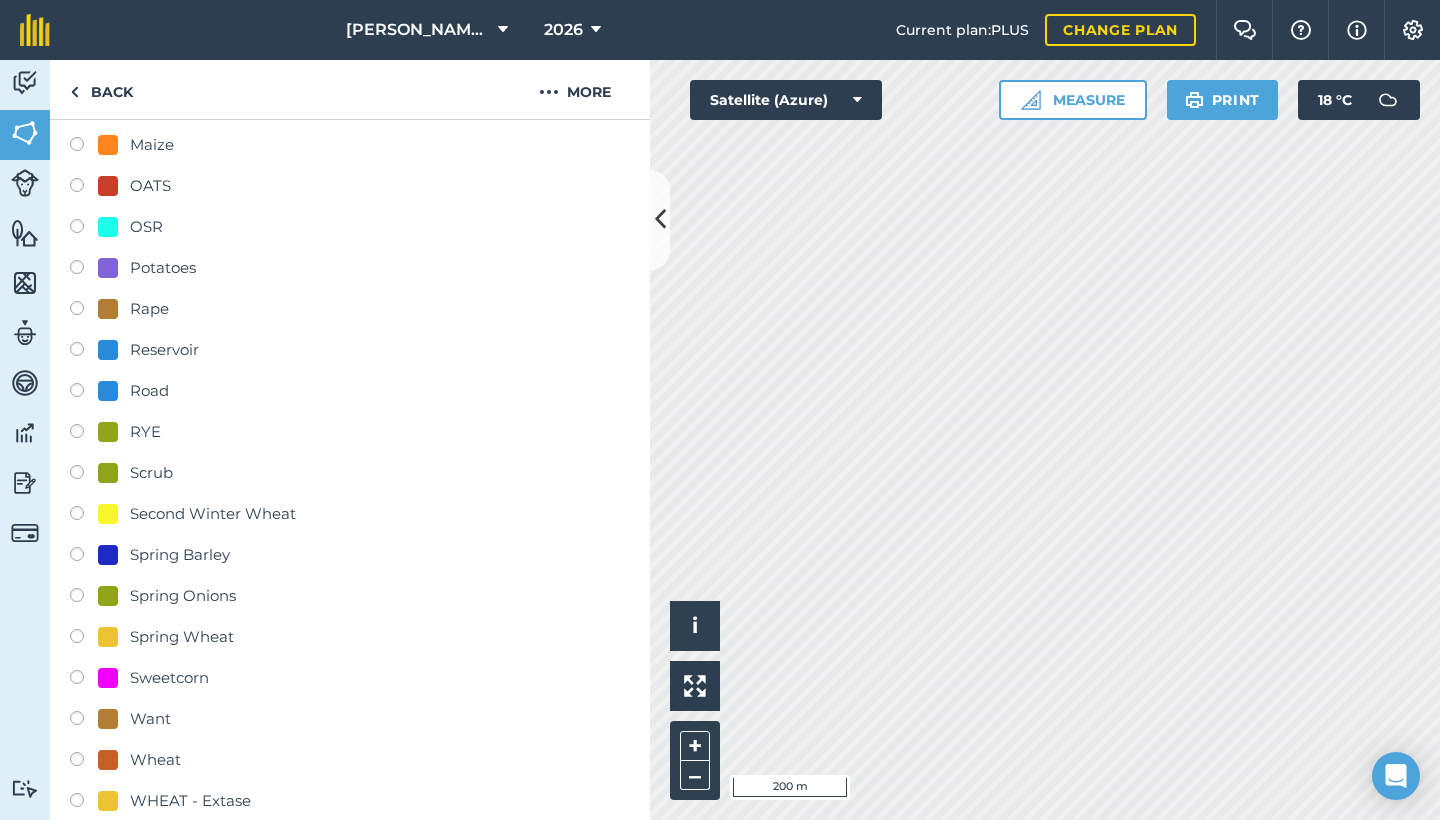 click on "OSR" at bounding box center (350, 229) 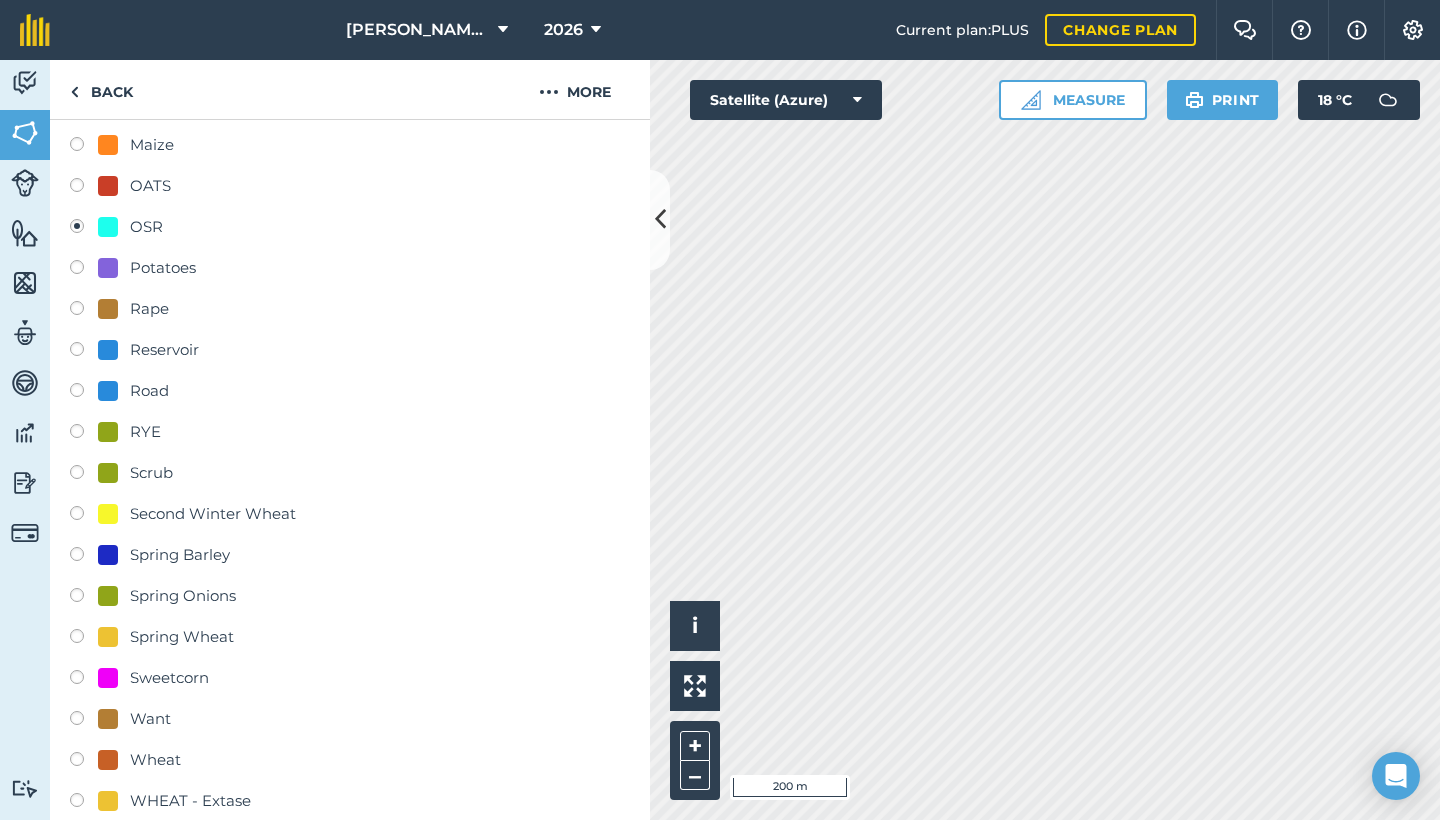 radio on "true" 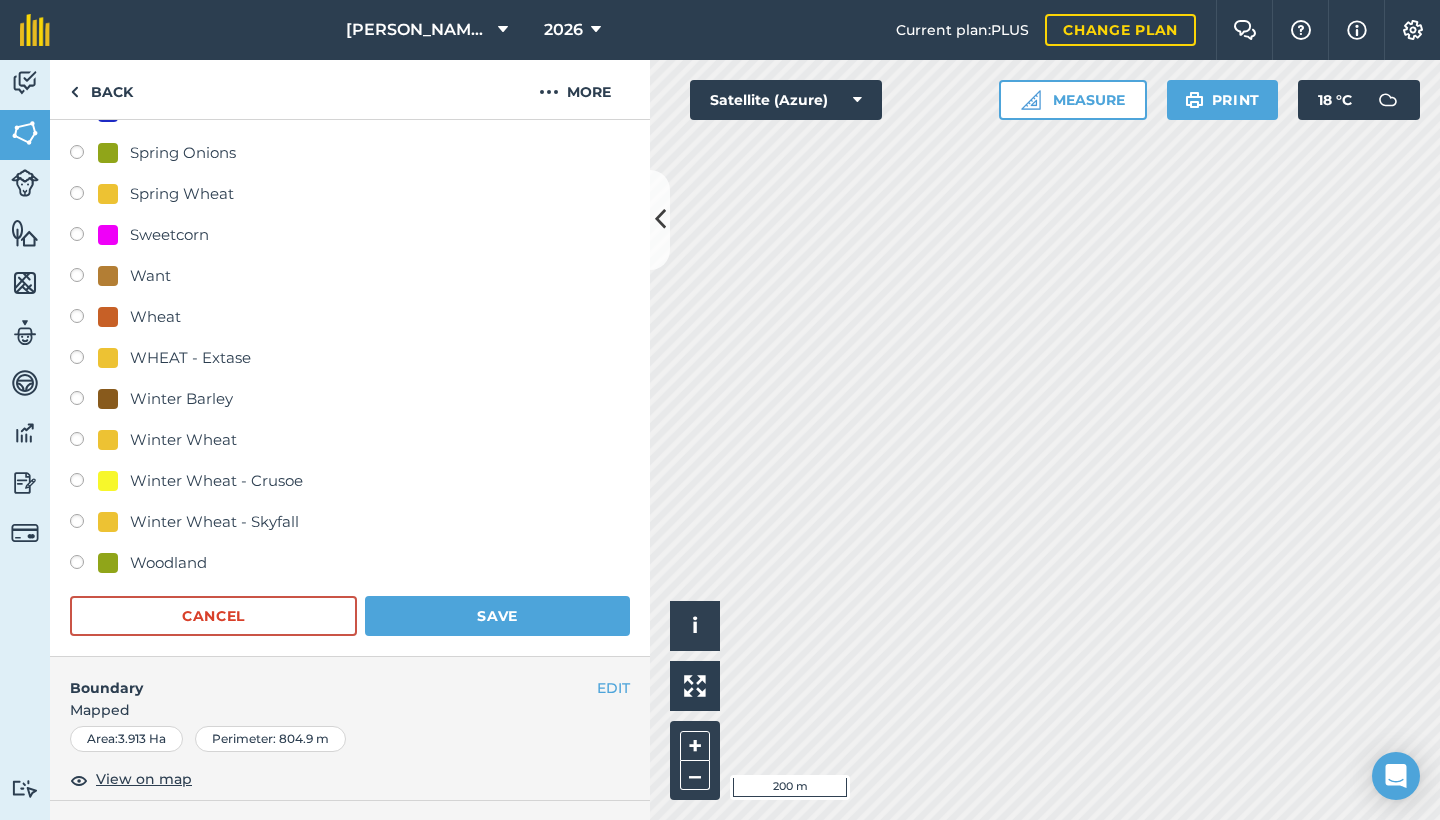 scroll, scrollTop: 1261, scrollLeft: 0, axis: vertical 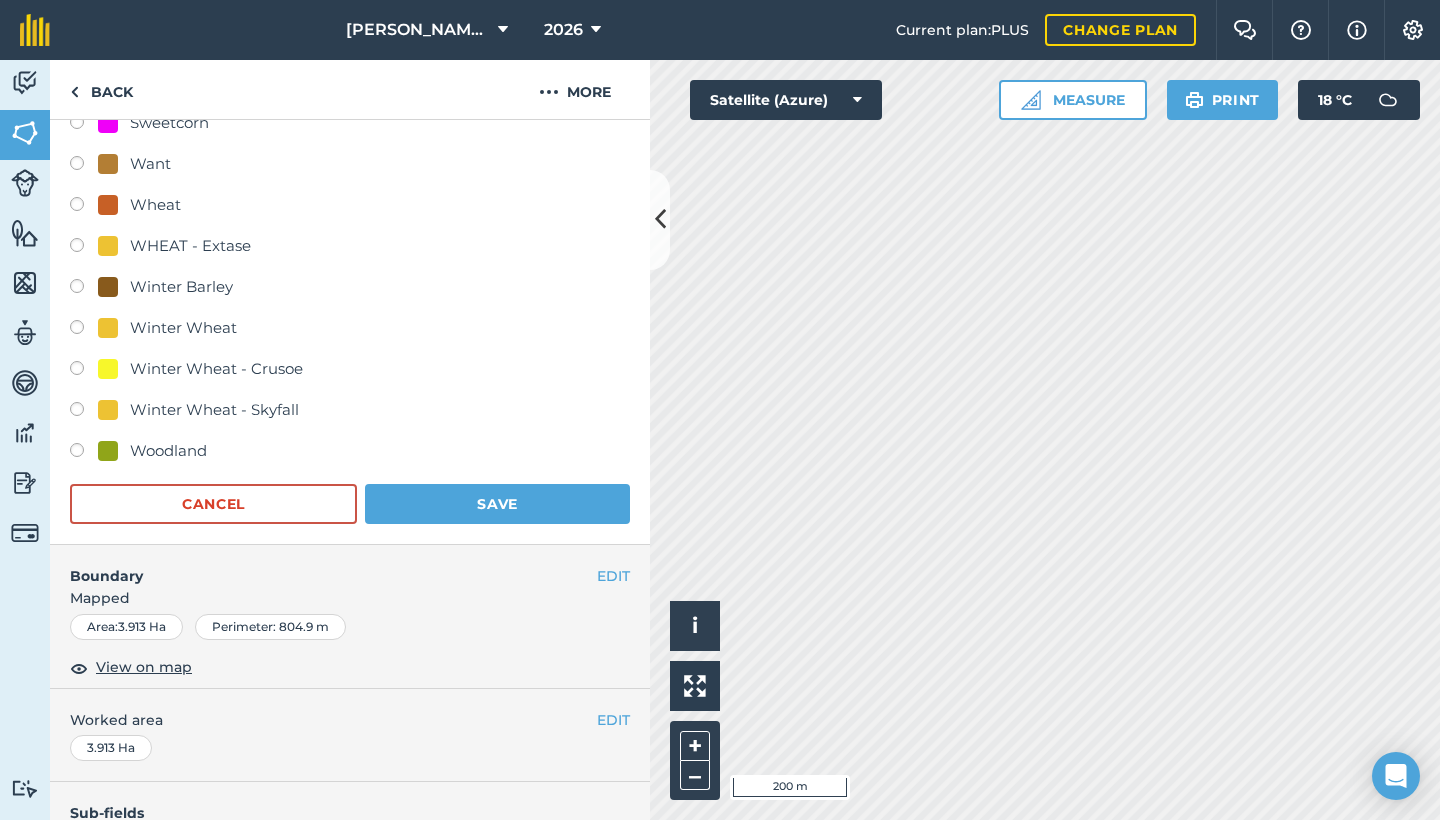 click on "Save" at bounding box center [497, 504] 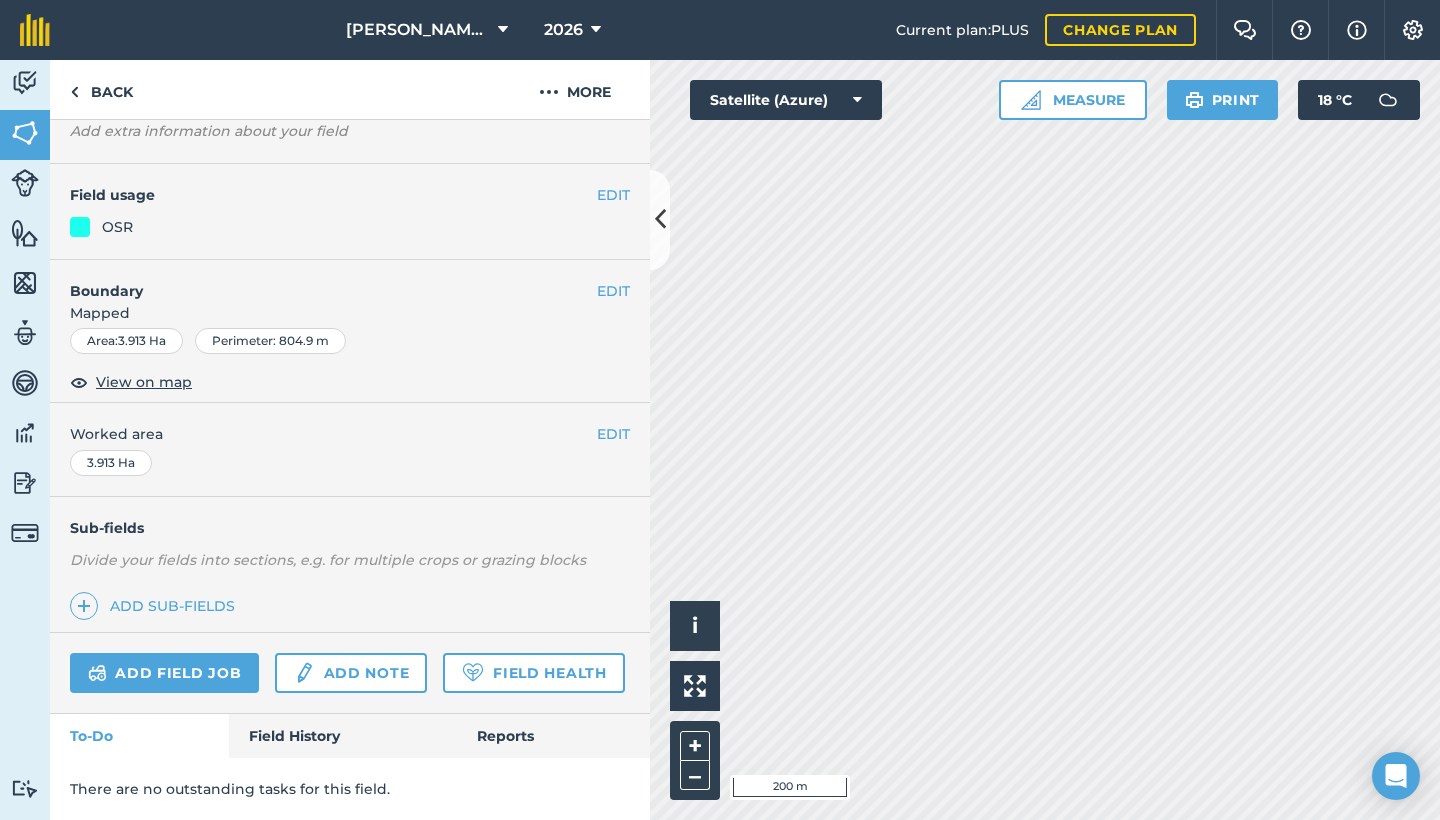 scroll, scrollTop: 117, scrollLeft: 0, axis: vertical 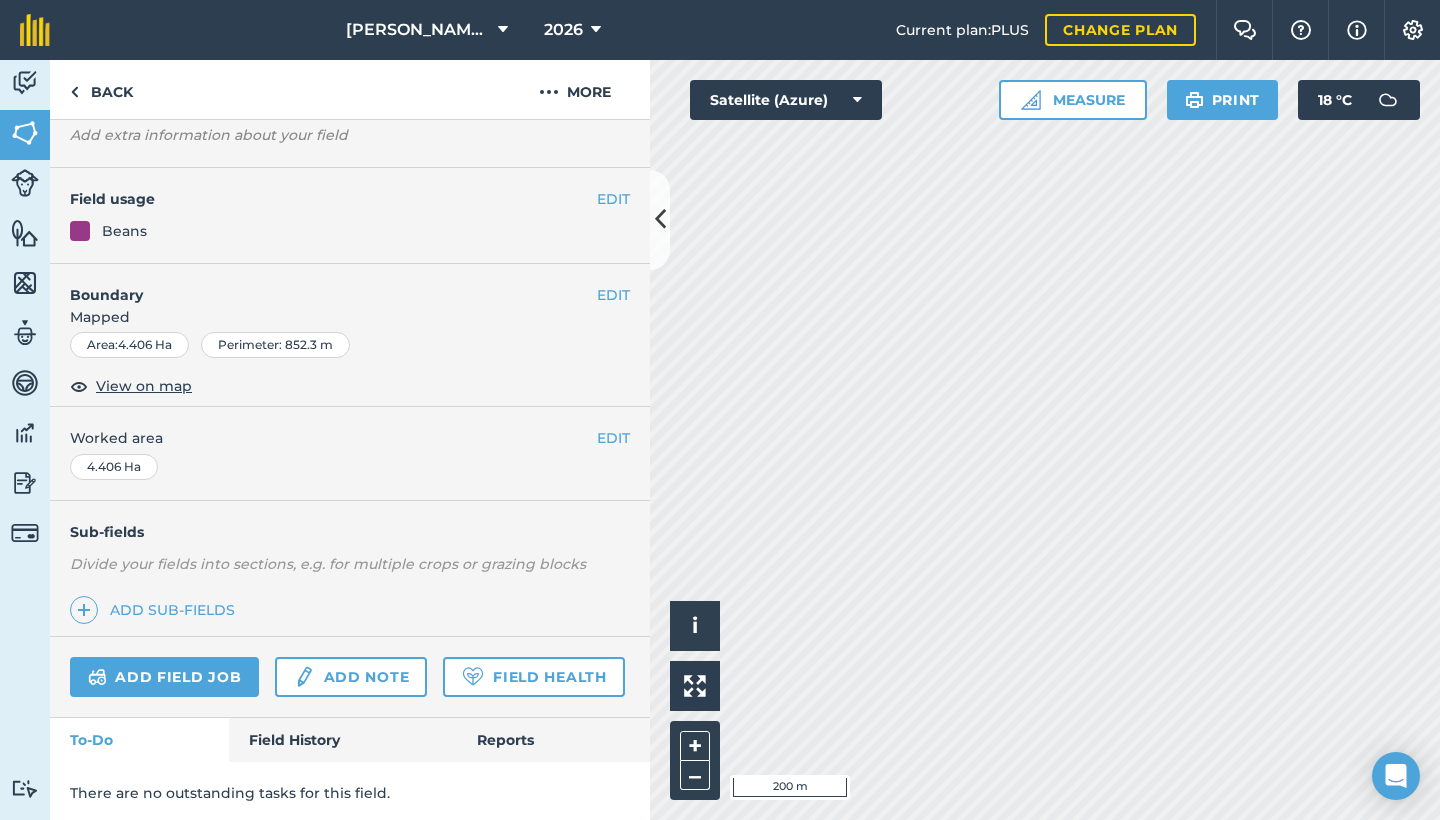 click on "EDIT" at bounding box center [613, 199] 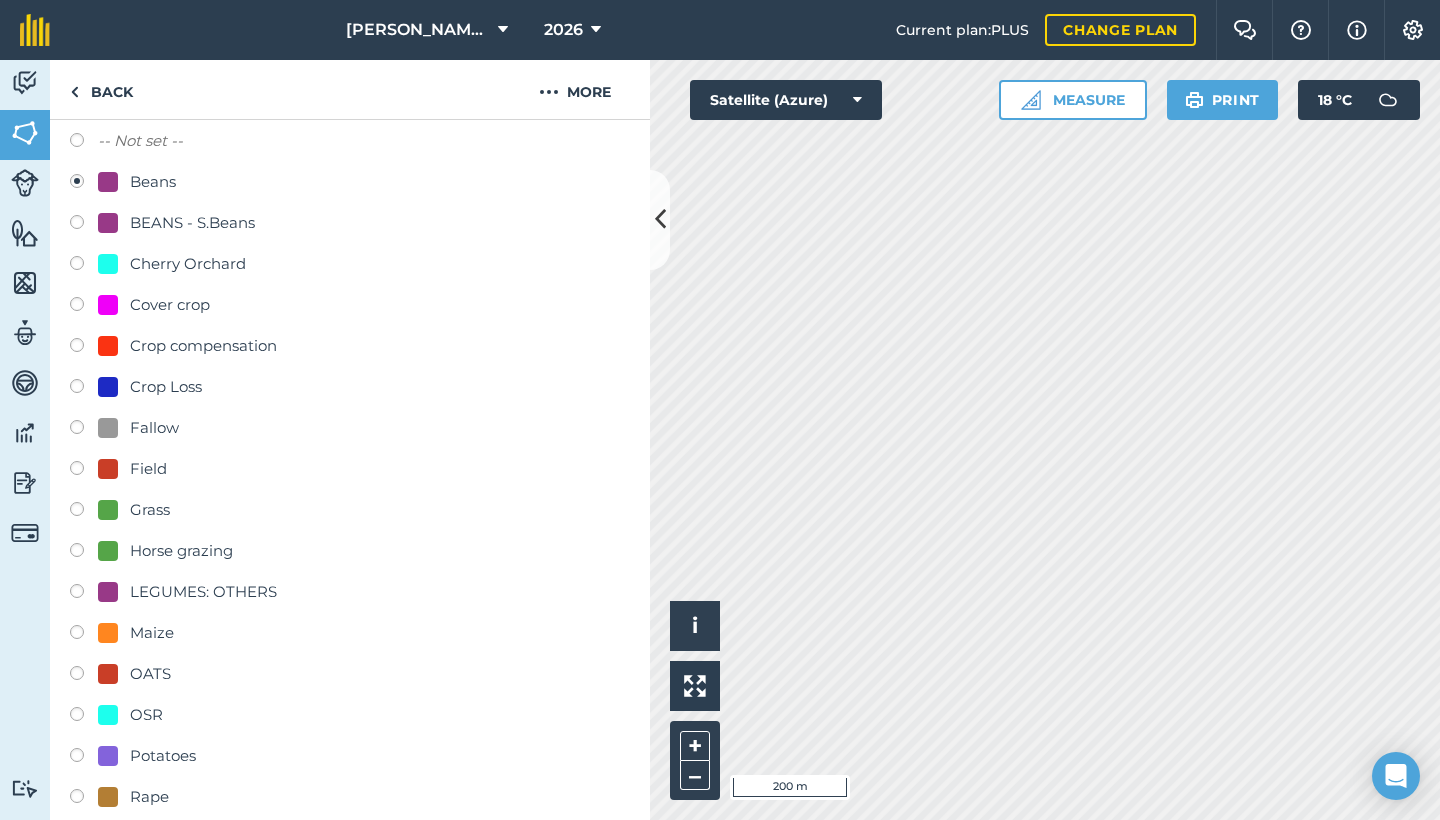 scroll, scrollTop: 338, scrollLeft: 0, axis: vertical 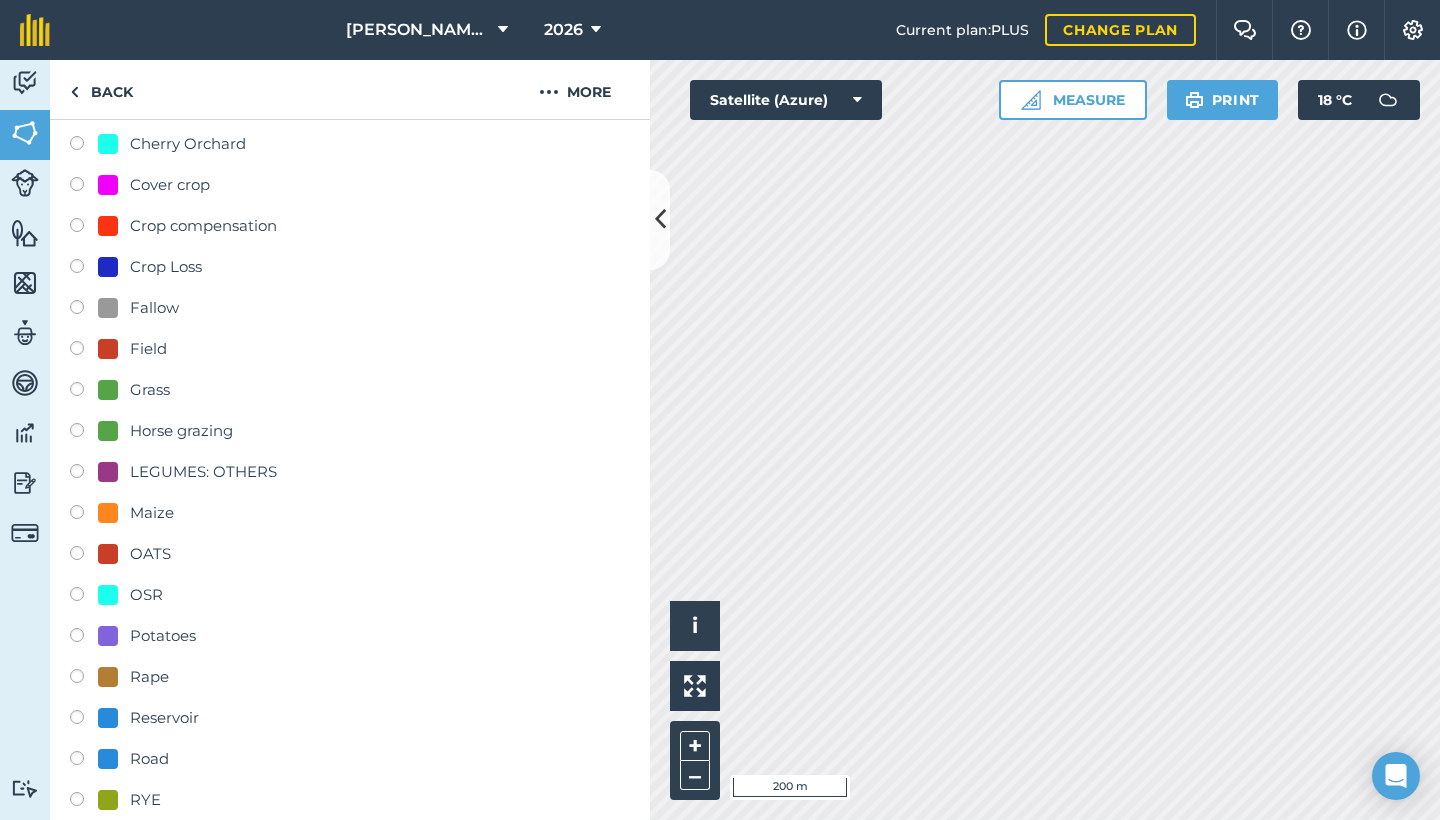 click on "OSR" at bounding box center [130, 595] 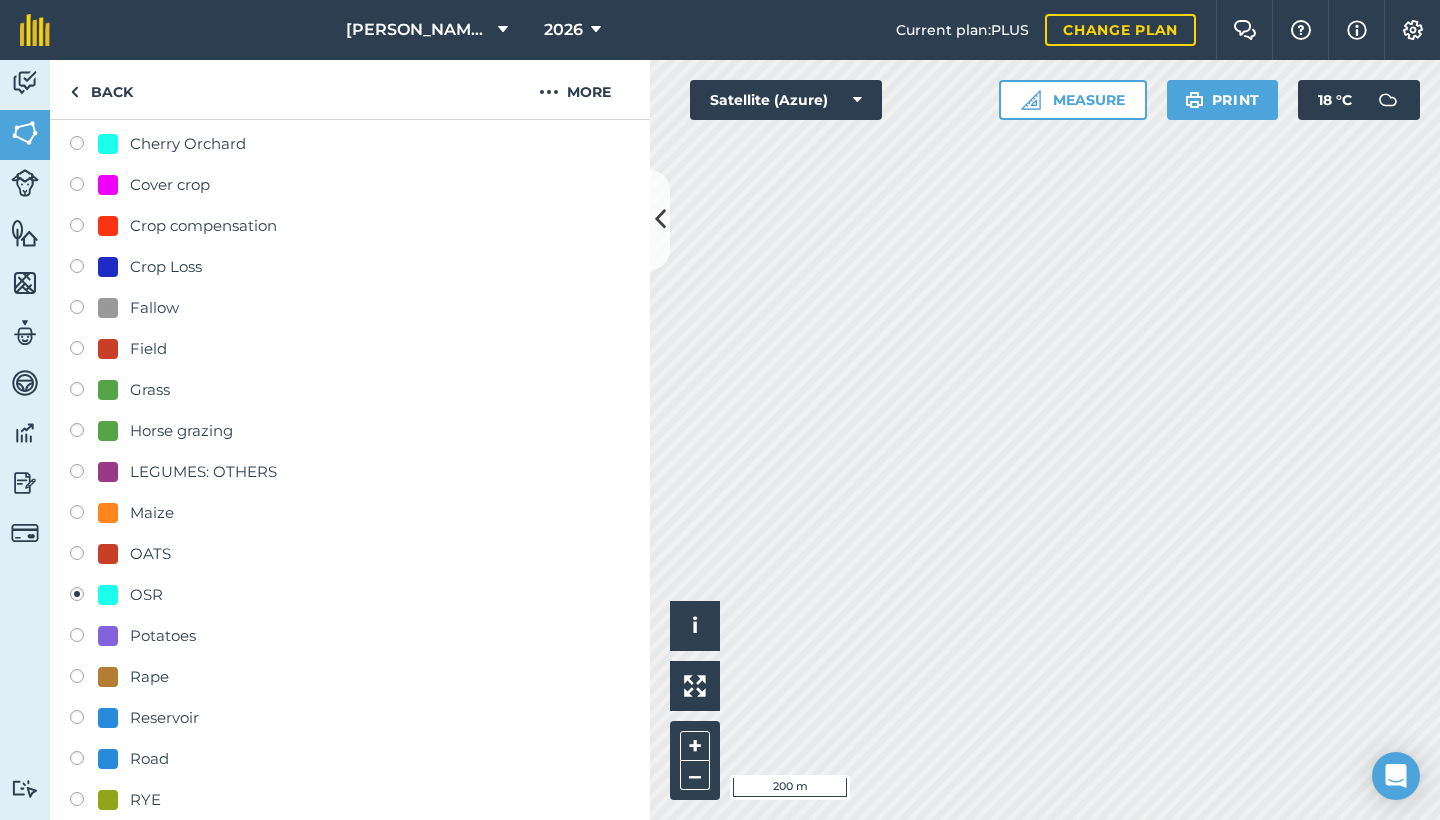 radio on "true" 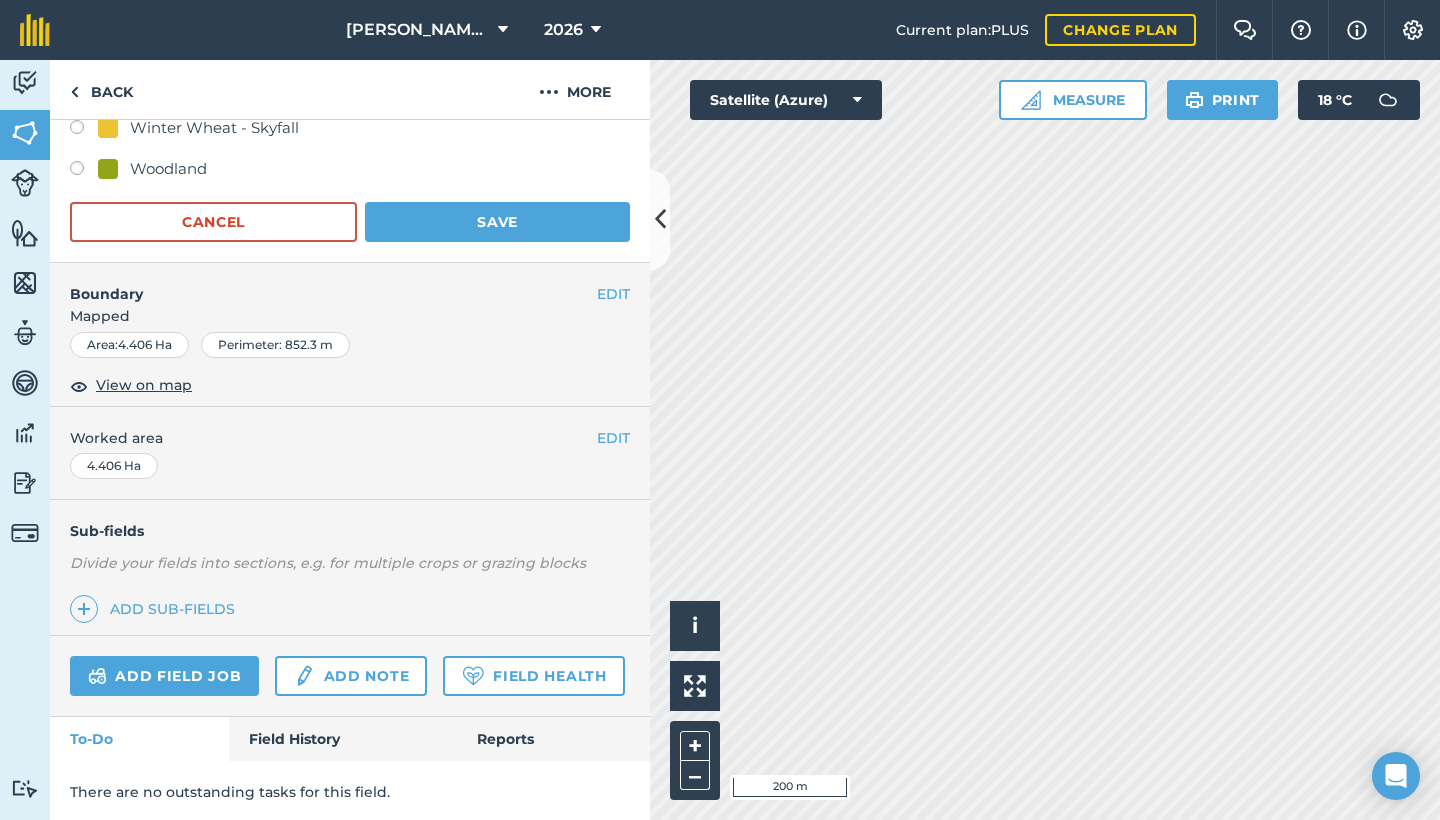 click on "Save" at bounding box center [497, 222] 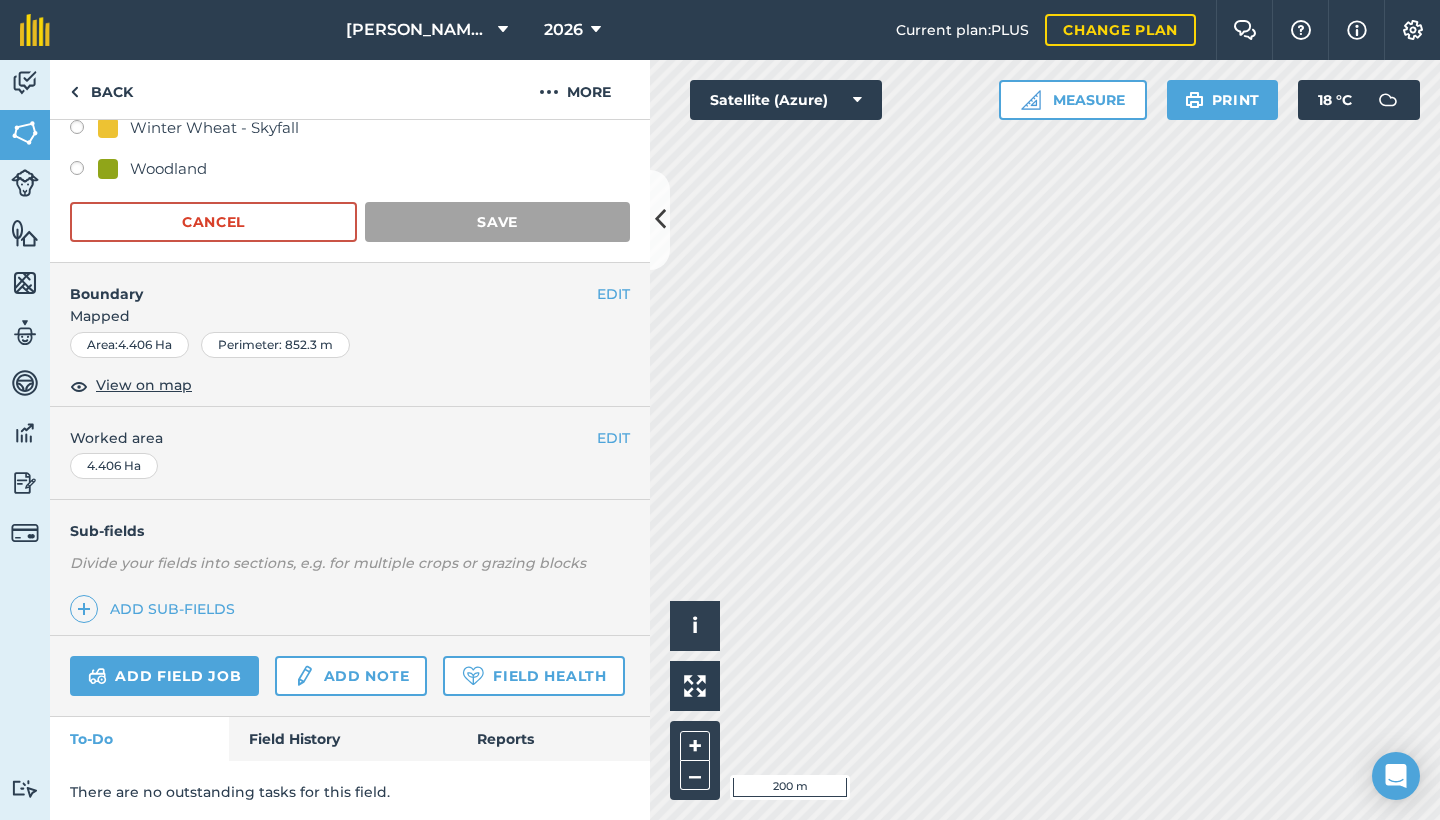scroll, scrollTop: 117, scrollLeft: 0, axis: vertical 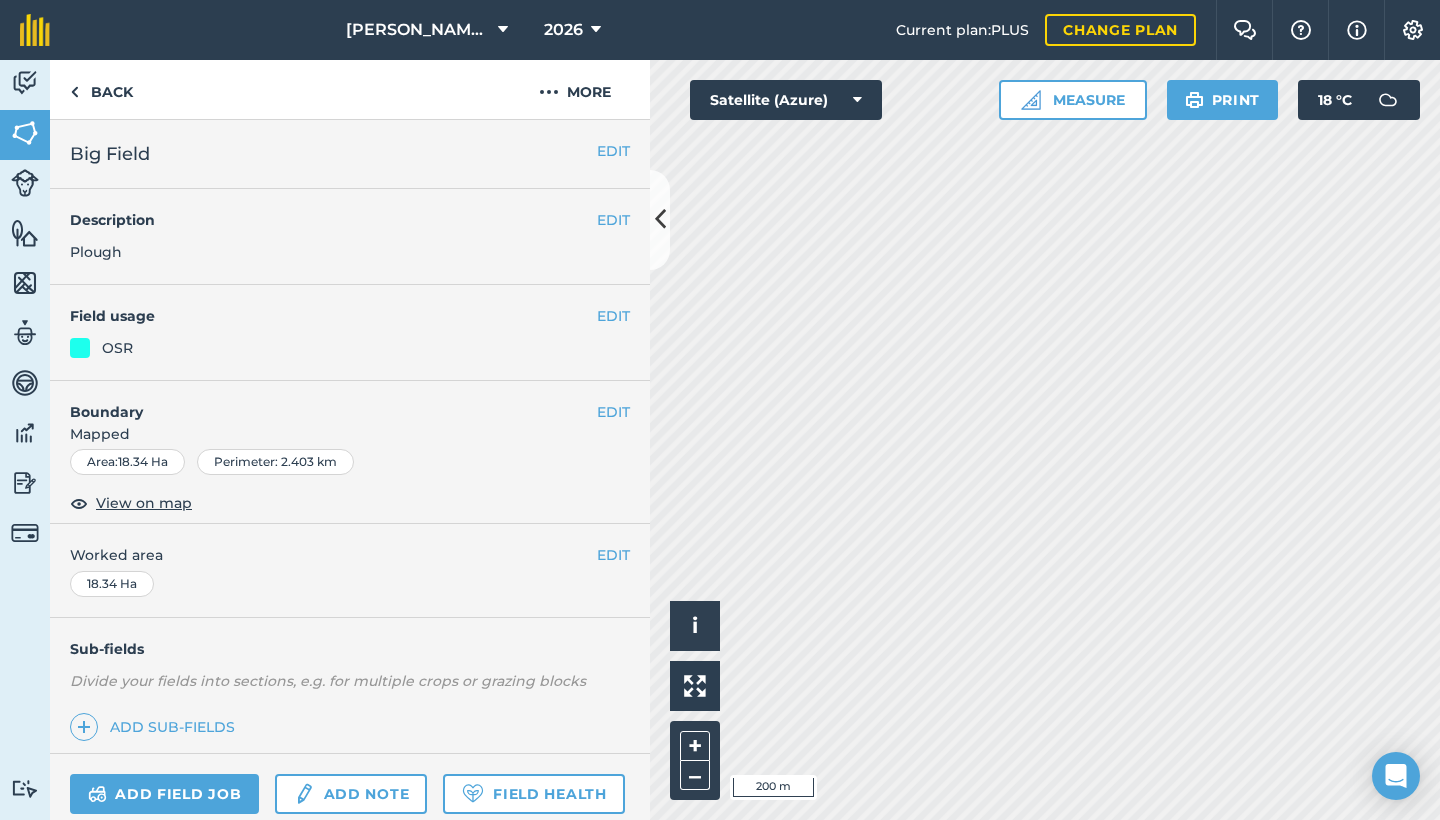 click on "EDIT" at bounding box center (613, 316) 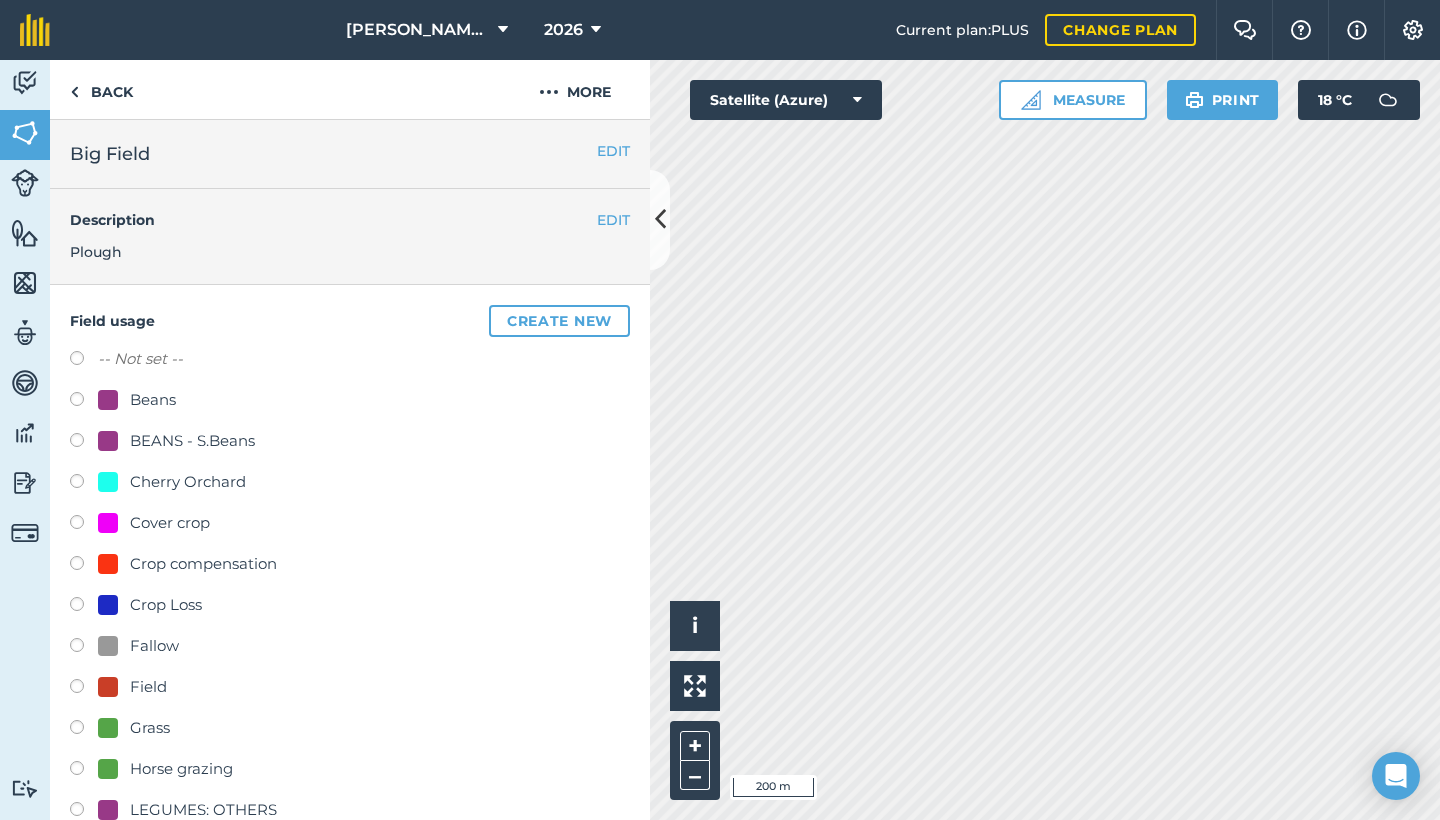 click on "Beans" at bounding box center [153, 400] 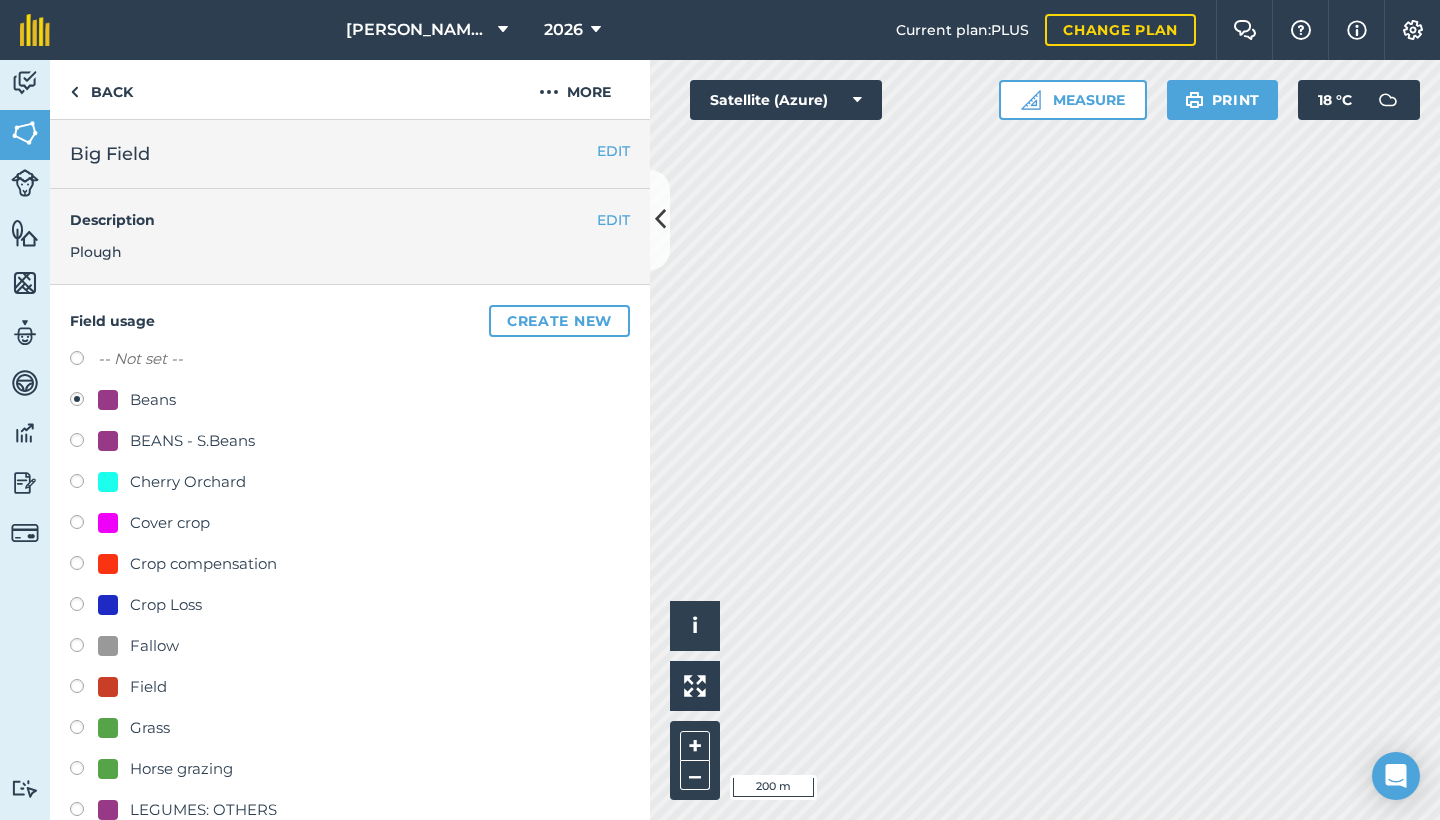 radio on "true" 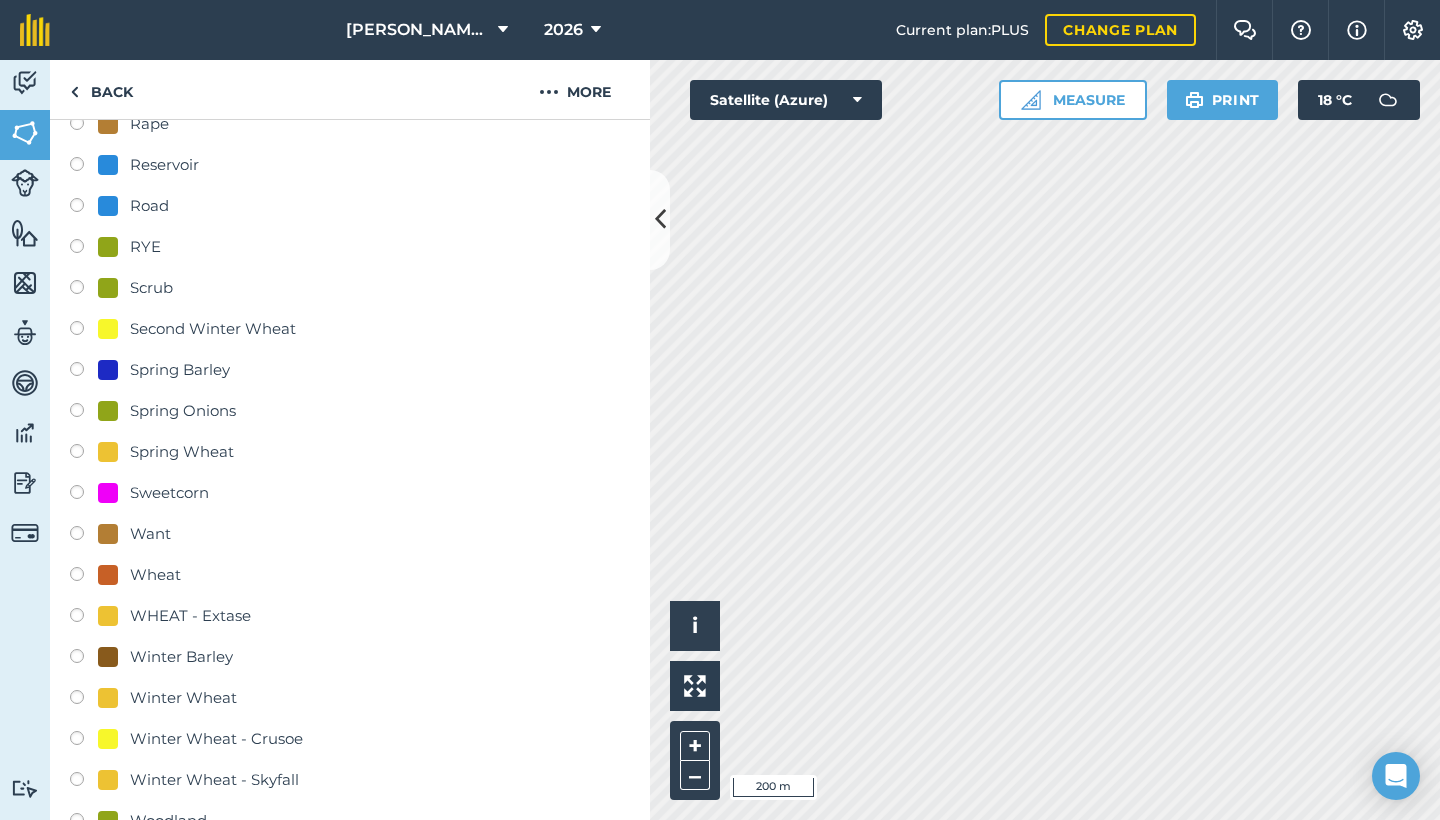 scroll, scrollTop: 1355, scrollLeft: 0, axis: vertical 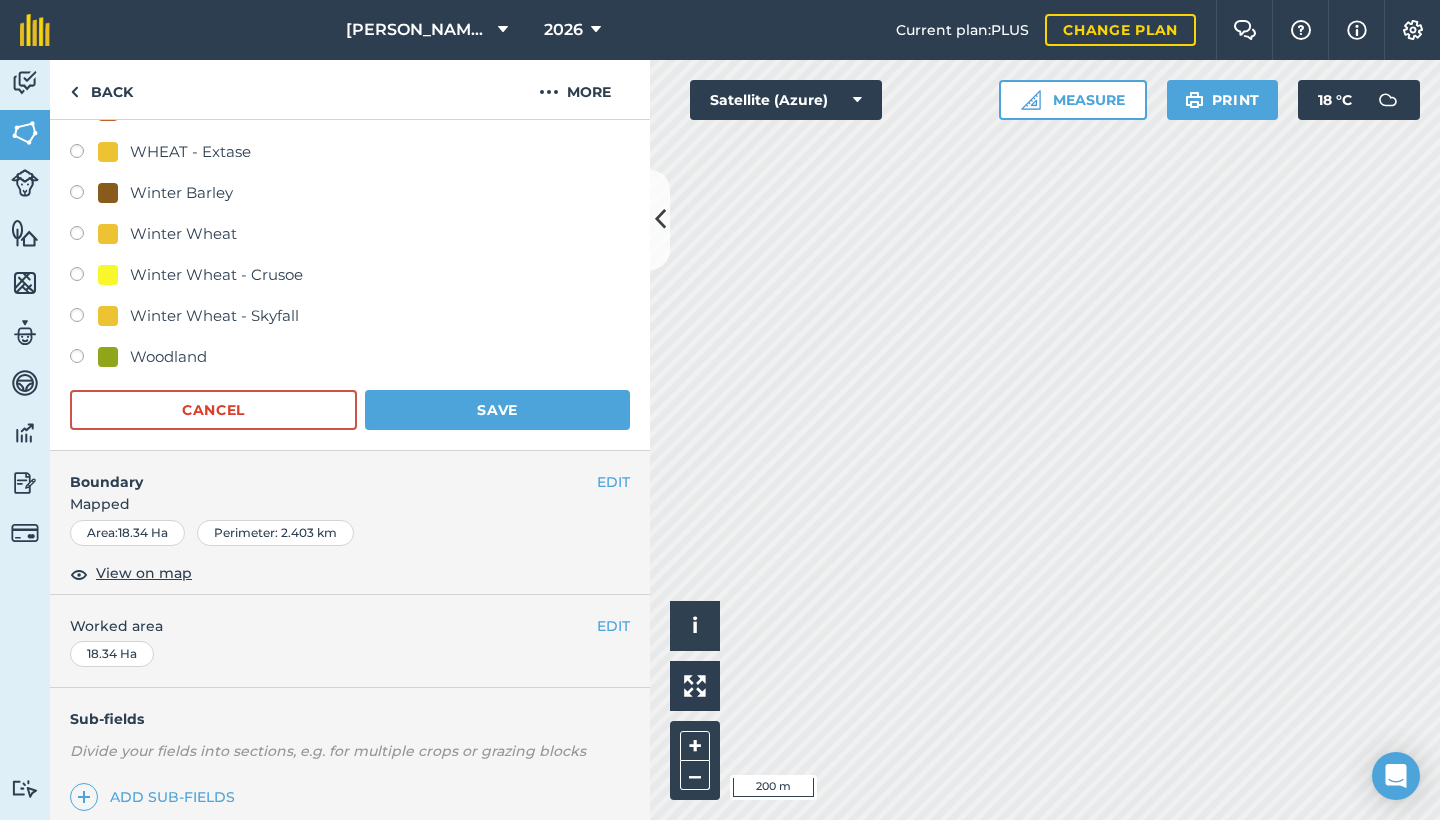 click on "Field usage   Create new -- Not set -- Beans BEANS - S.Beans Cherry Orchard Cover crop Crop compensation Crop Loss Fallow Field Grass Horse grazing LEGUMES: OTHERS Maize OATS OSR Potatoes [GEOGRAPHIC_DATA] RYE Scrub Second Winter Wheat Spring Barley Spring Onions Spring Wheat Sweetcorn Want Wheat WHEAT - Extase Winter Barley Winter Wheat Winter Wheat - Crusoe Winter Wheat - Skyfall Woodland Cancel Save" at bounding box center (350, -310) 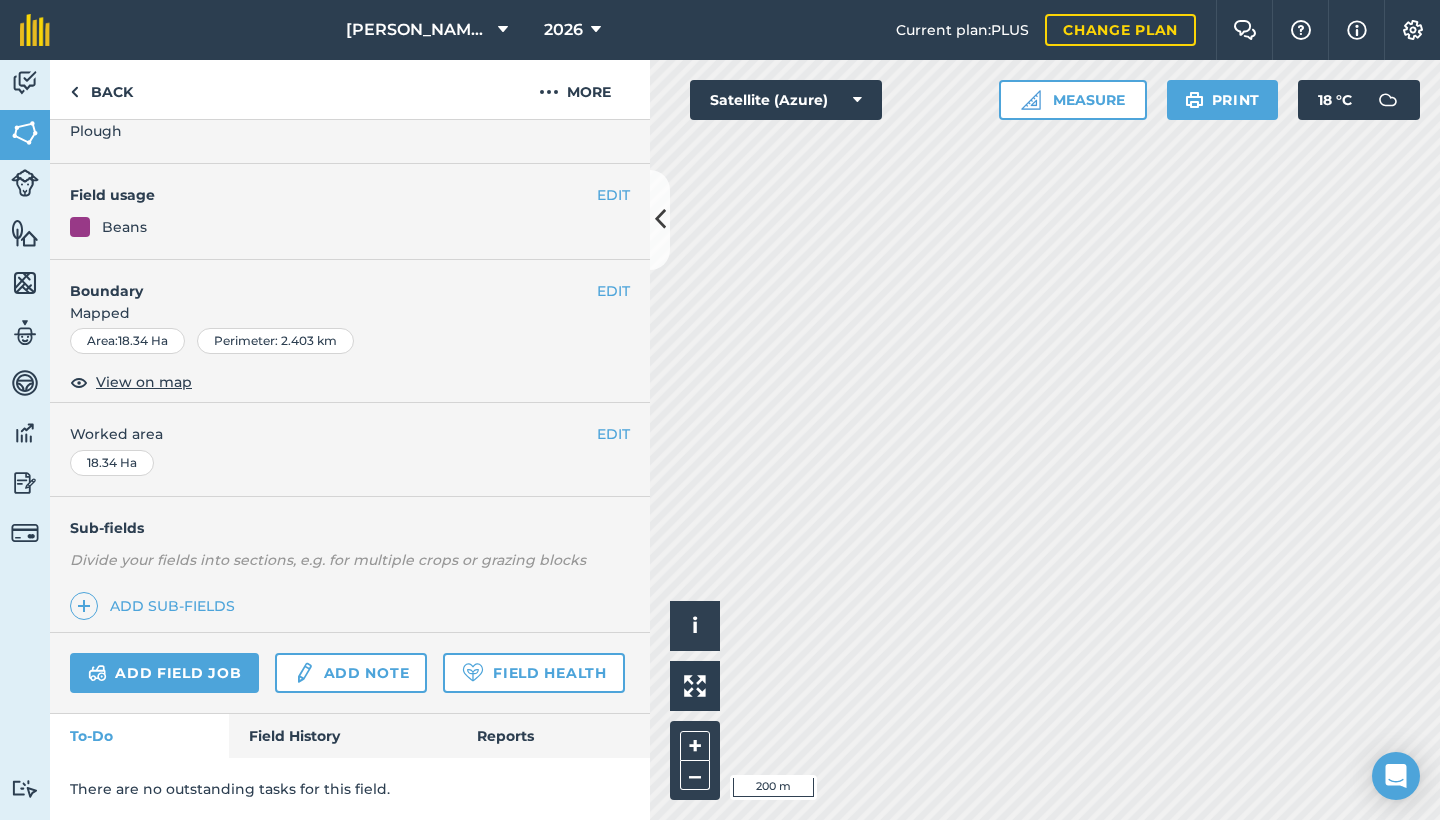 scroll, scrollTop: 117, scrollLeft: 0, axis: vertical 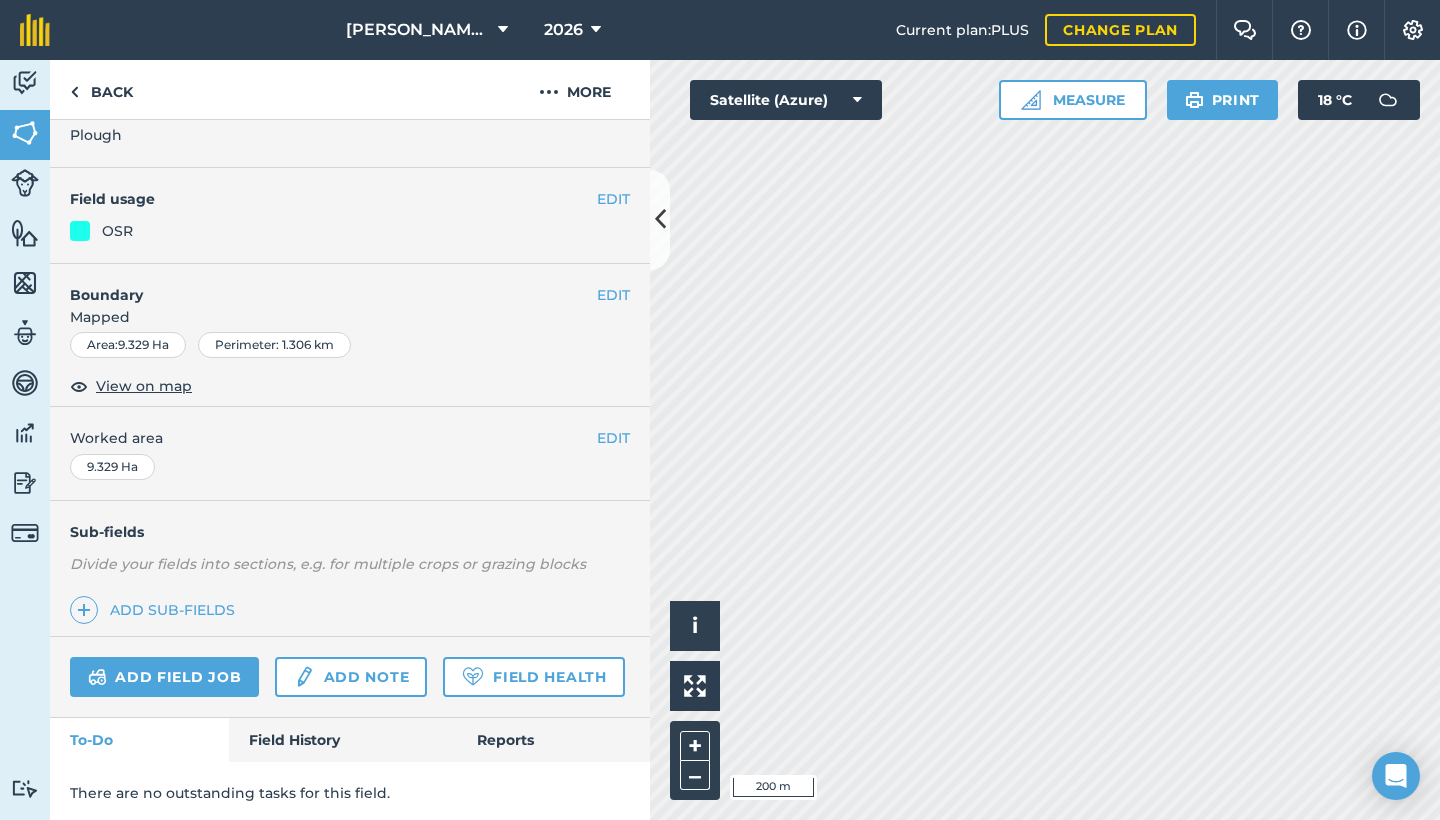 click on "EDIT" at bounding box center (613, 199) 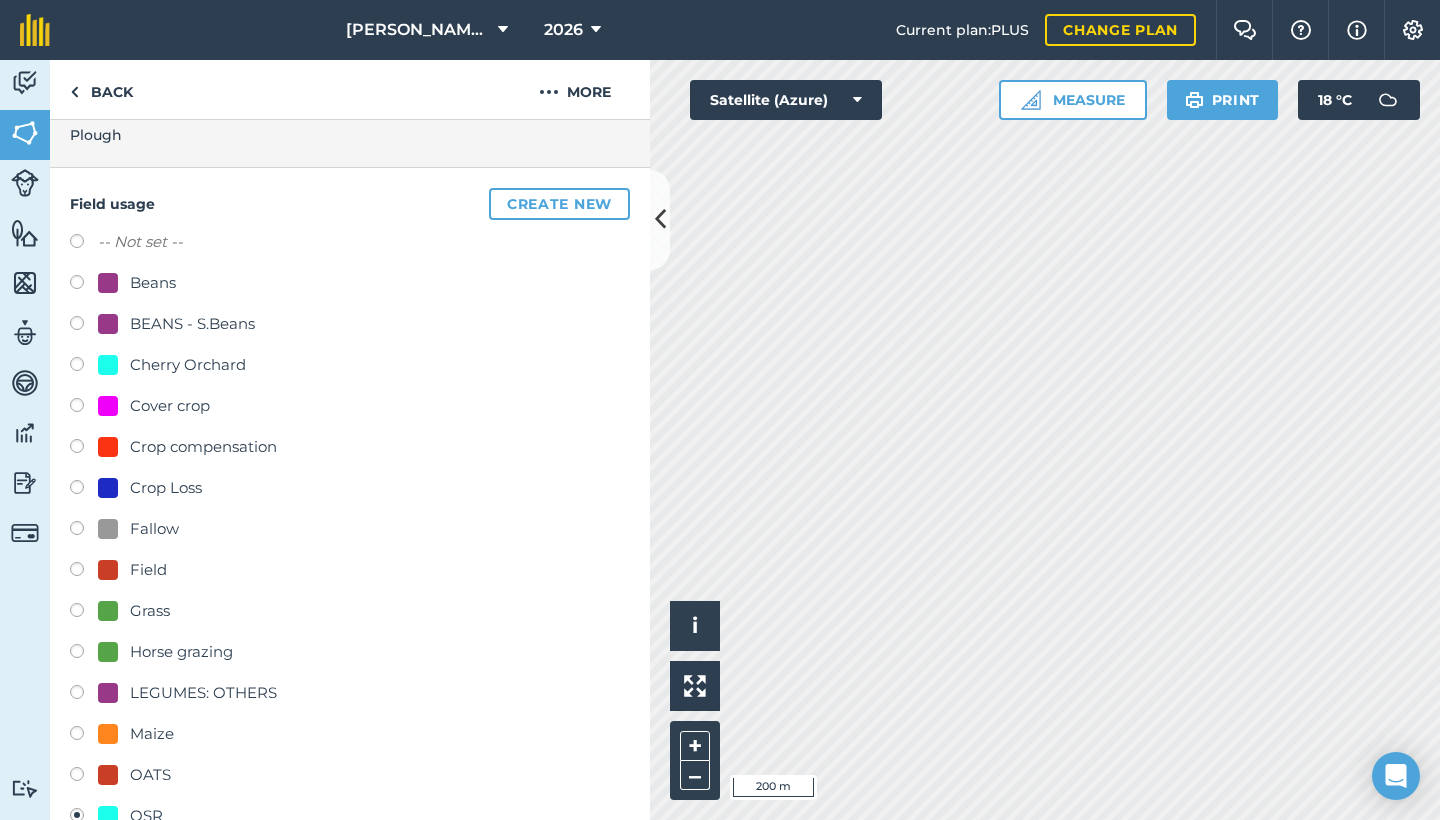 click on "Beans" at bounding box center (153, 283) 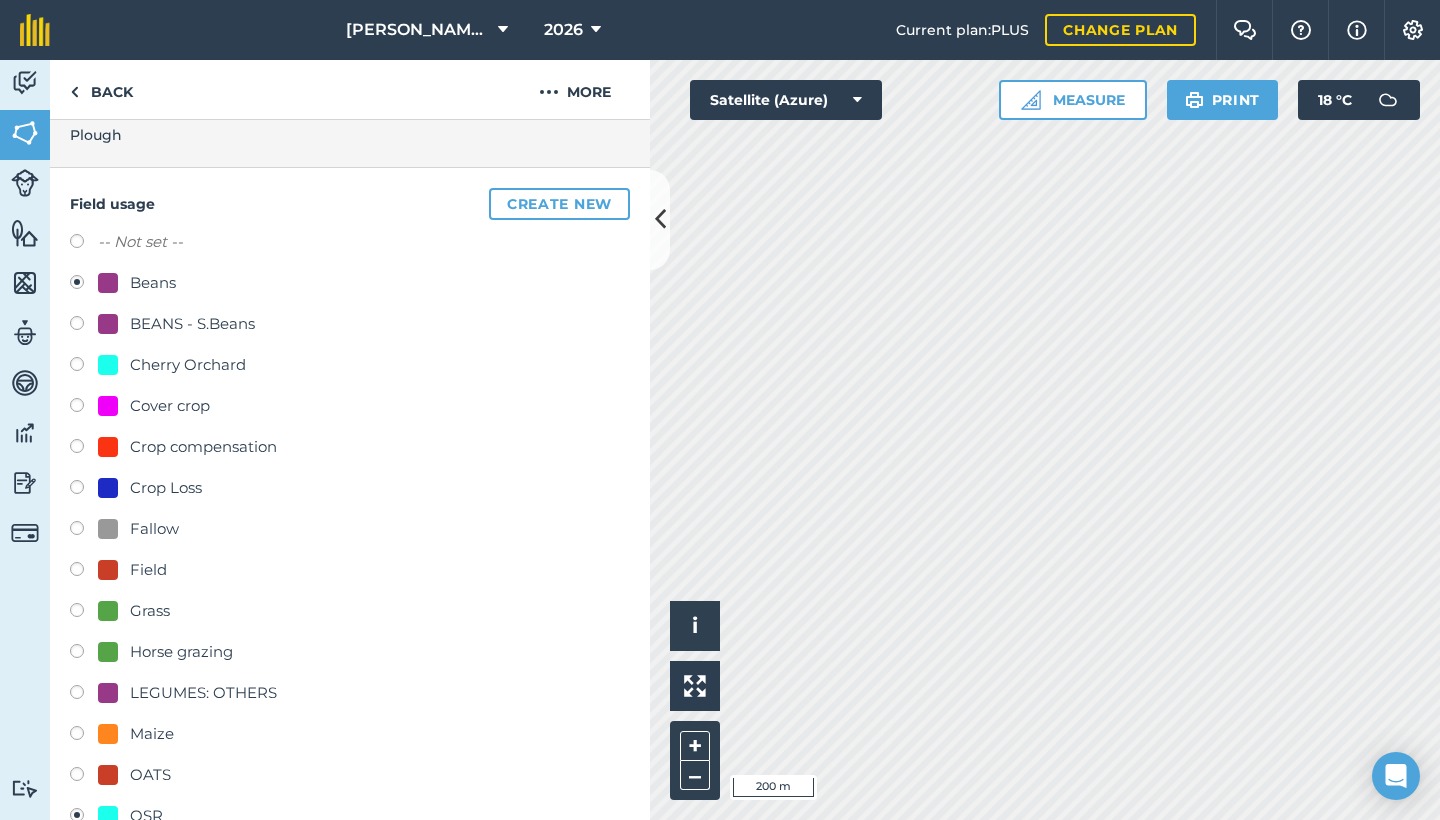 radio on "true" 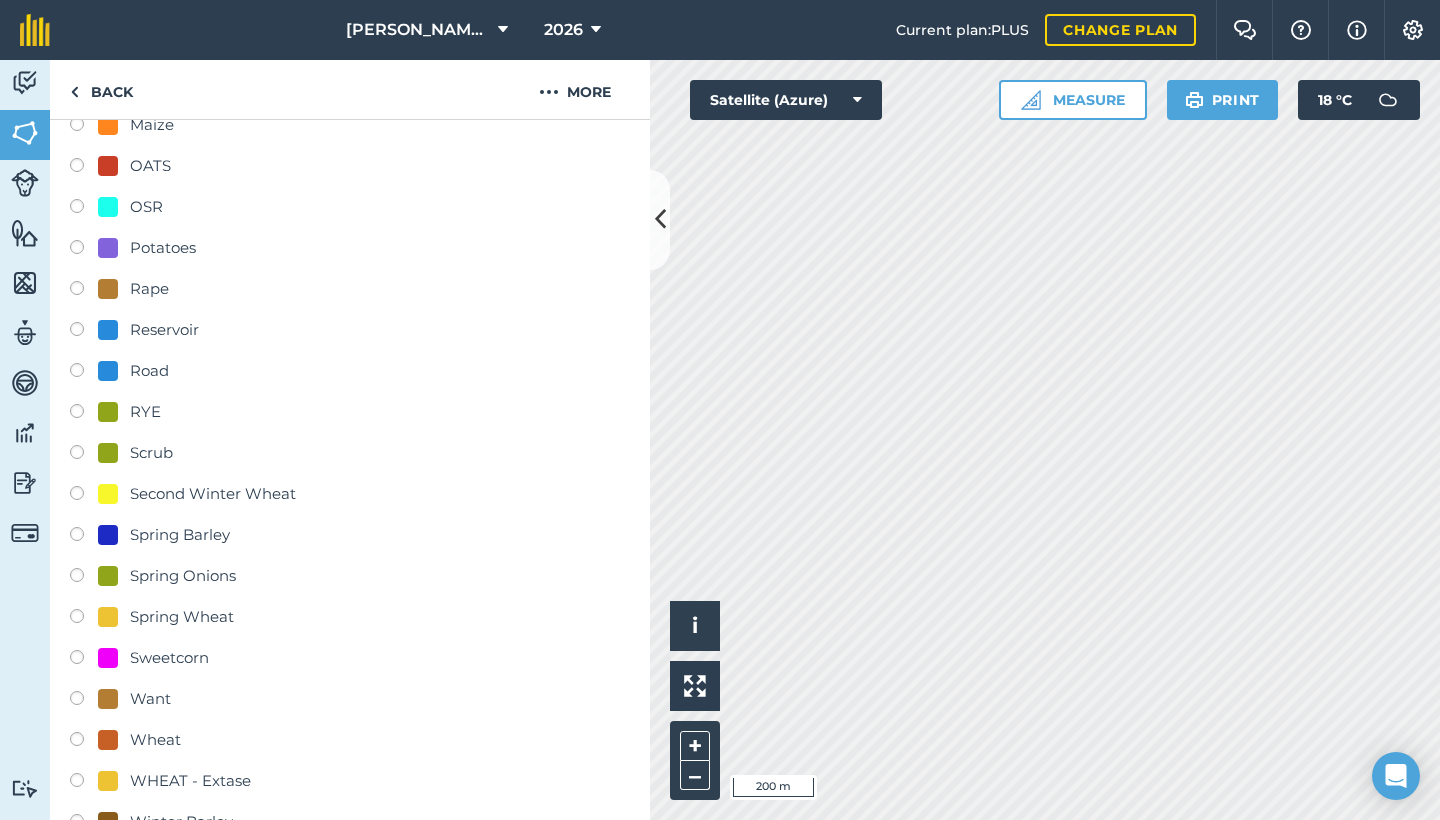 scroll, scrollTop: 1100, scrollLeft: 0, axis: vertical 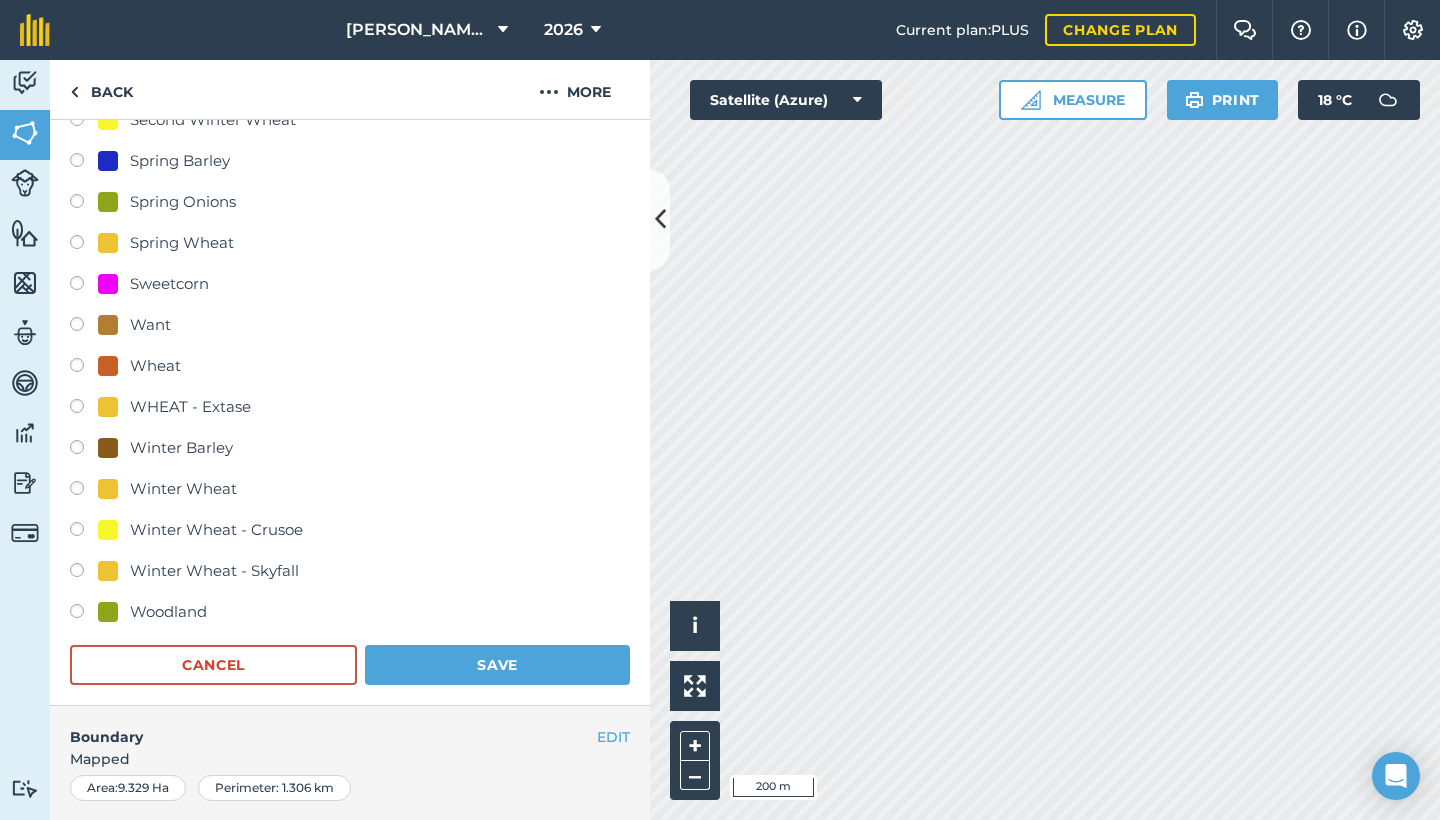 click on "Save" at bounding box center (497, 665) 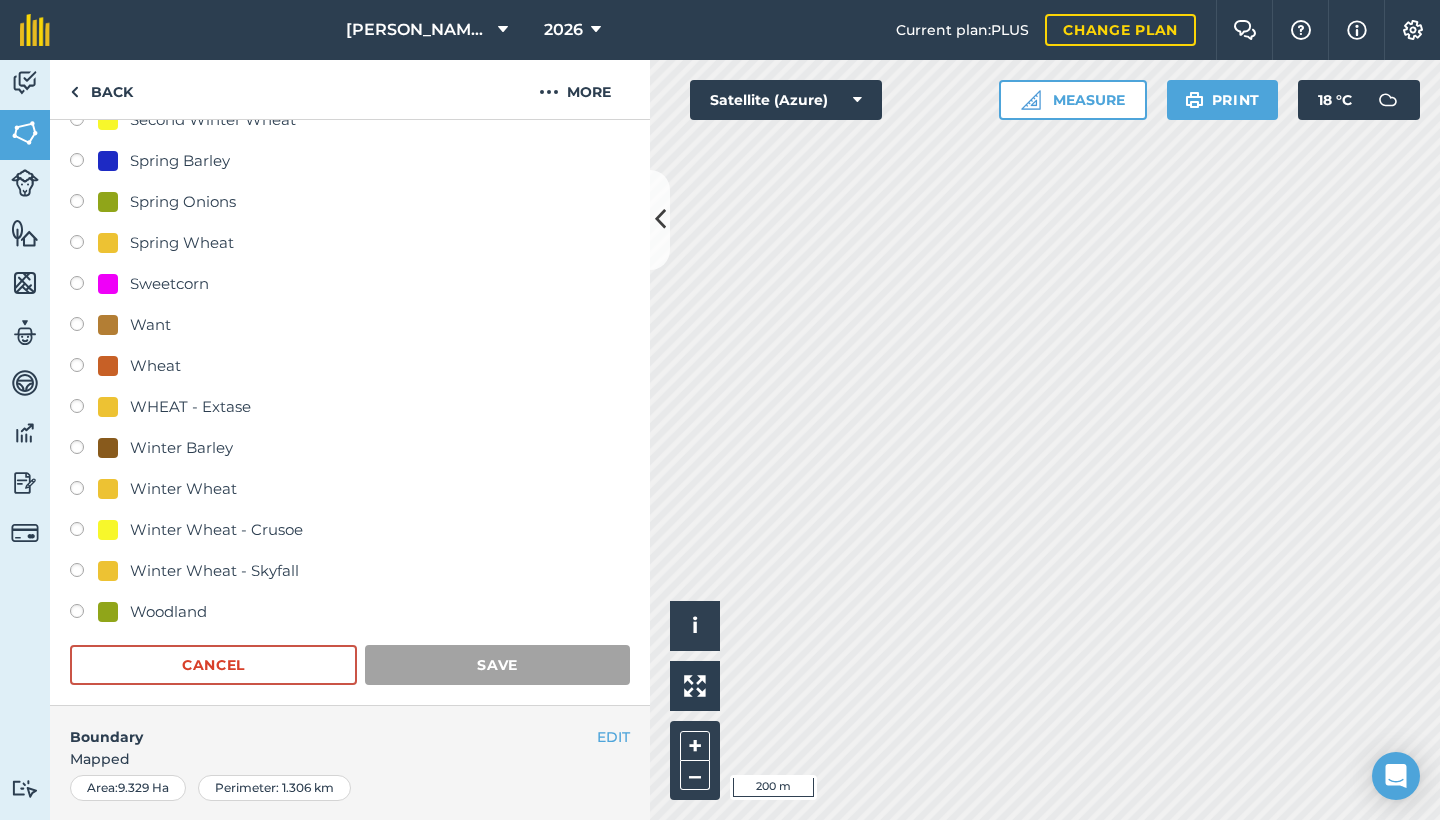 scroll, scrollTop: 117, scrollLeft: 0, axis: vertical 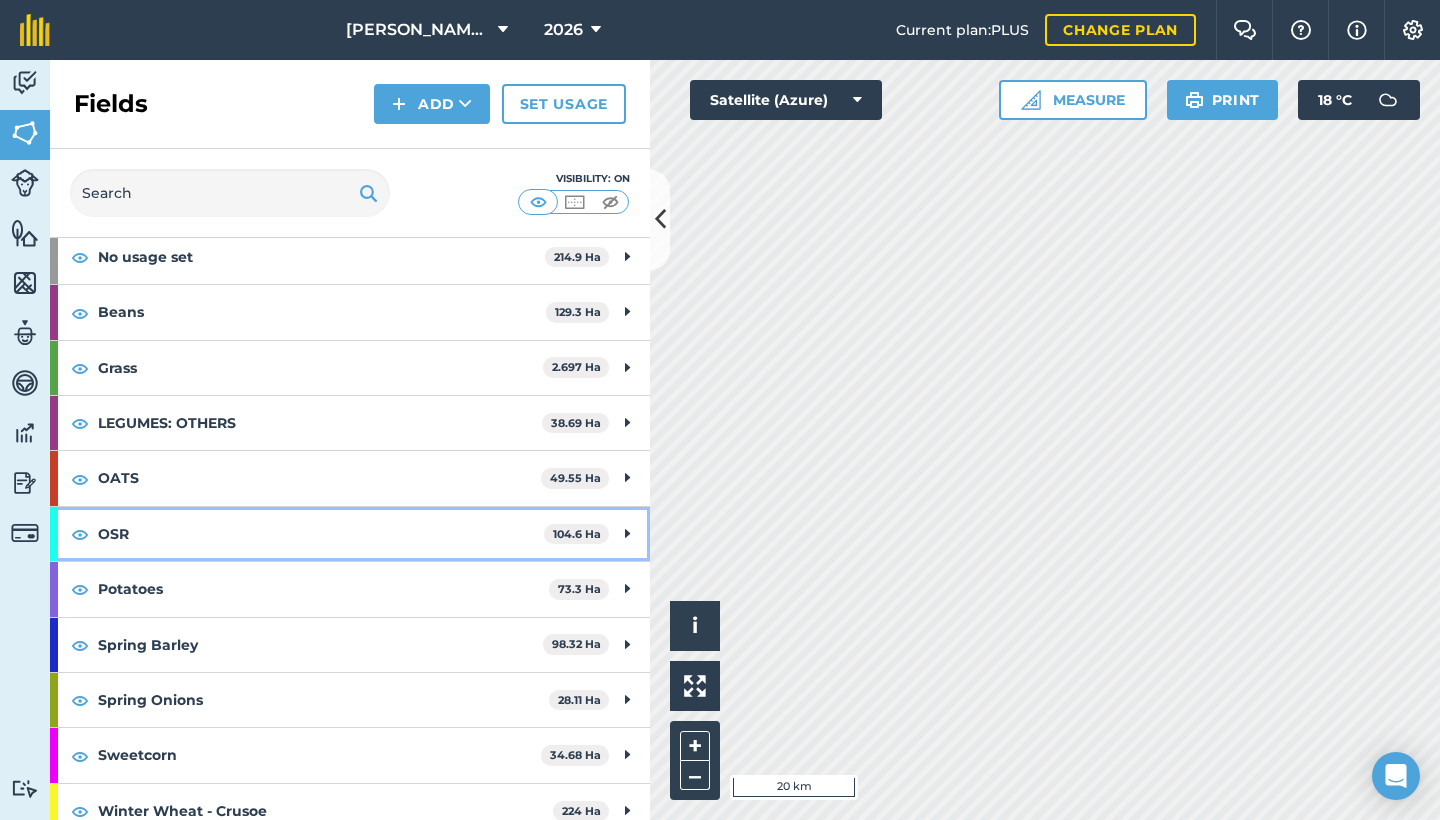 click on "OSR" at bounding box center [321, 534] 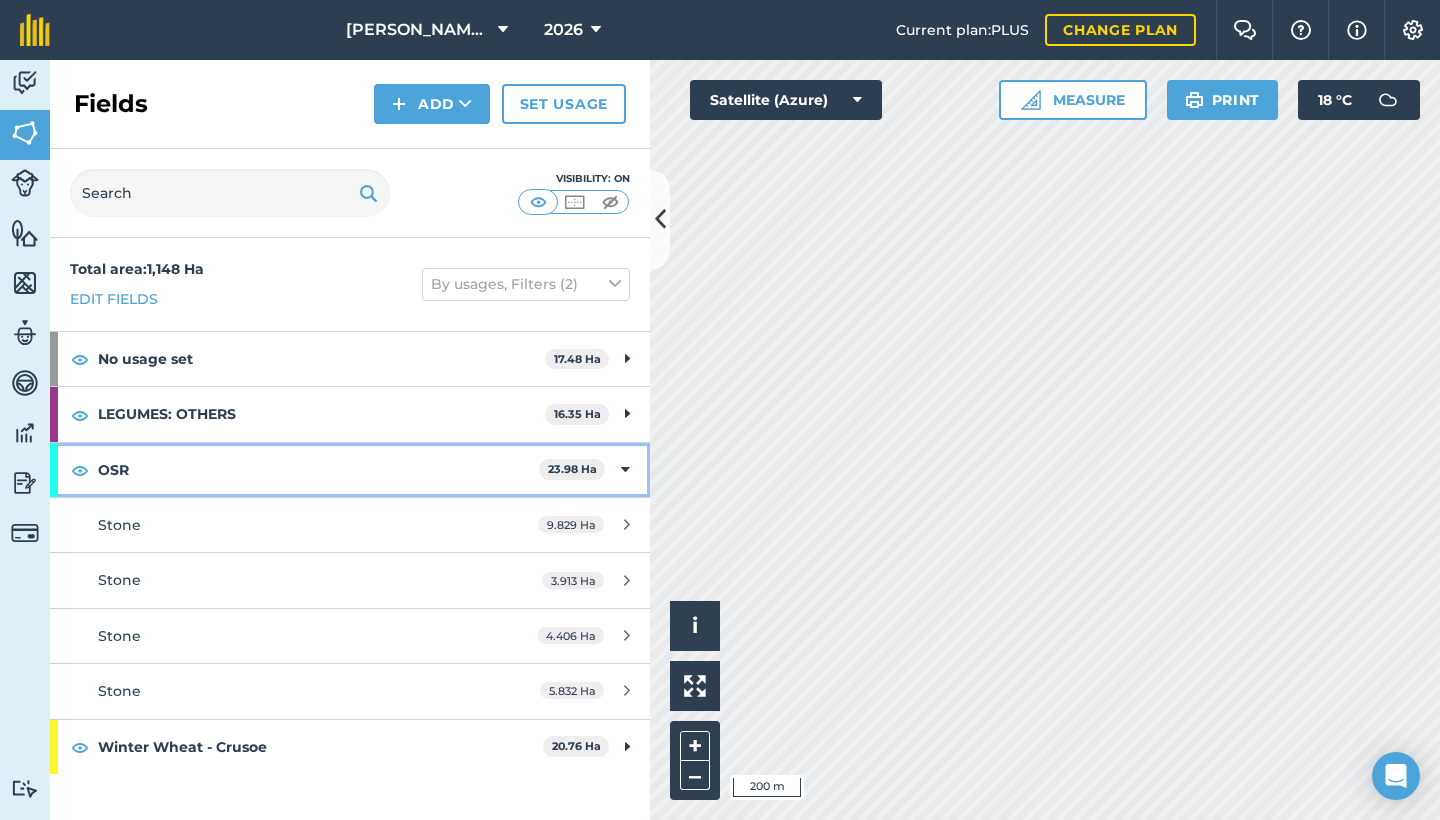 scroll, scrollTop: 0, scrollLeft: 0, axis: both 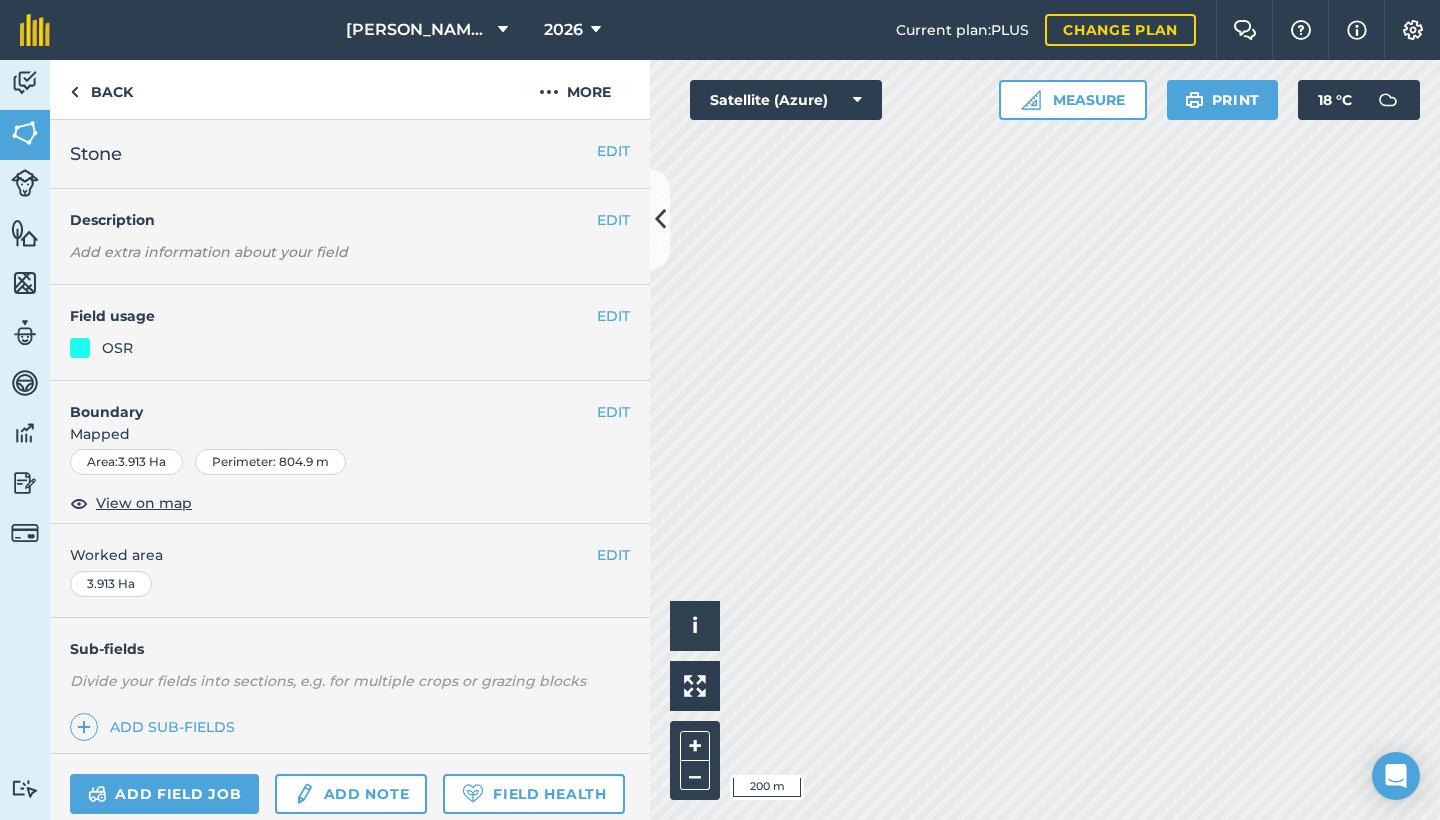 click on "EDIT" at bounding box center (613, 316) 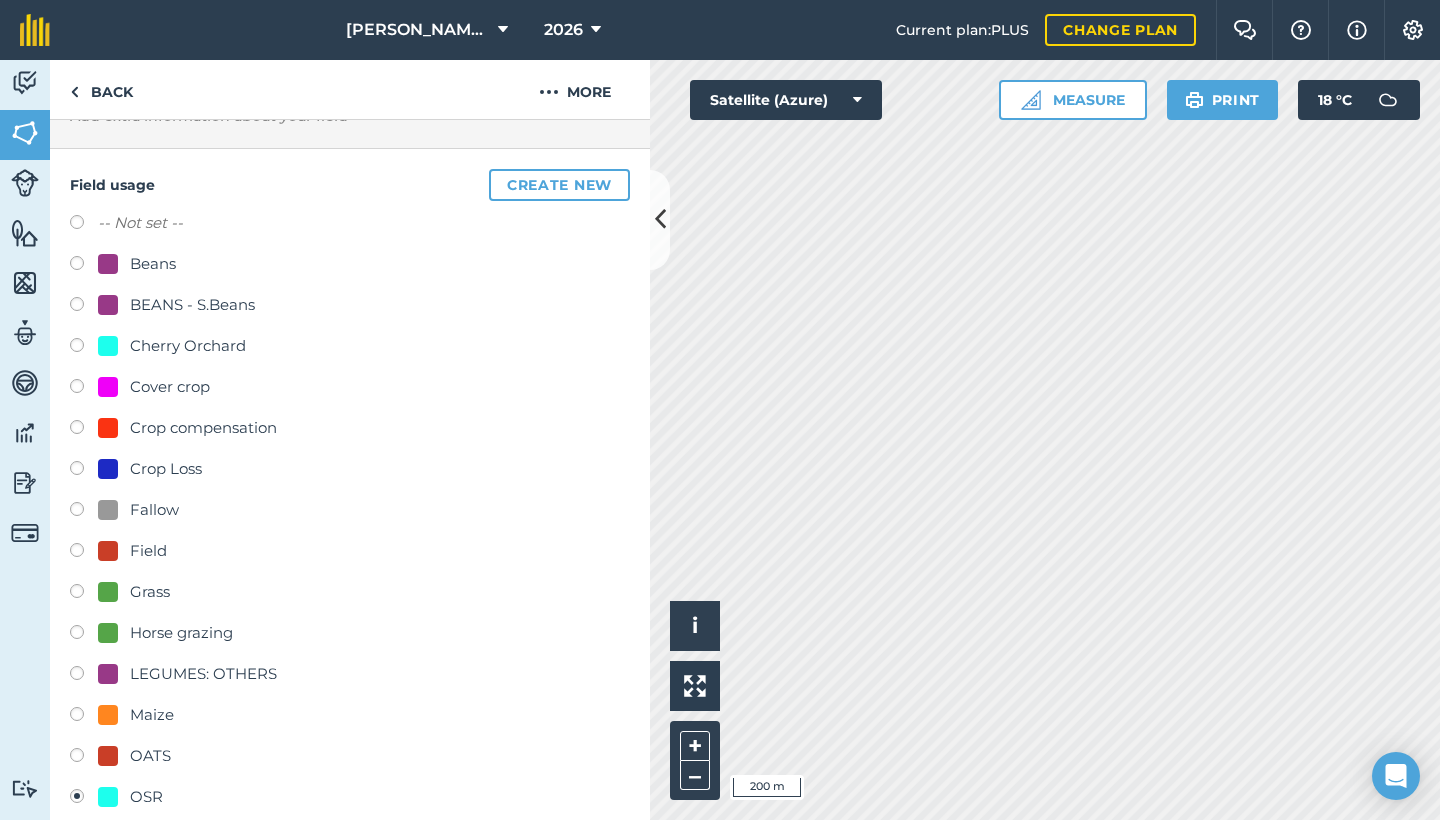 scroll, scrollTop: 142, scrollLeft: 0, axis: vertical 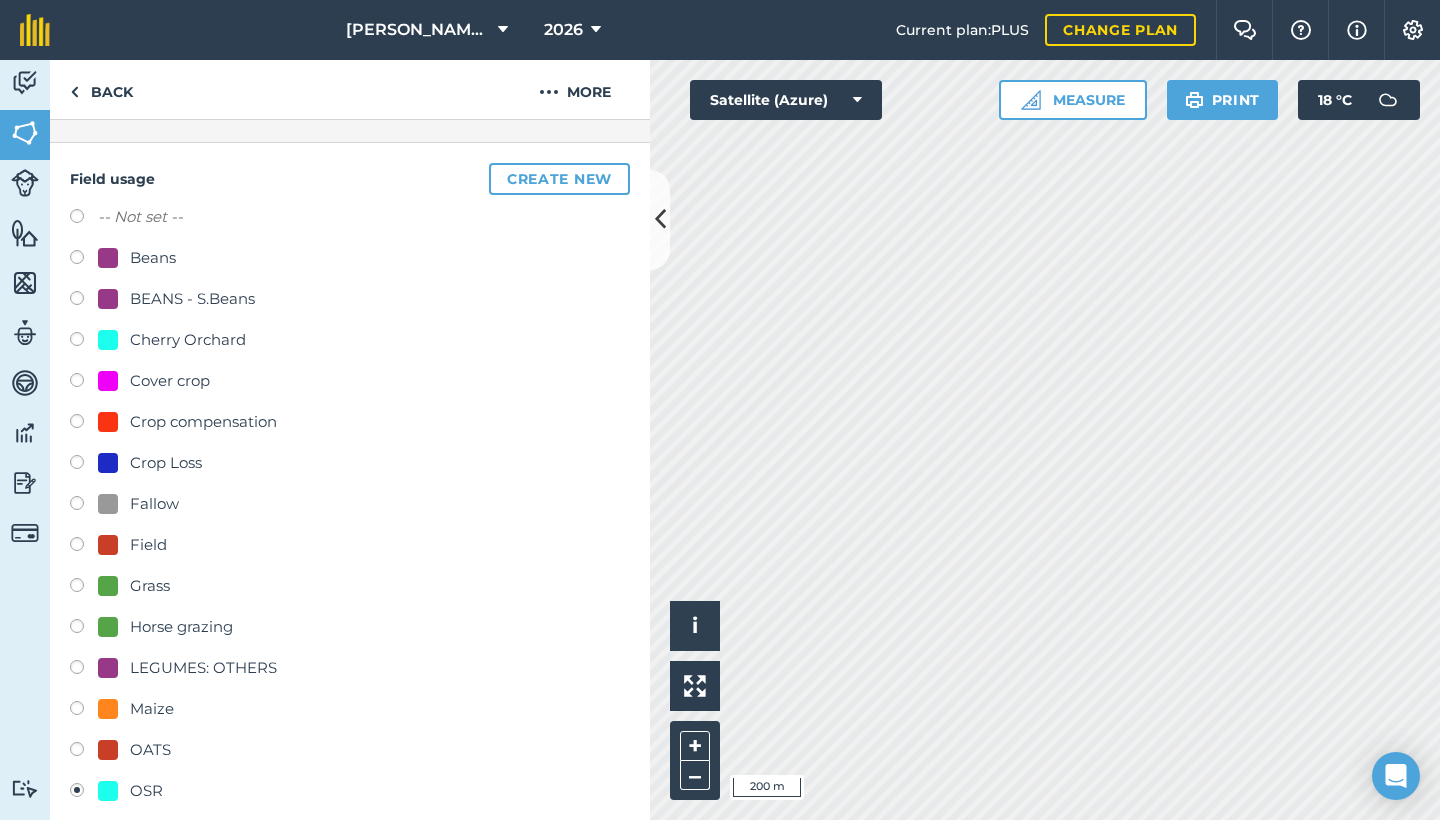 click on "Fallow" at bounding box center [154, 504] 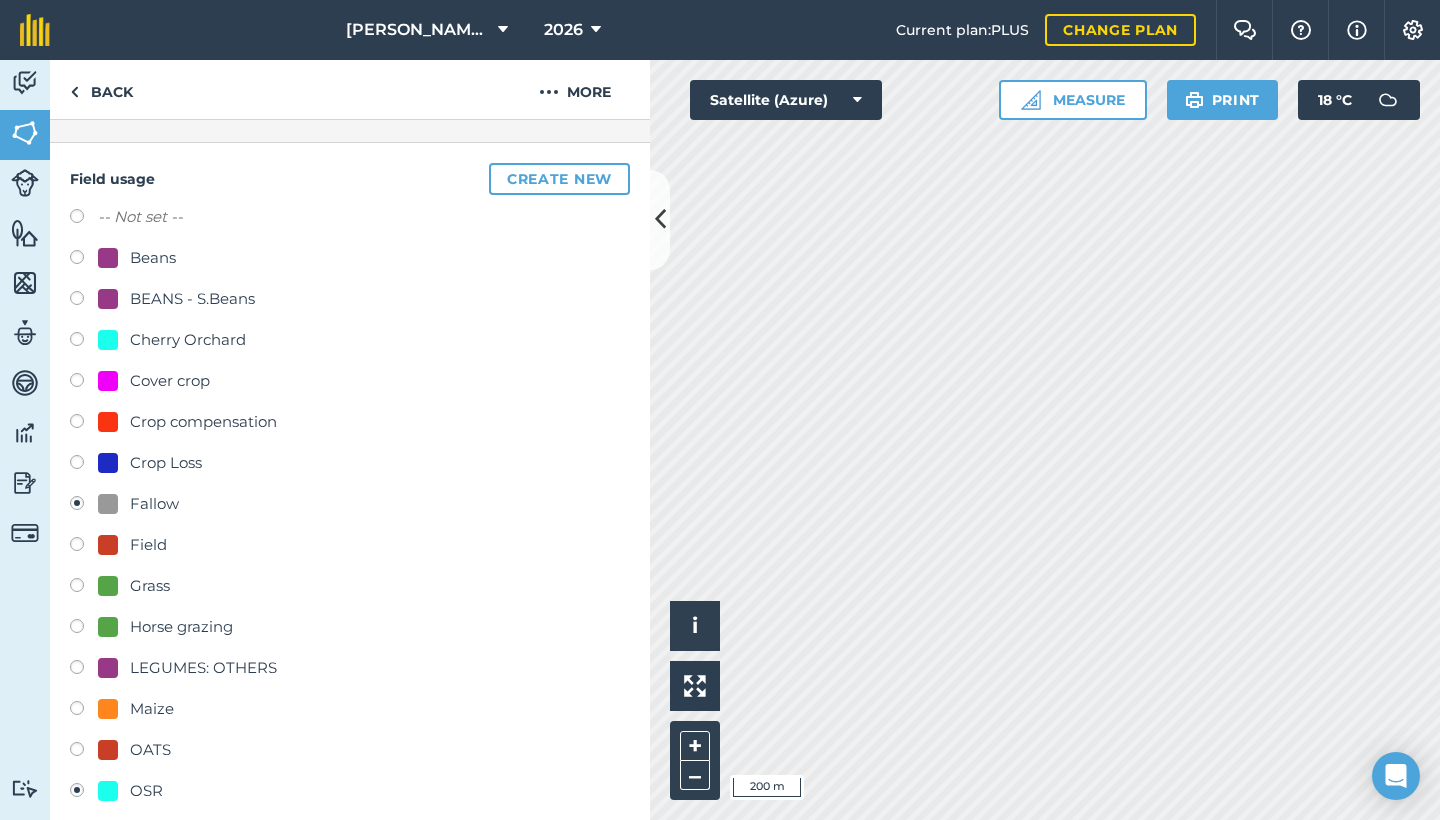 radio on "true" 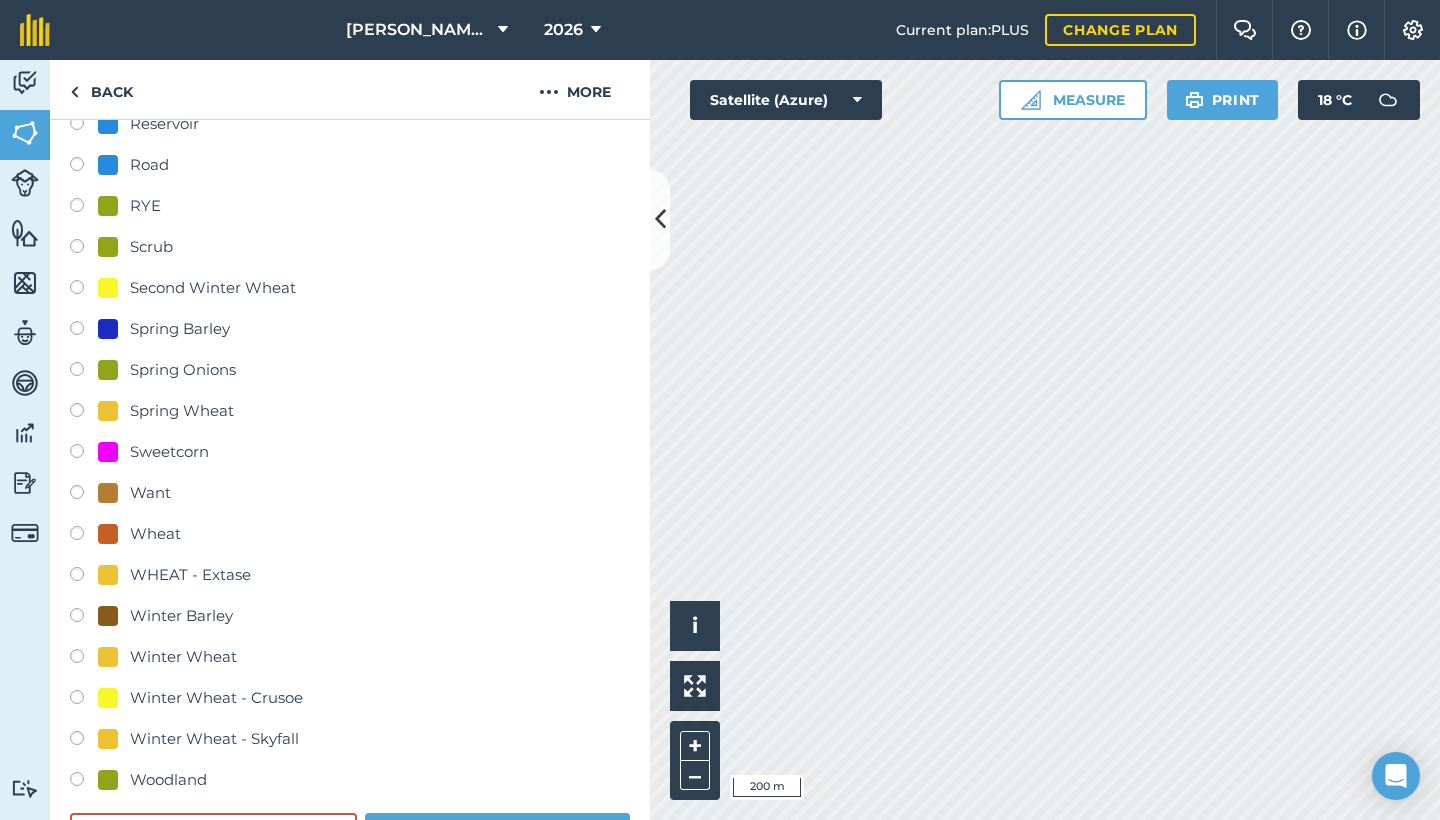 scroll, scrollTop: 1292, scrollLeft: 0, axis: vertical 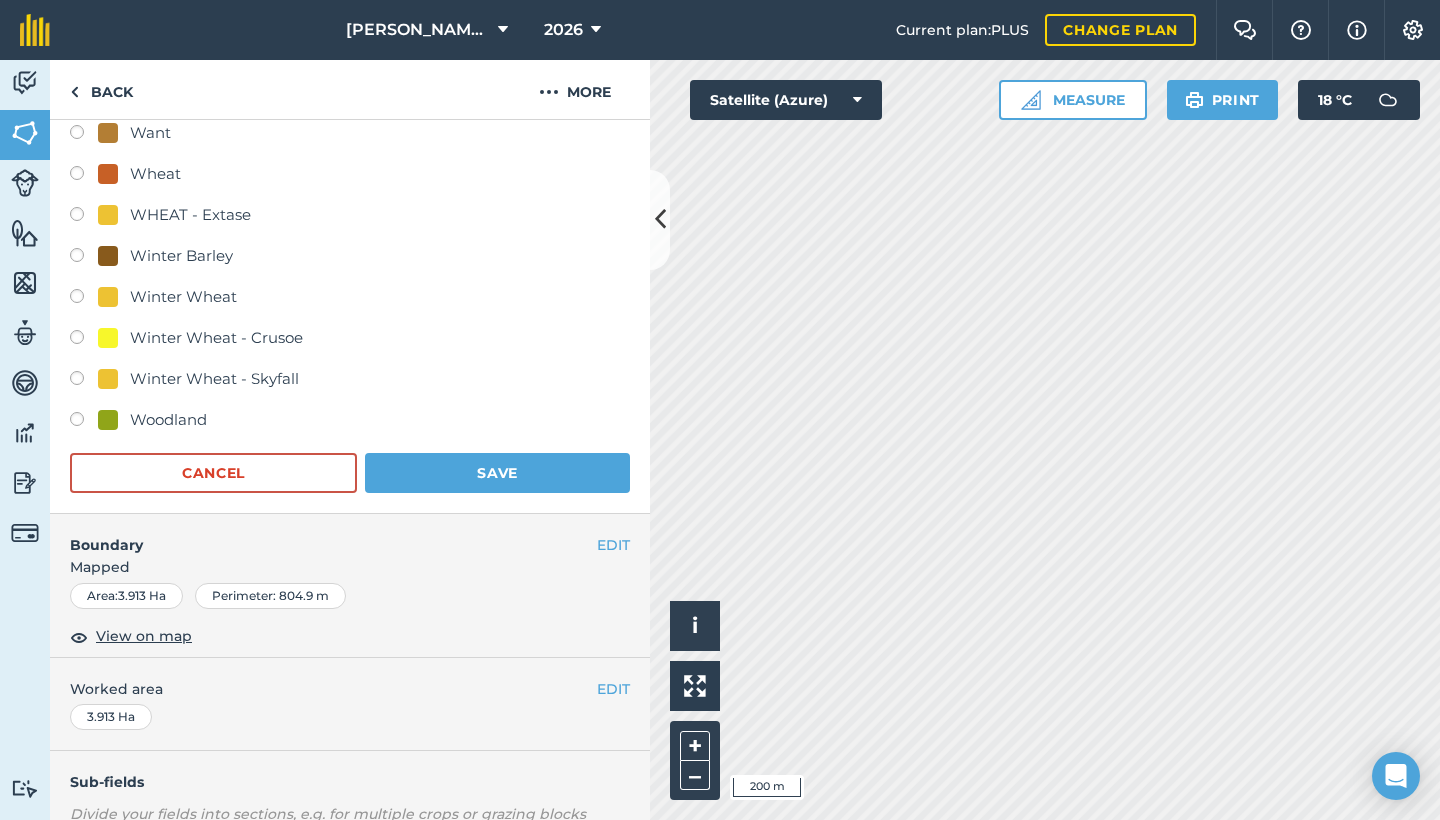 click on "Save" at bounding box center (497, 473) 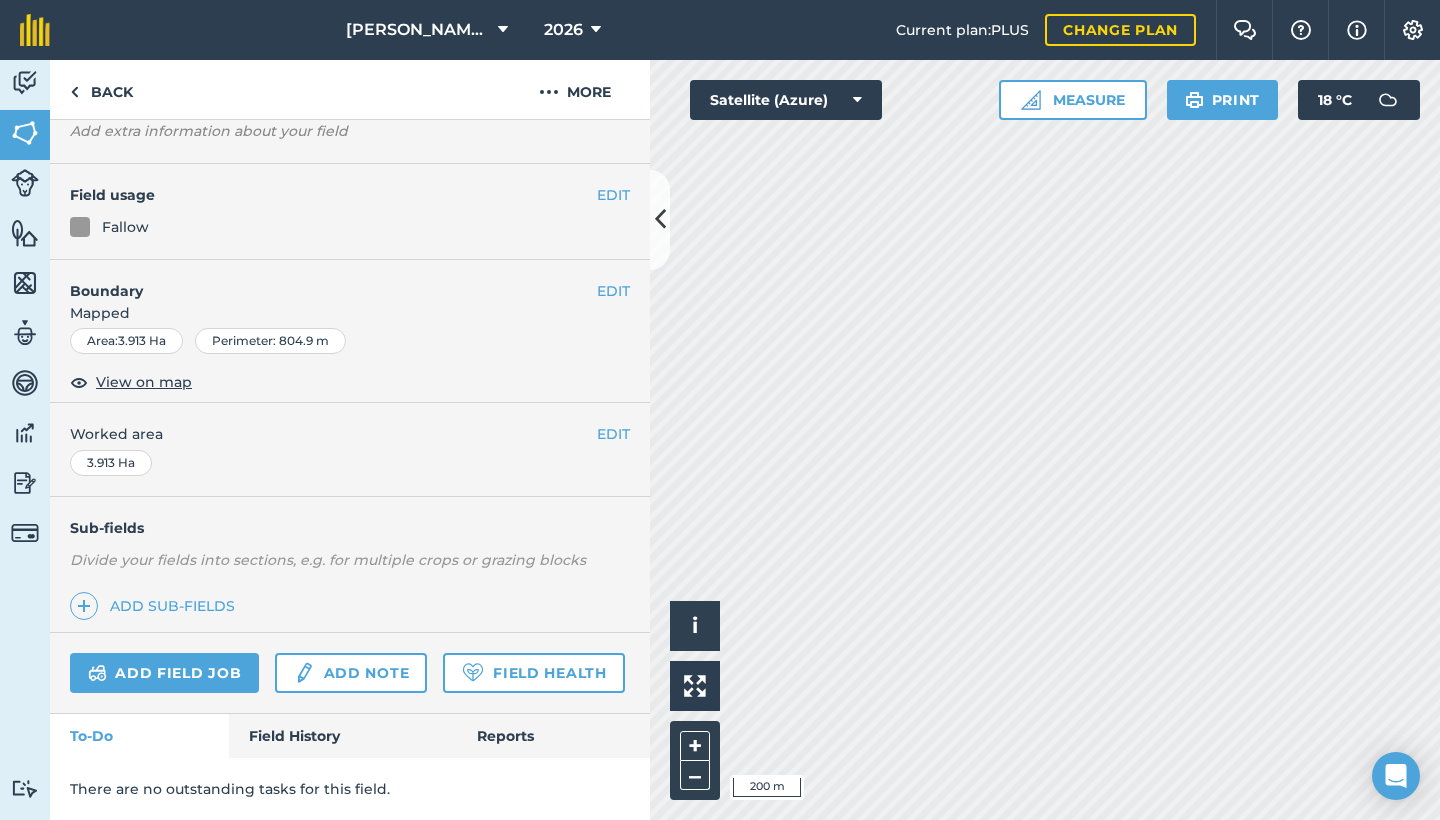 scroll, scrollTop: 117, scrollLeft: 0, axis: vertical 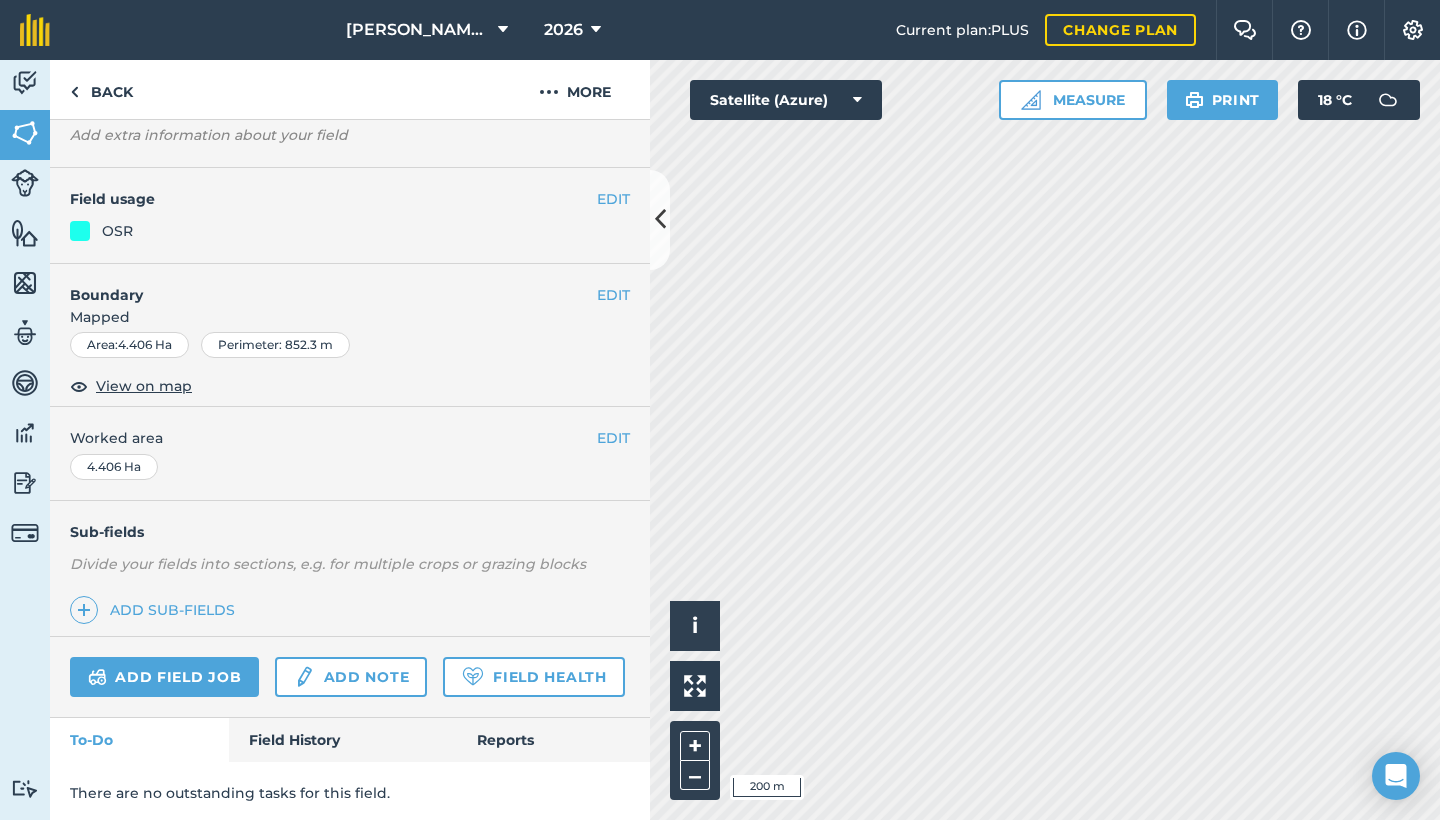 click on "EDIT" at bounding box center (613, 199) 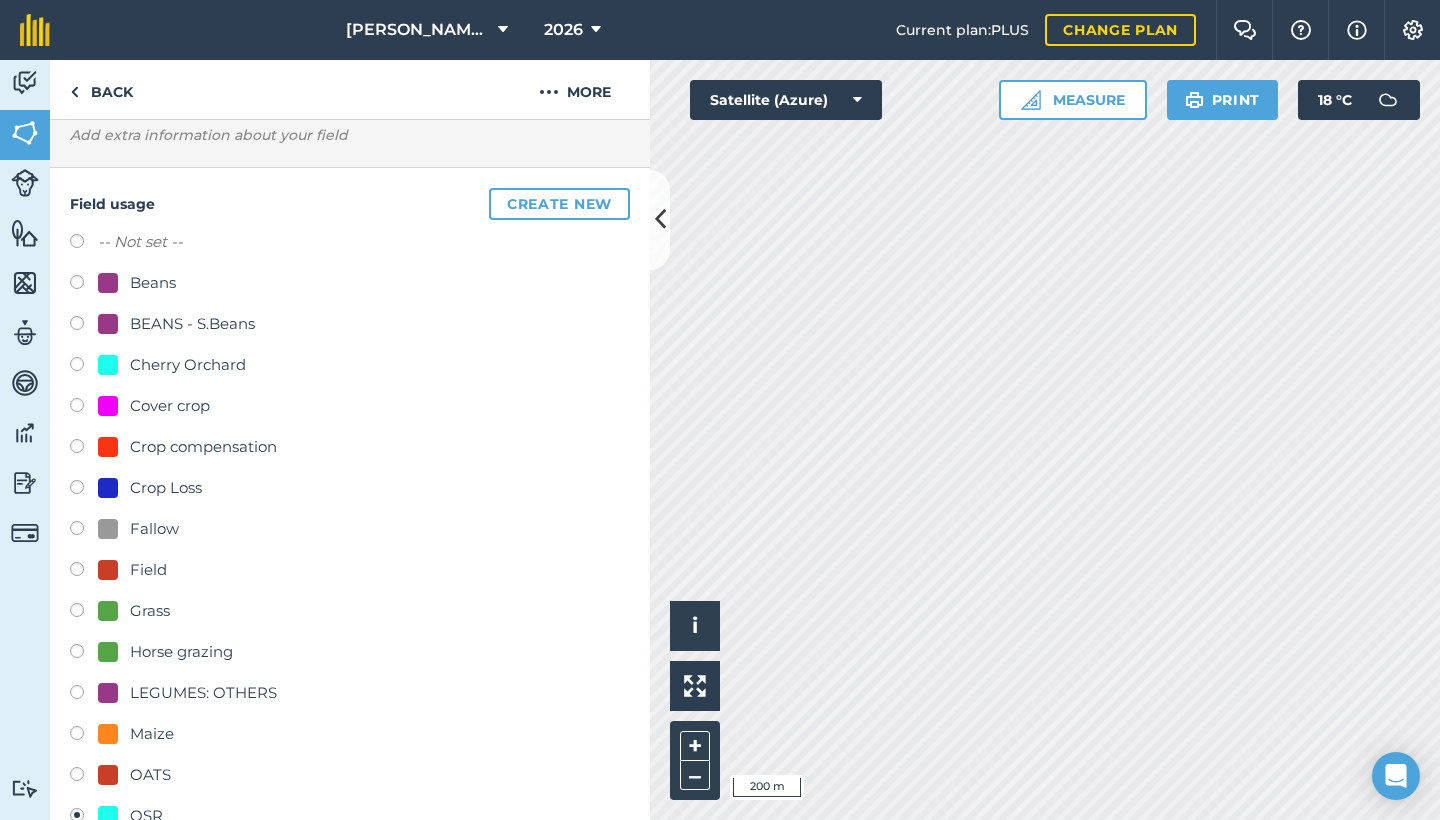 click on "Fallow" at bounding box center [154, 529] 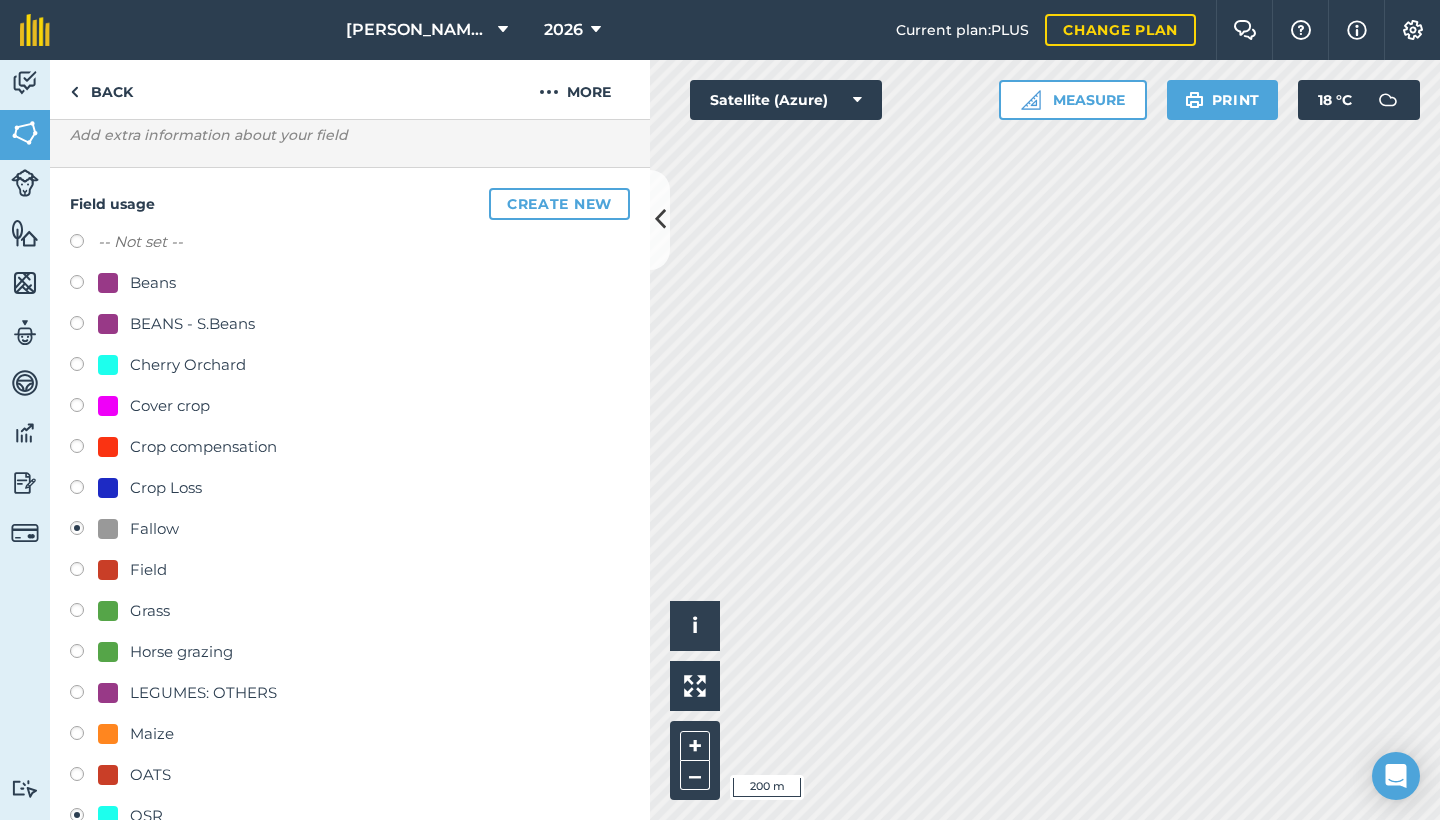 radio on "true" 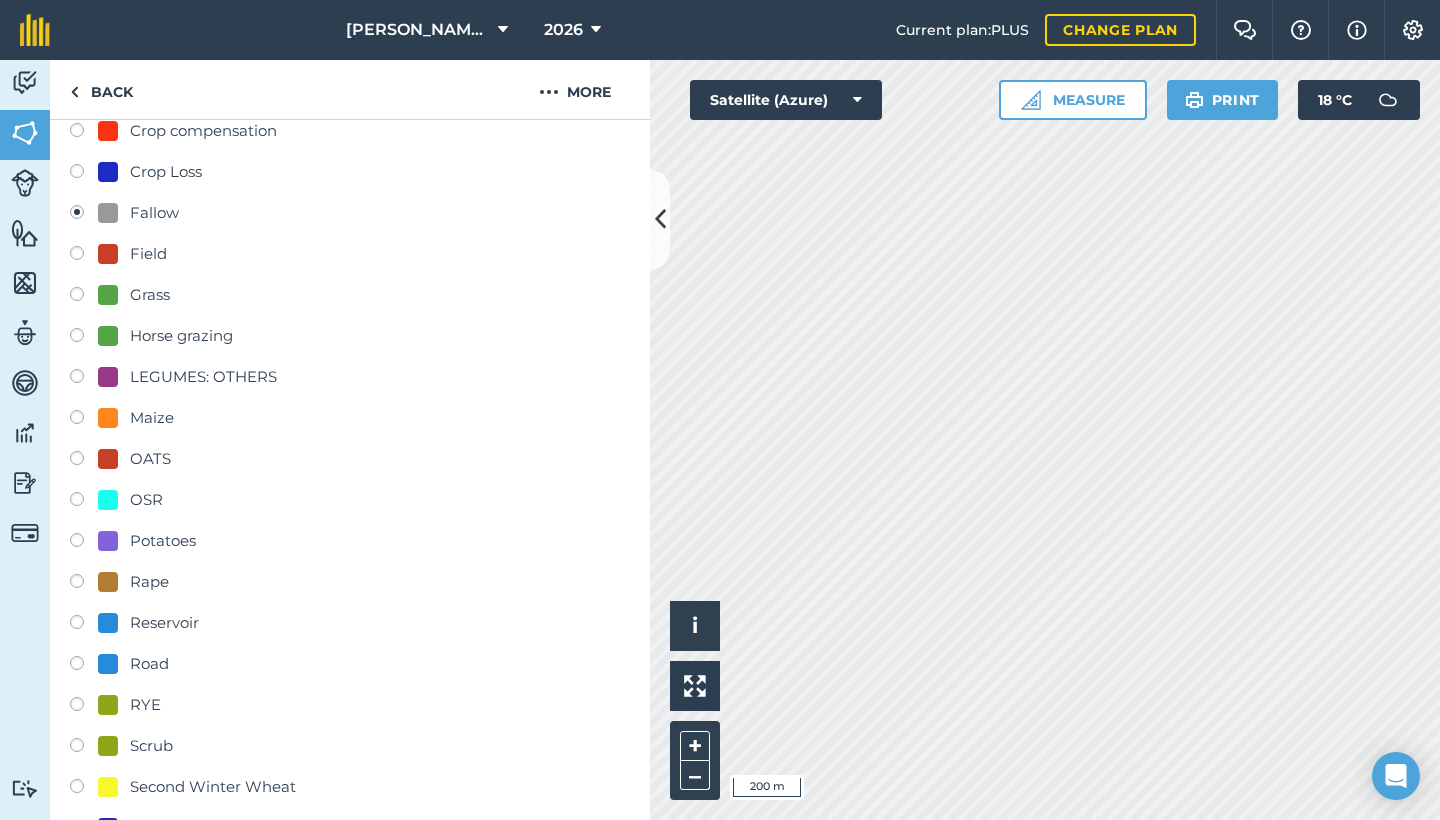 scroll, scrollTop: 1157, scrollLeft: 0, axis: vertical 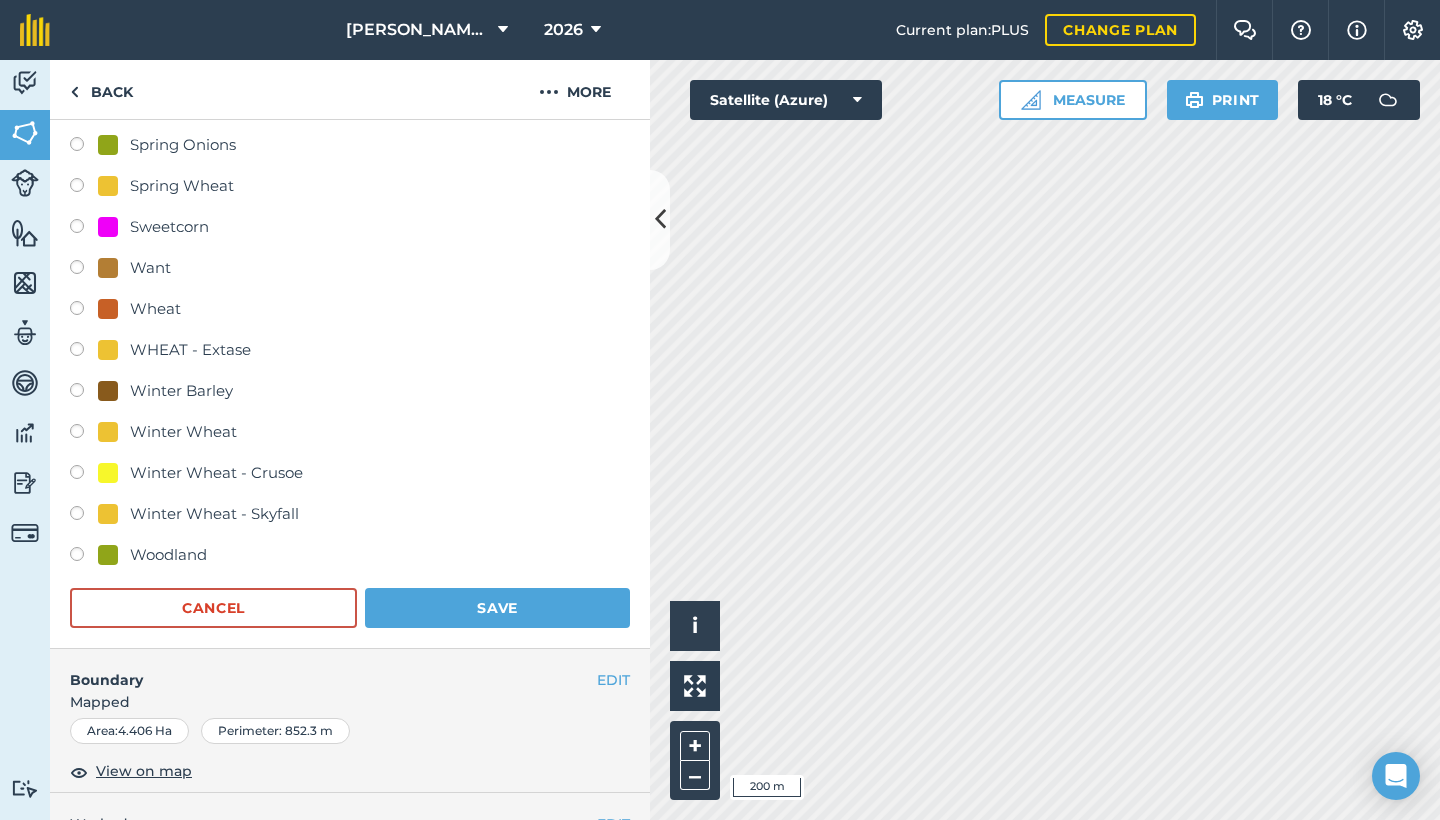 click on "Save" at bounding box center [497, 608] 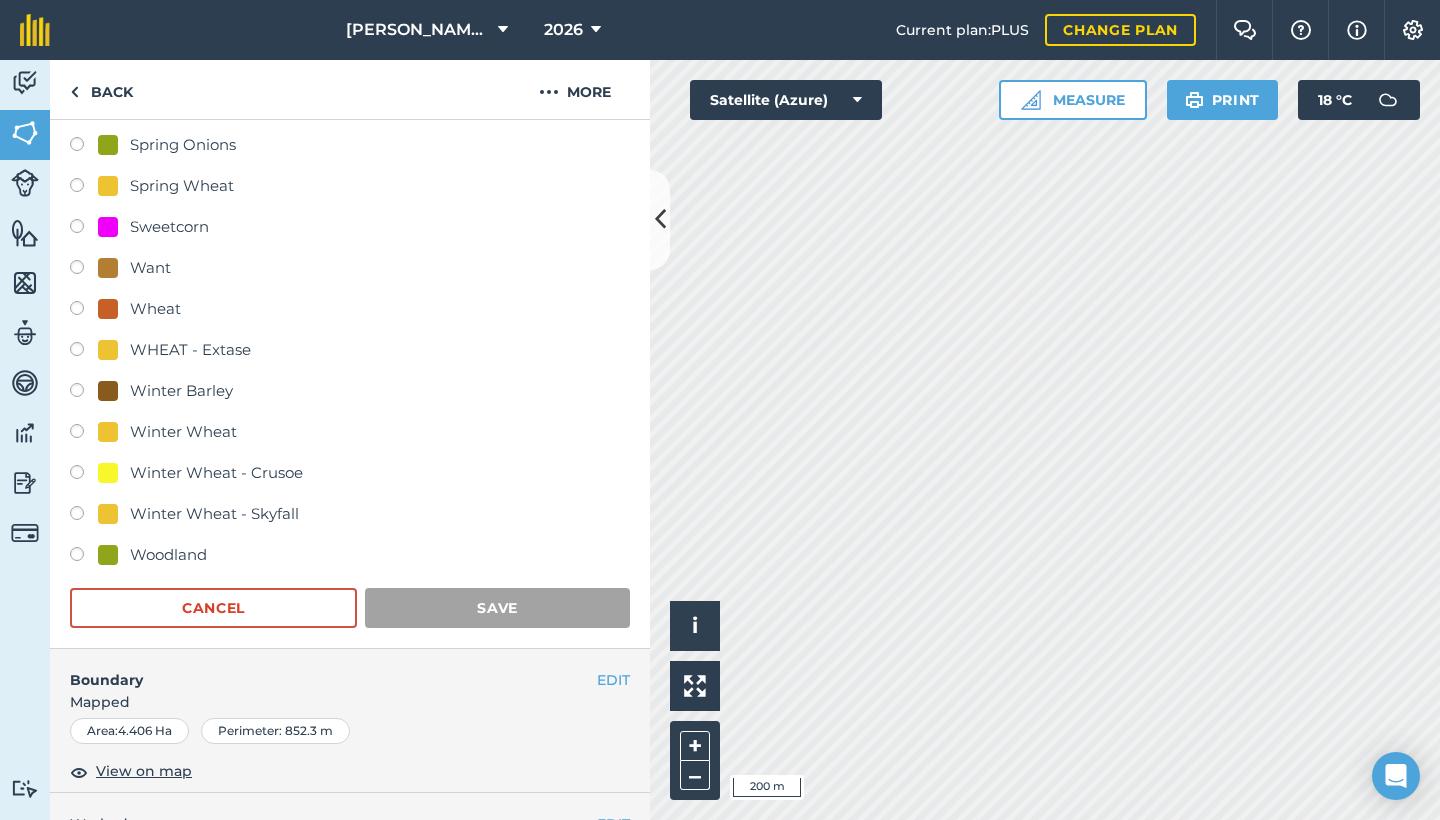 scroll, scrollTop: 117, scrollLeft: 0, axis: vertical 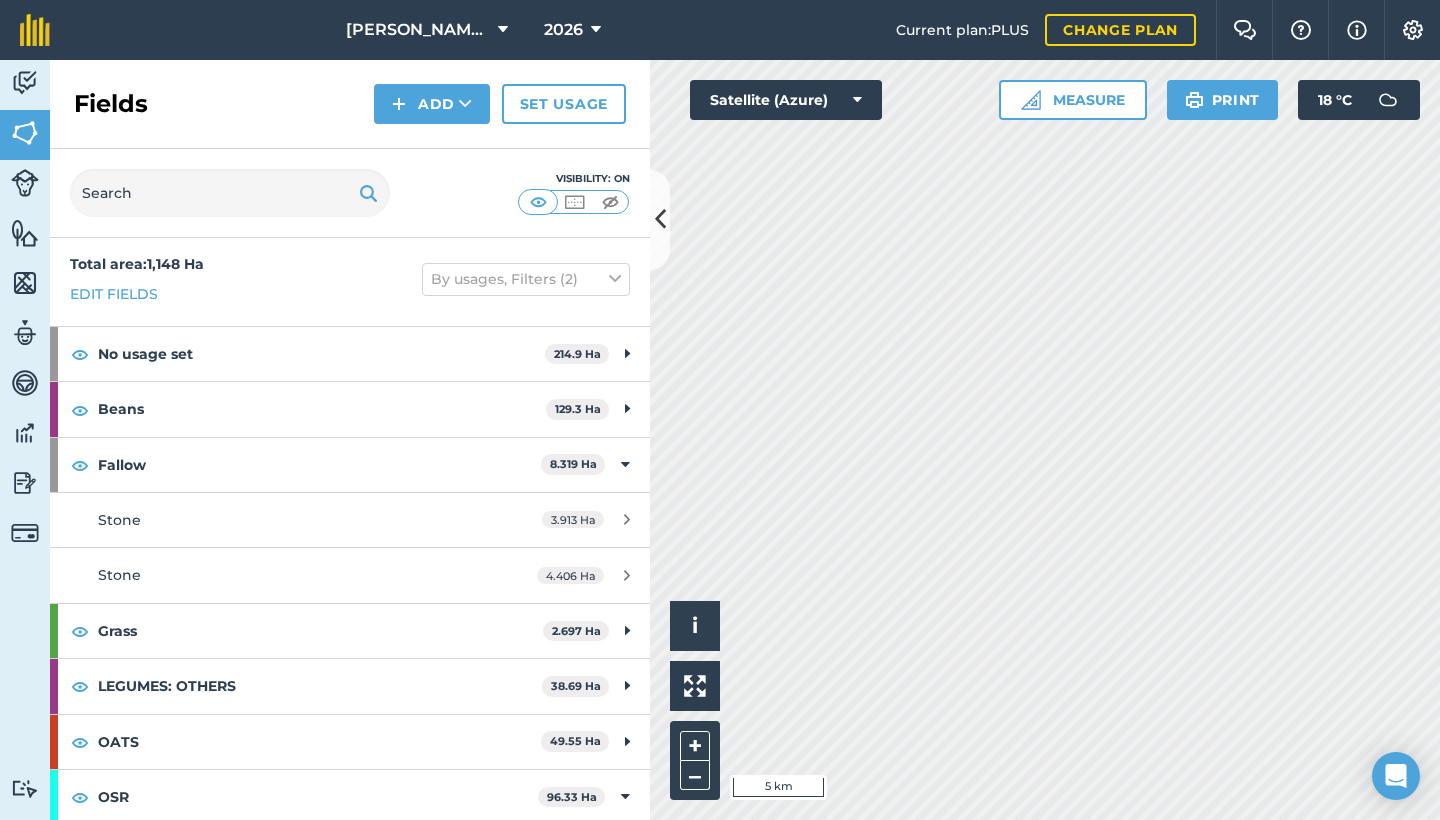 click at bounding box center [660, 220] 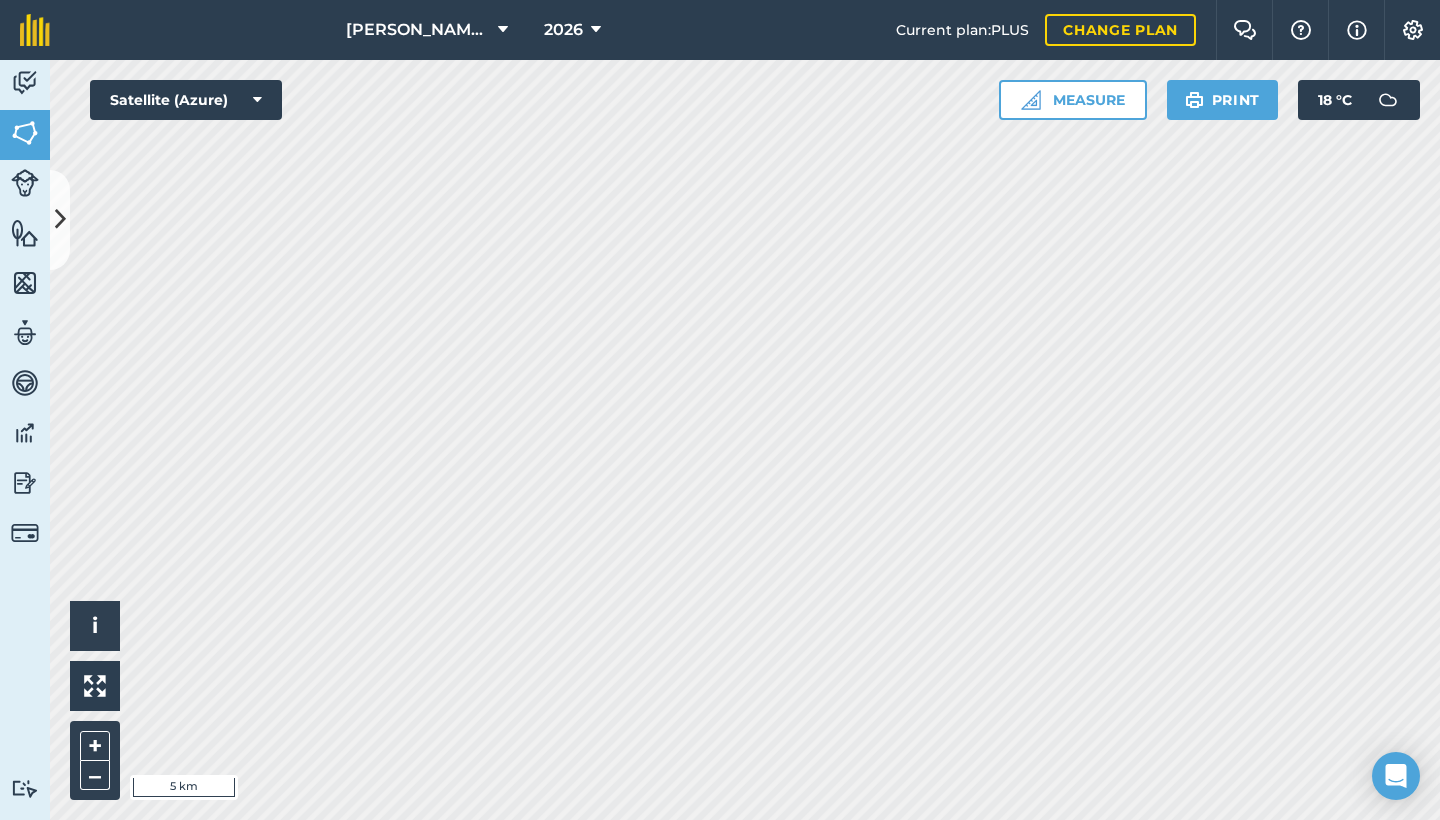 click at bounding box center [60, 220] 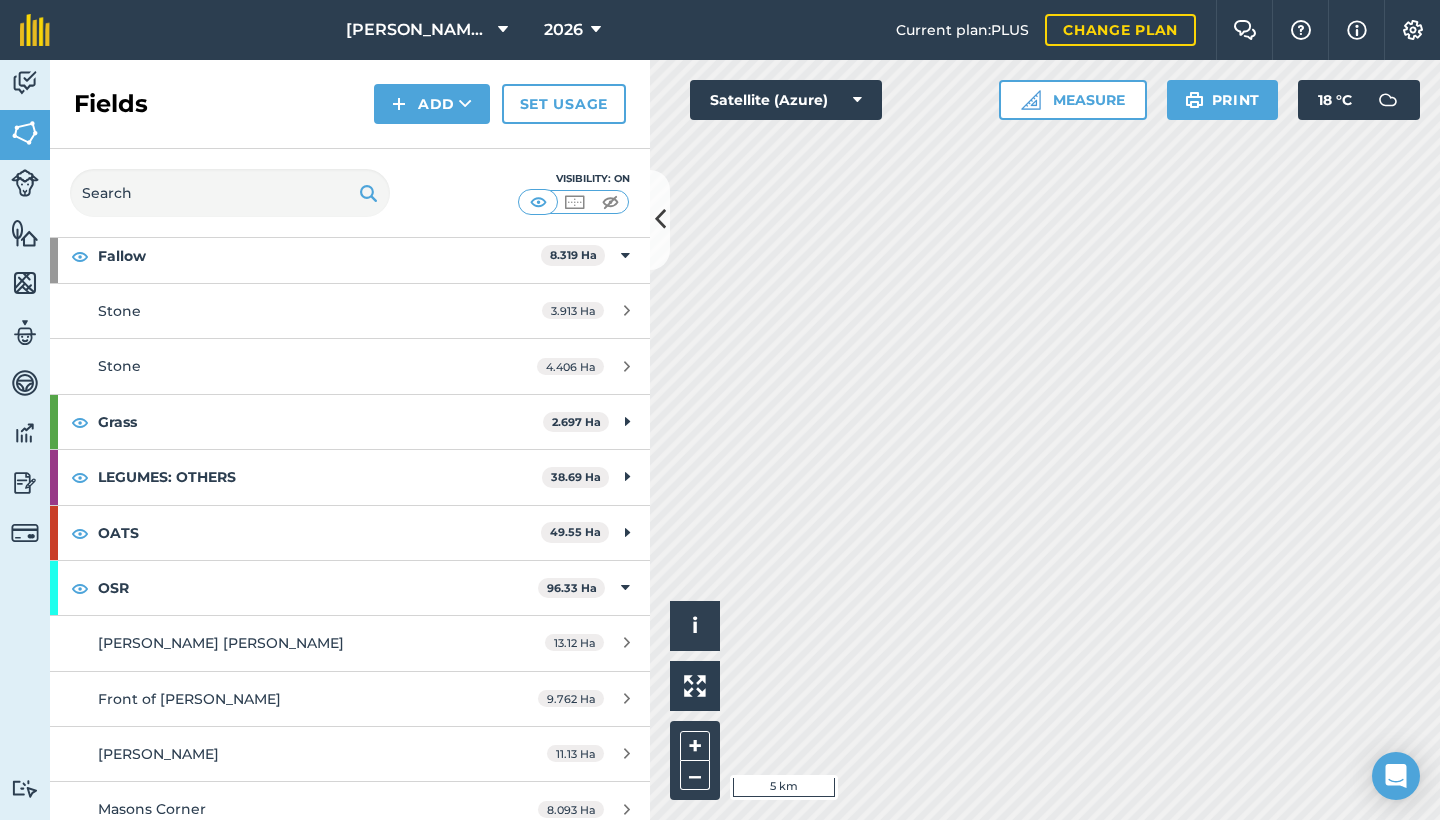 scroll, scrollTop: 233, scrollLeft: 0, axis: vertical 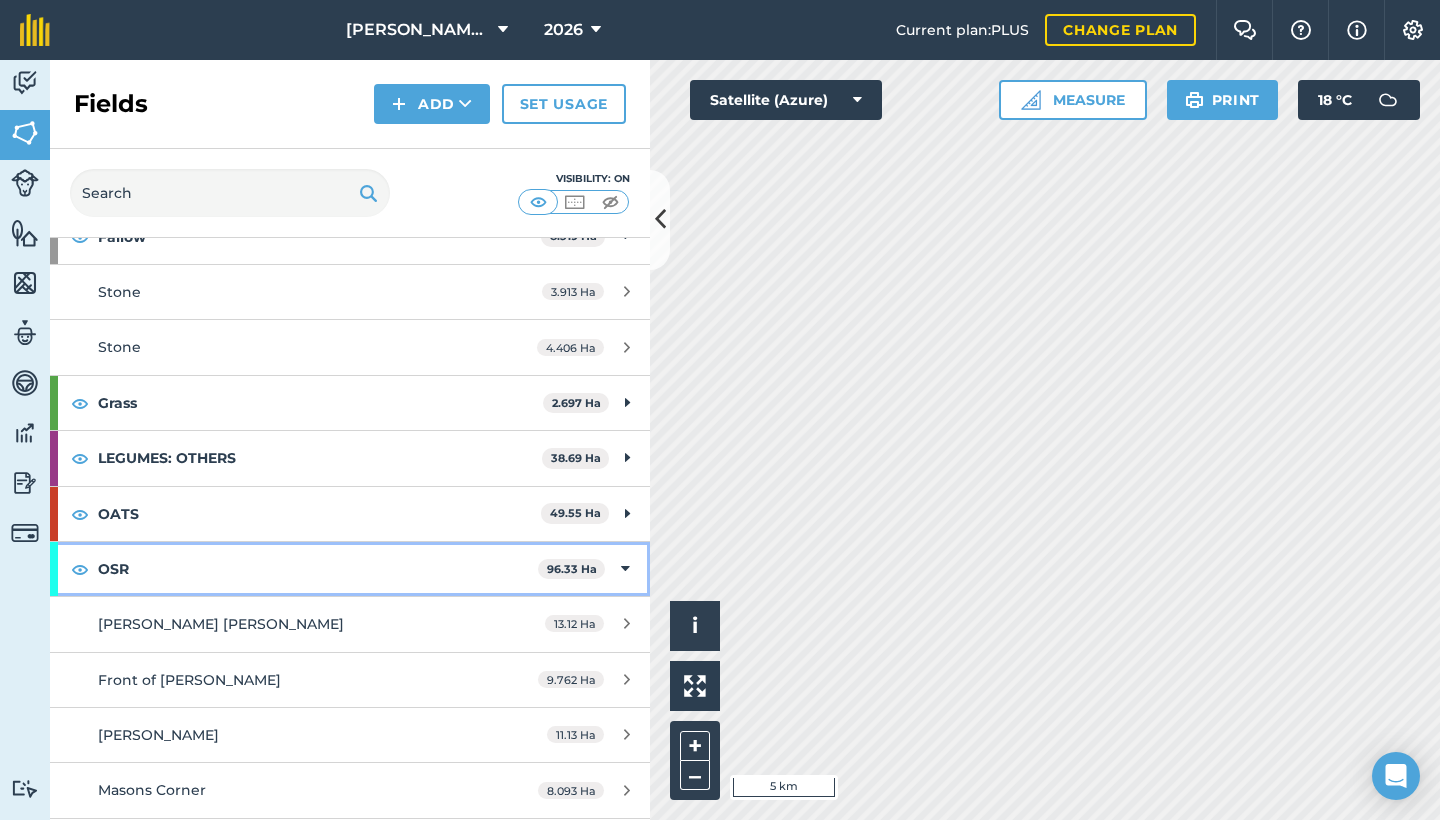 click on "OSR" at bounding box center (318, 569) 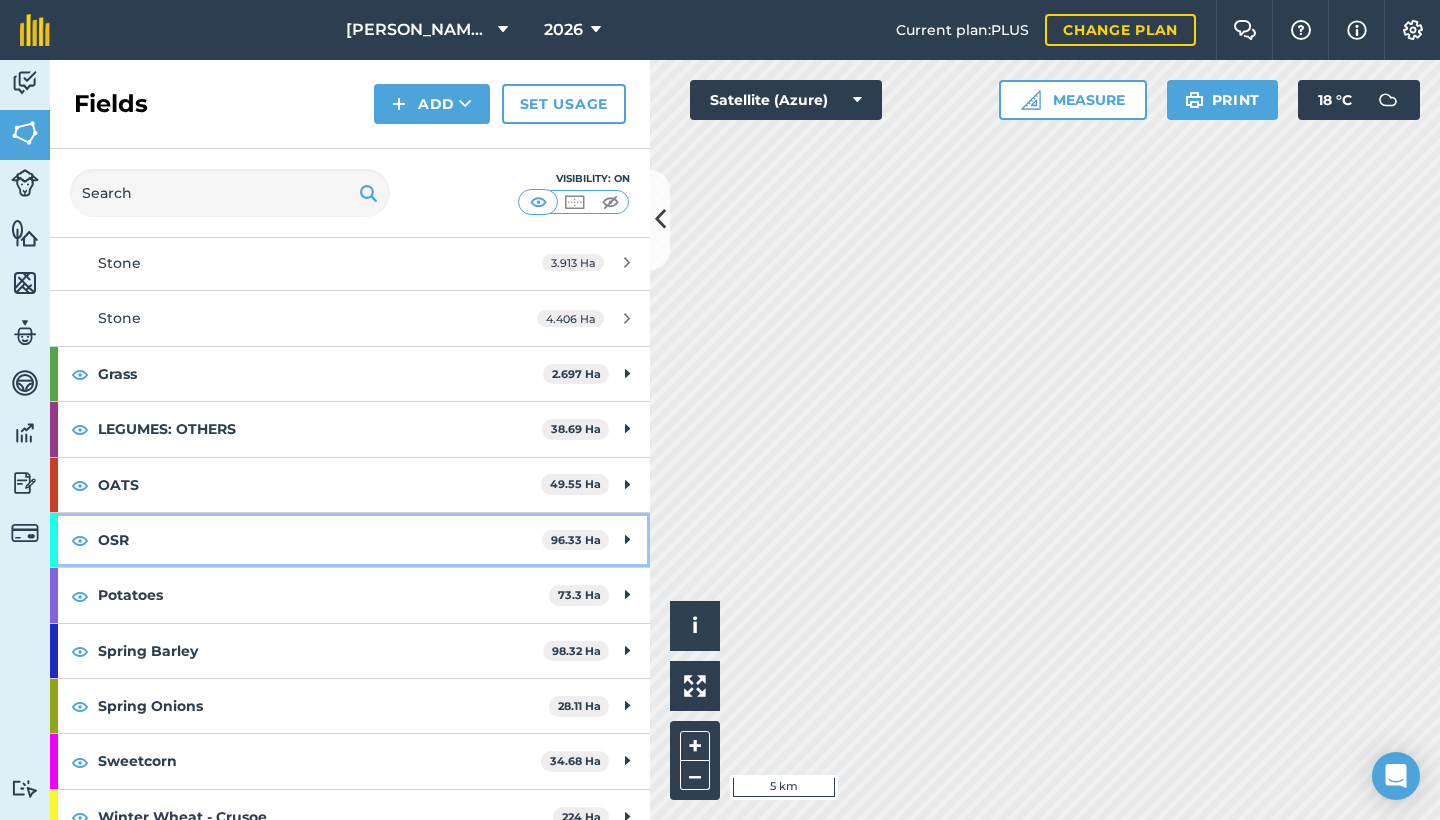 scroll, scrollTop: 268, scrollLeft: 0, axis: vertical 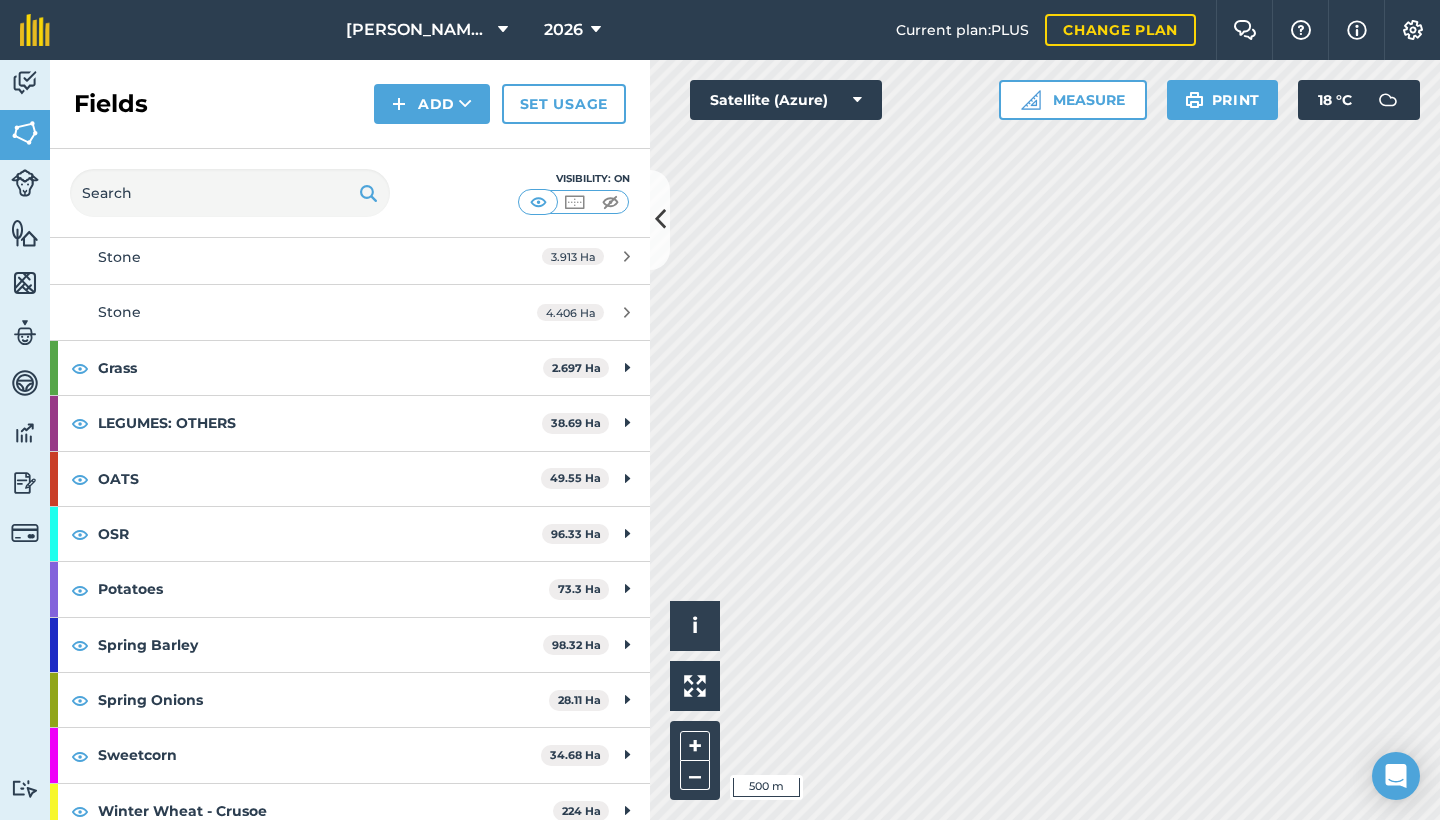 click on "Hello i © 2025 TomTom, Microsoft 500 m + – Satellite (Azure) Measure Print 18   ° C" at bounding box center [1045, 440] 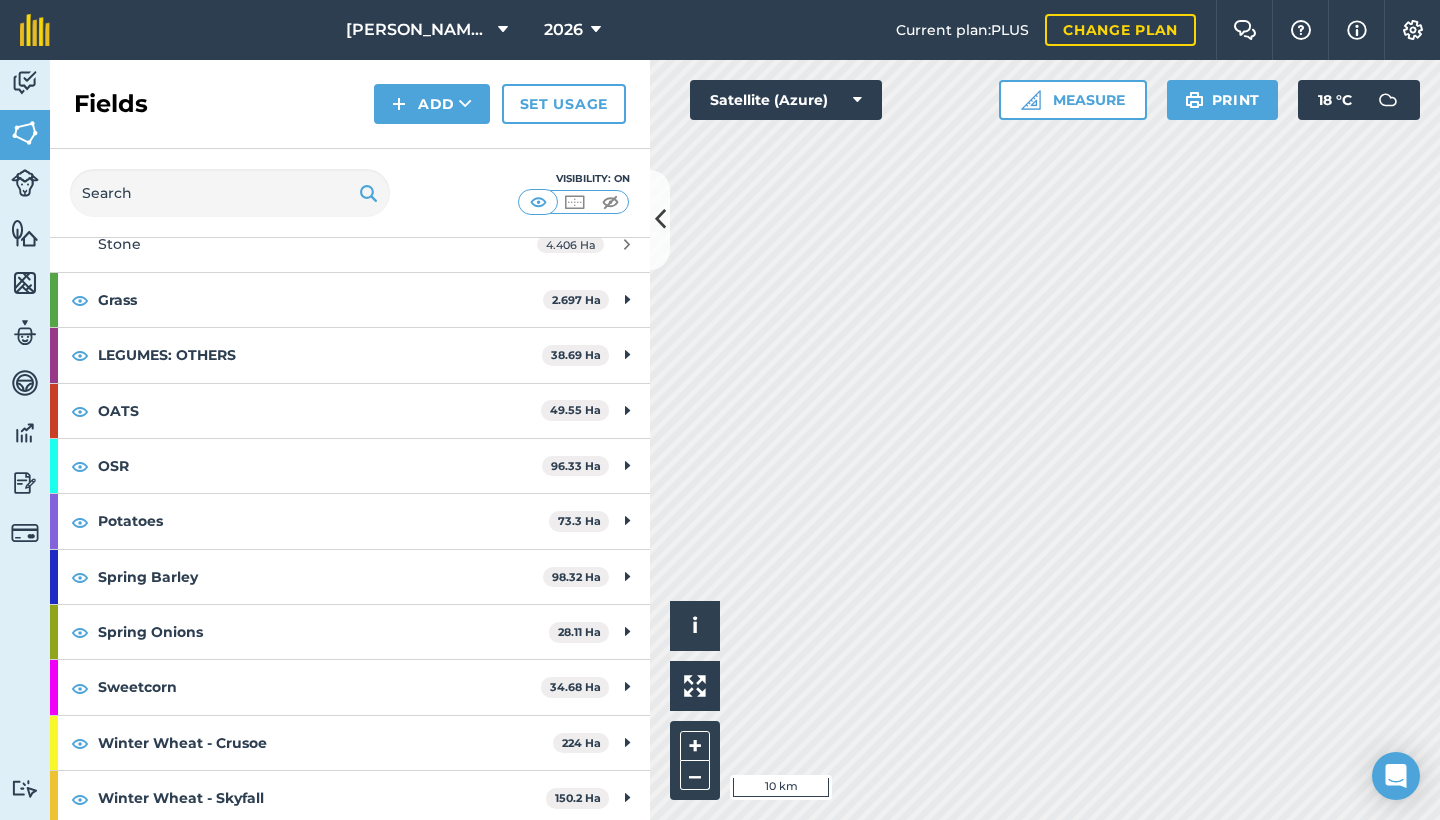 scroll, scrollTop: 335, scrollLeft: 0, axis: vertical 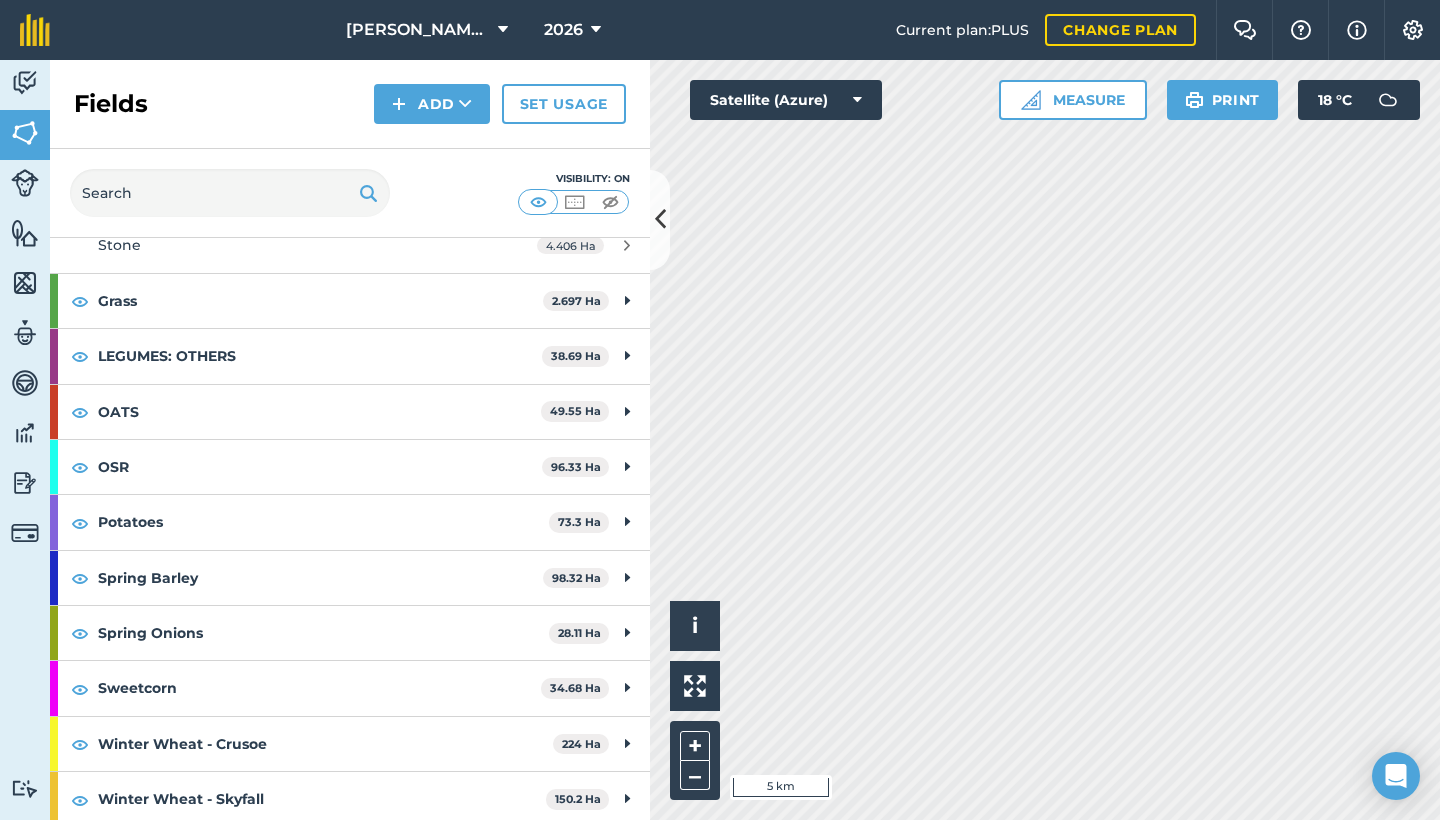 click at bounding box center [660, 219] 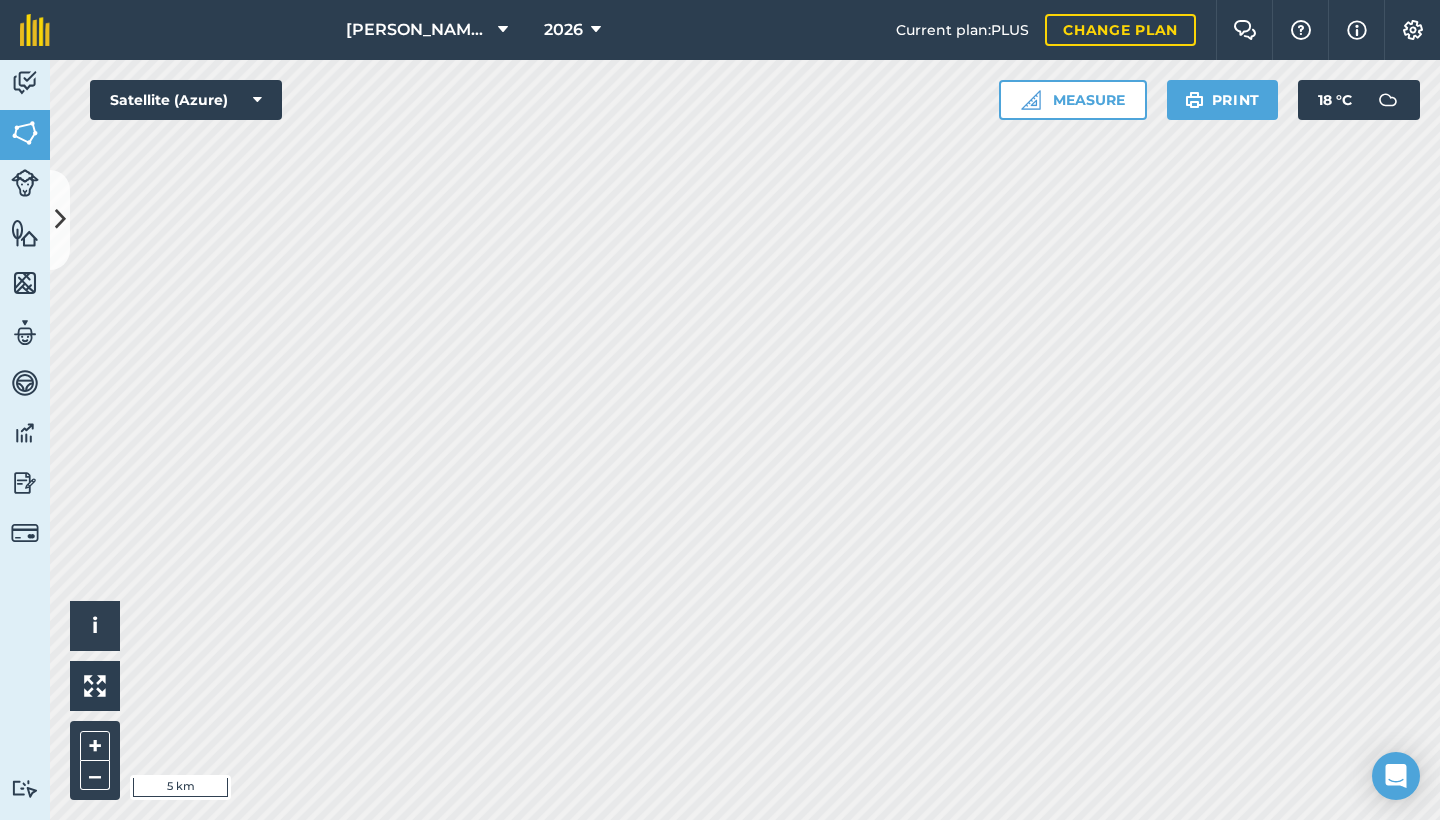 click at bounding box center (60, 220) 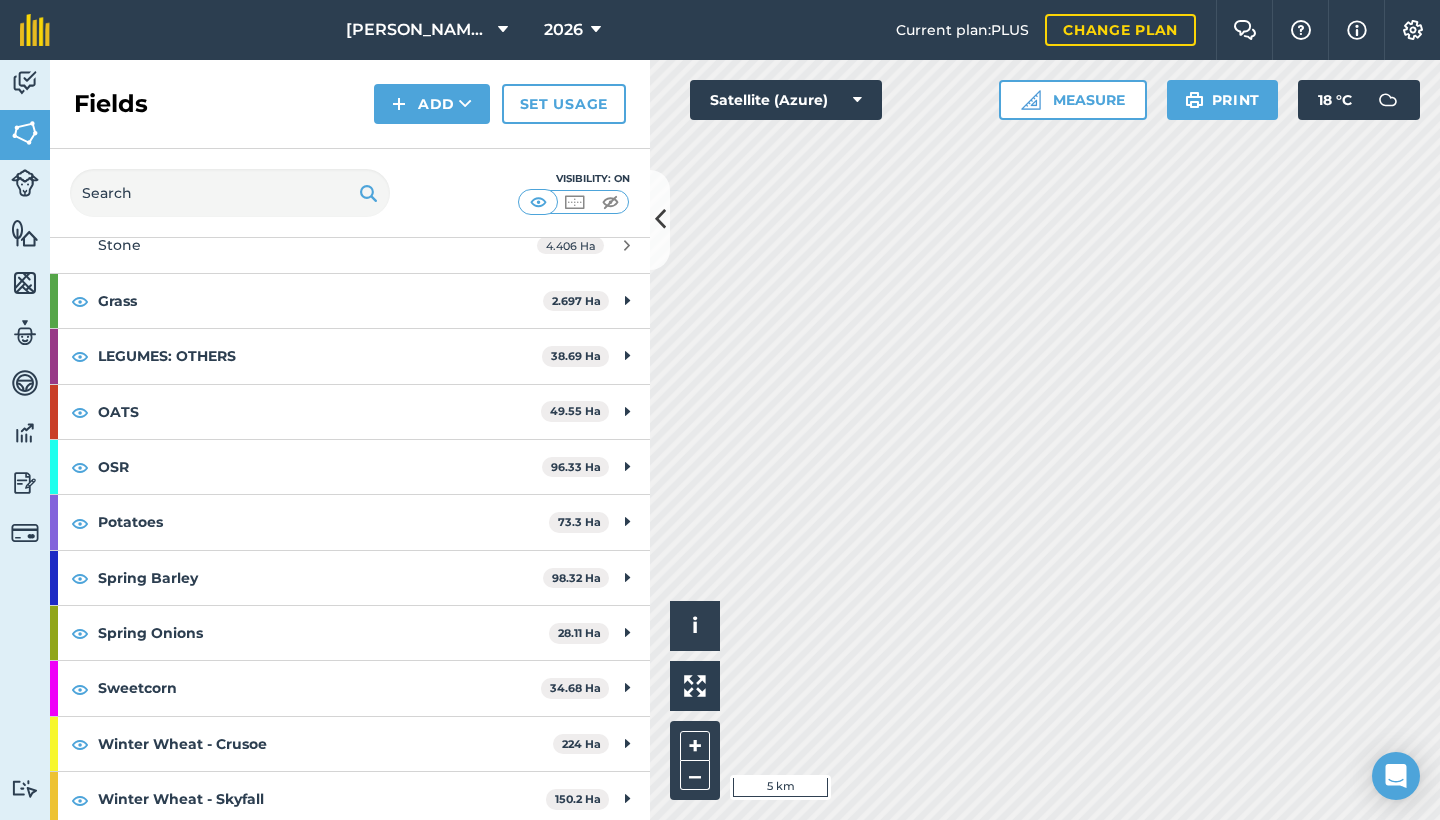 scroll, scrollTop: 1, scrollLeft: 0, axis: vertical 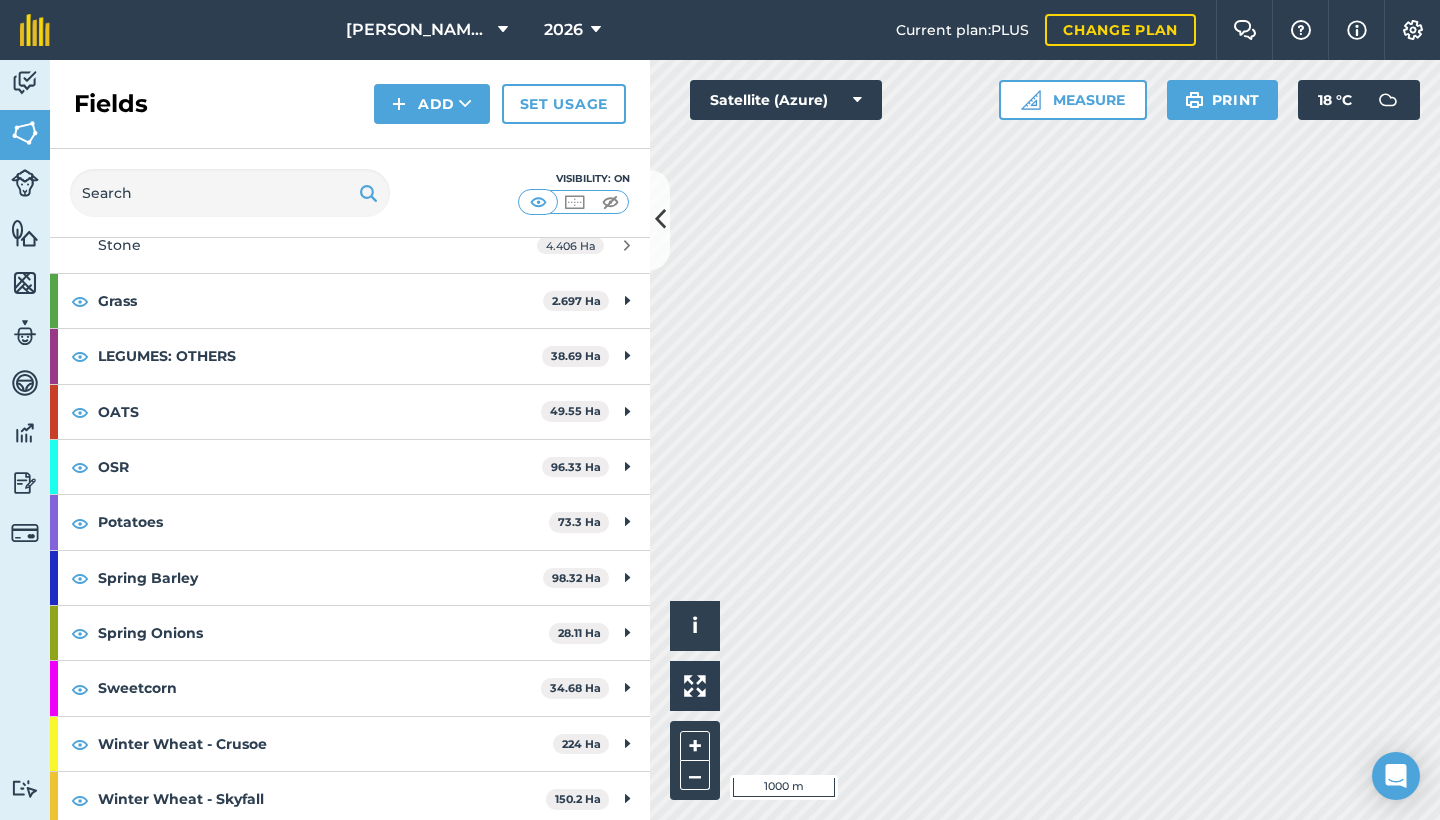 click at bounding box center [660, 220] 